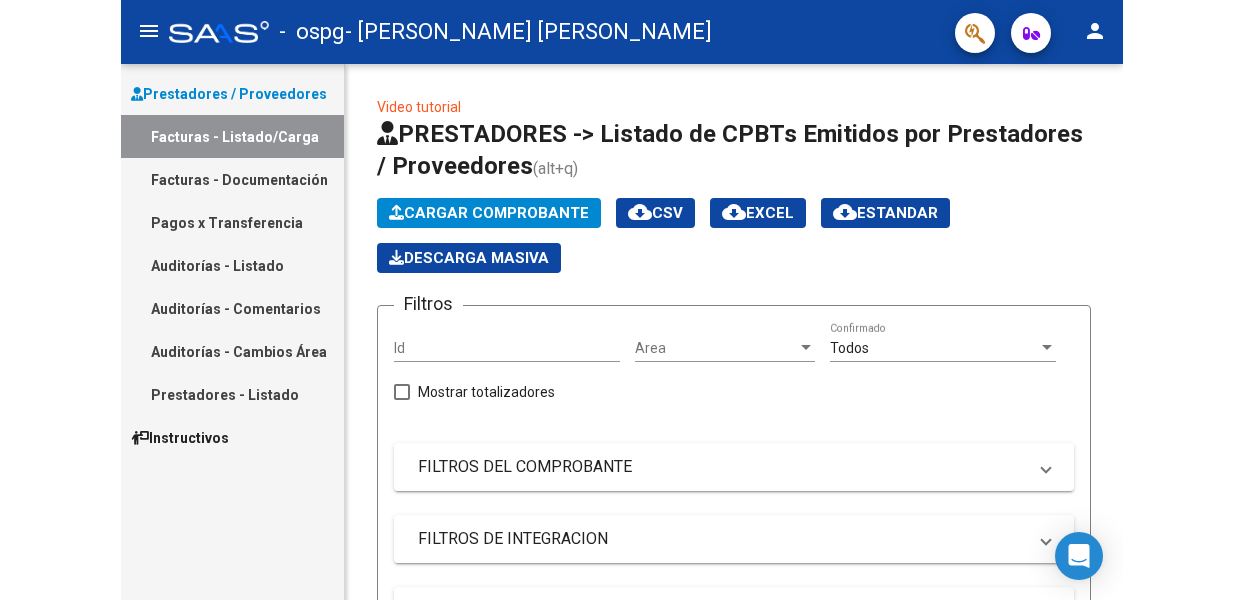 scroll, scrollTop: 0, scrollLeft: 0, axis: both 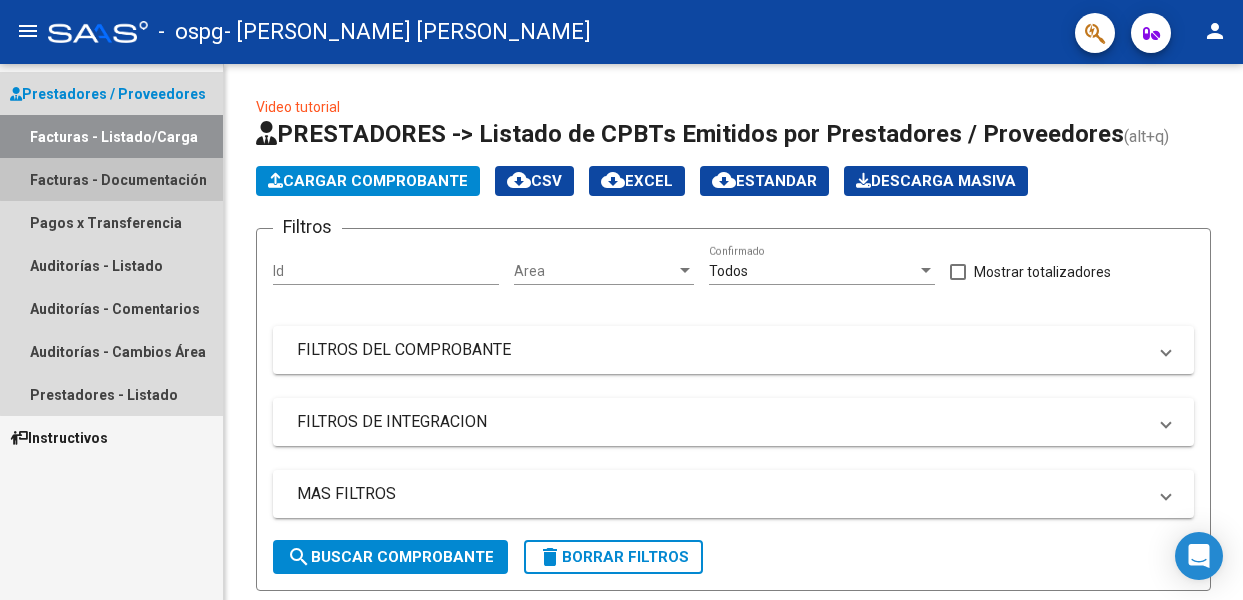 click on "Facturas - Documentación" at bounding box center (111, 179) 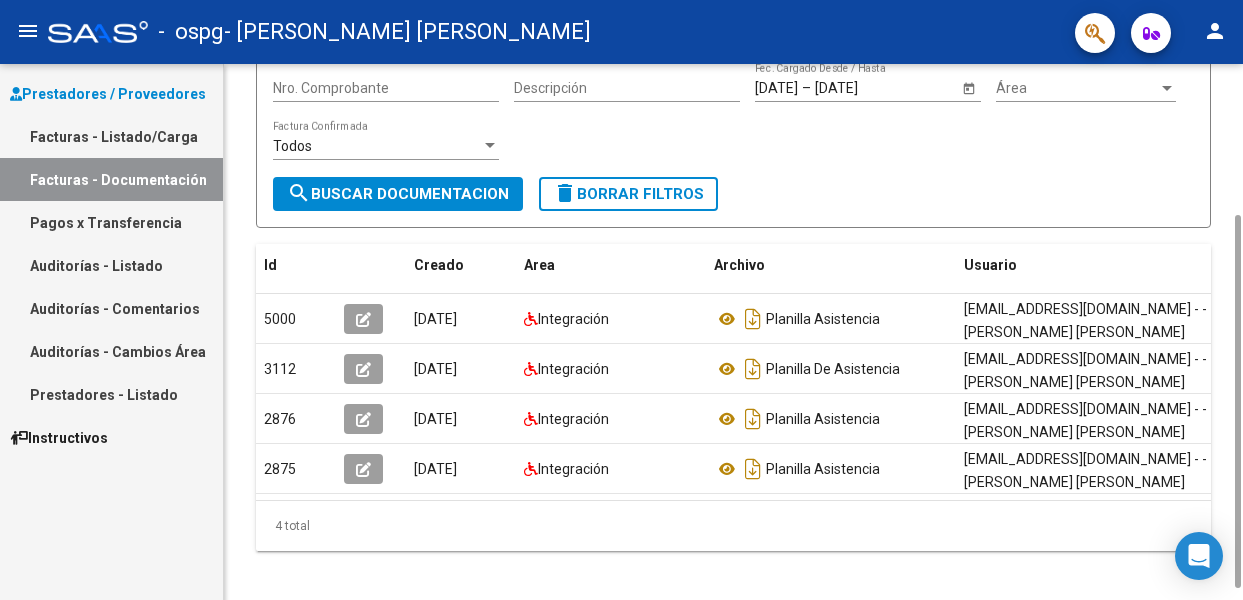 scroll, scrollTop: 234, scrollLeft: 0, axis: vertical 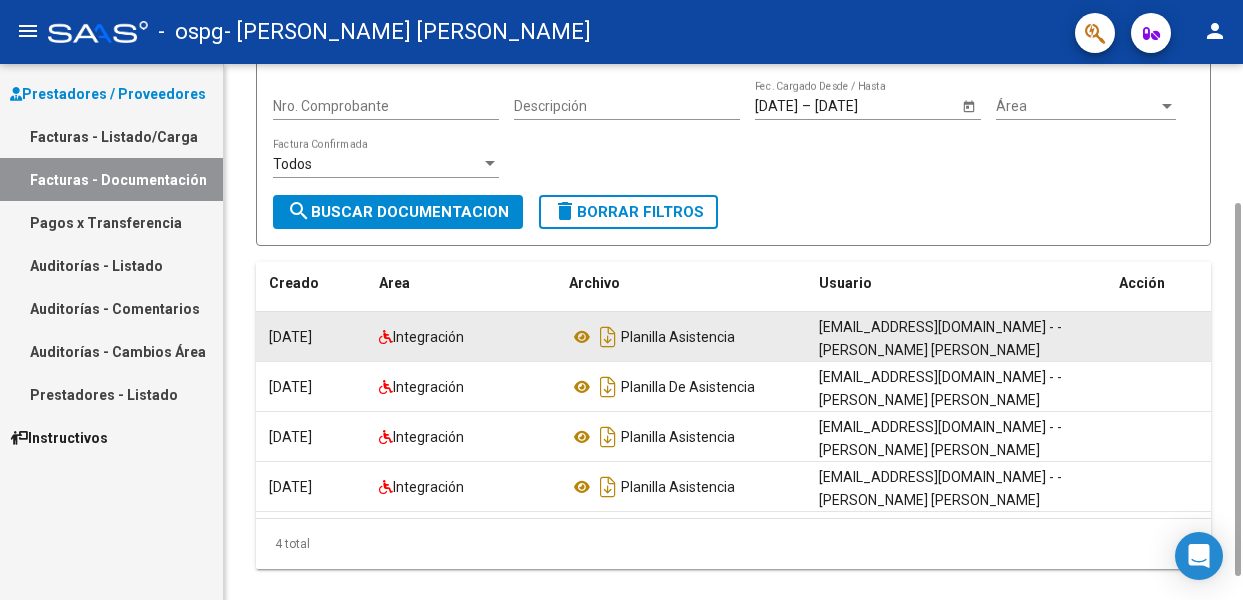 click on "Integración" 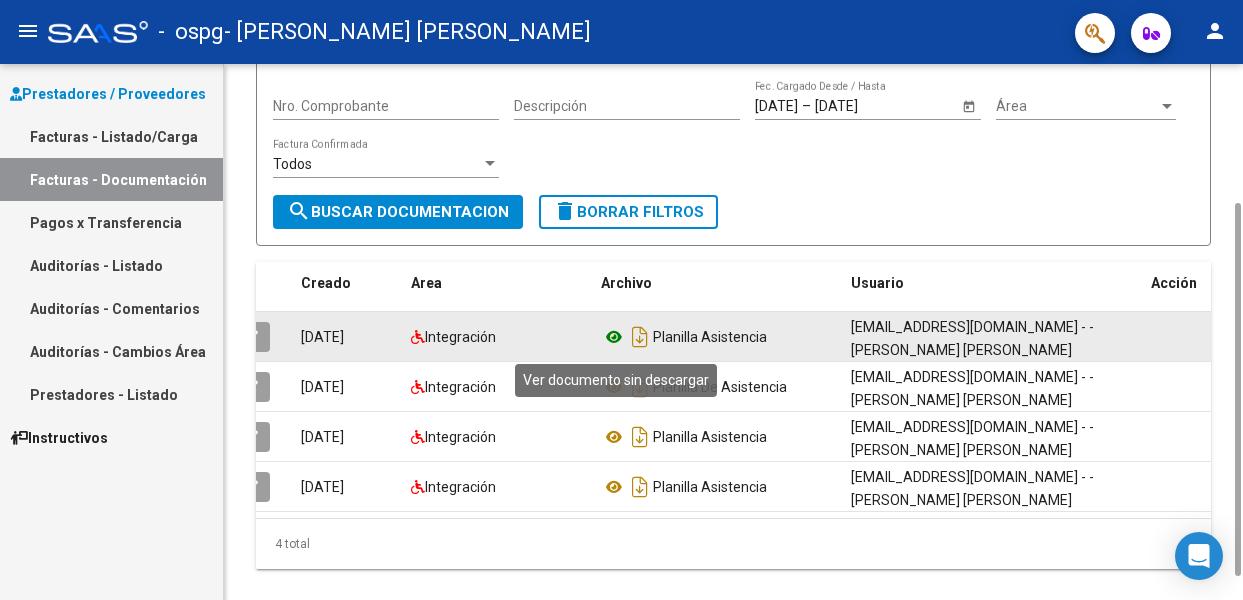 click 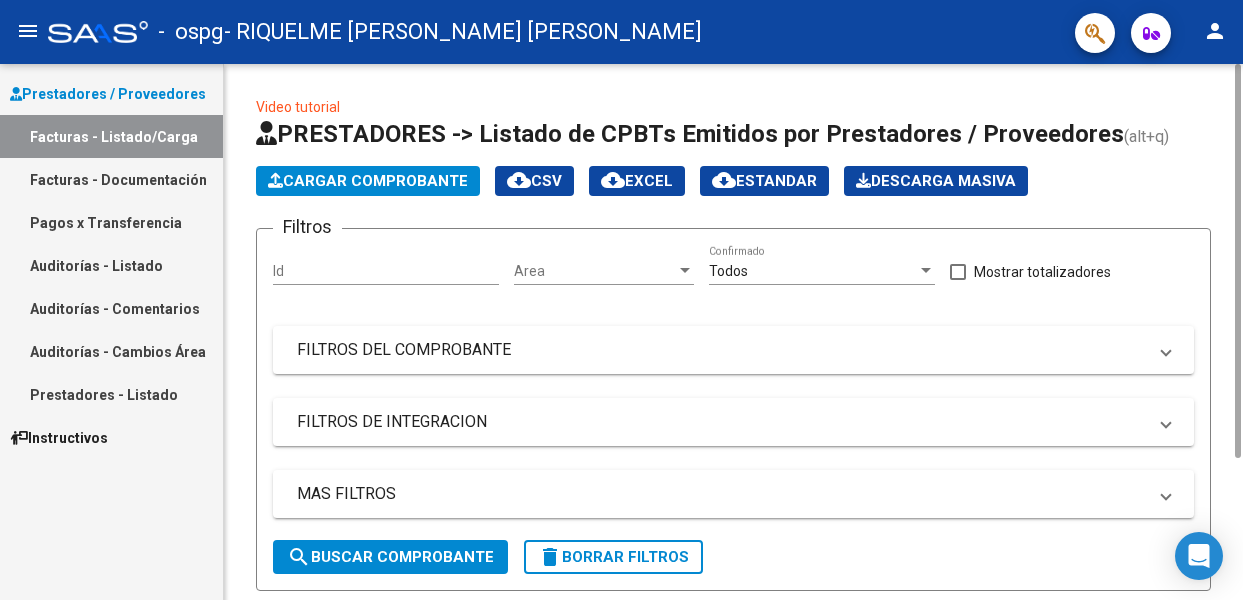 scroll, scrollTop: 0, scrollLeft: 0, axis: both 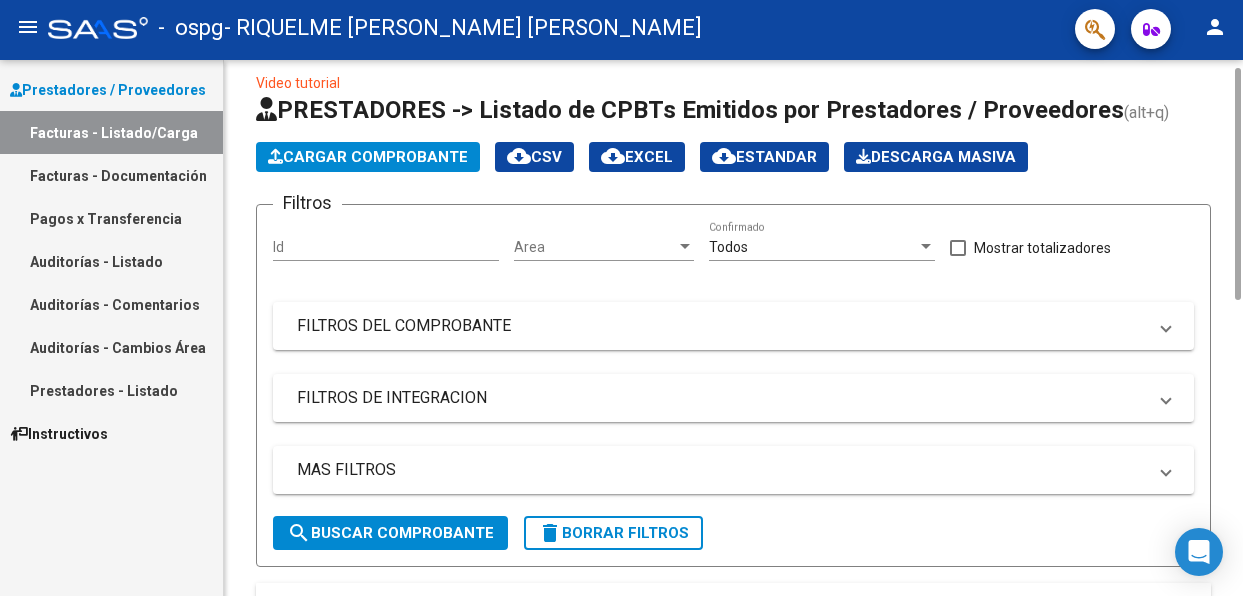 click on "Facturas - Documentación" at bounding box center [111, 179] 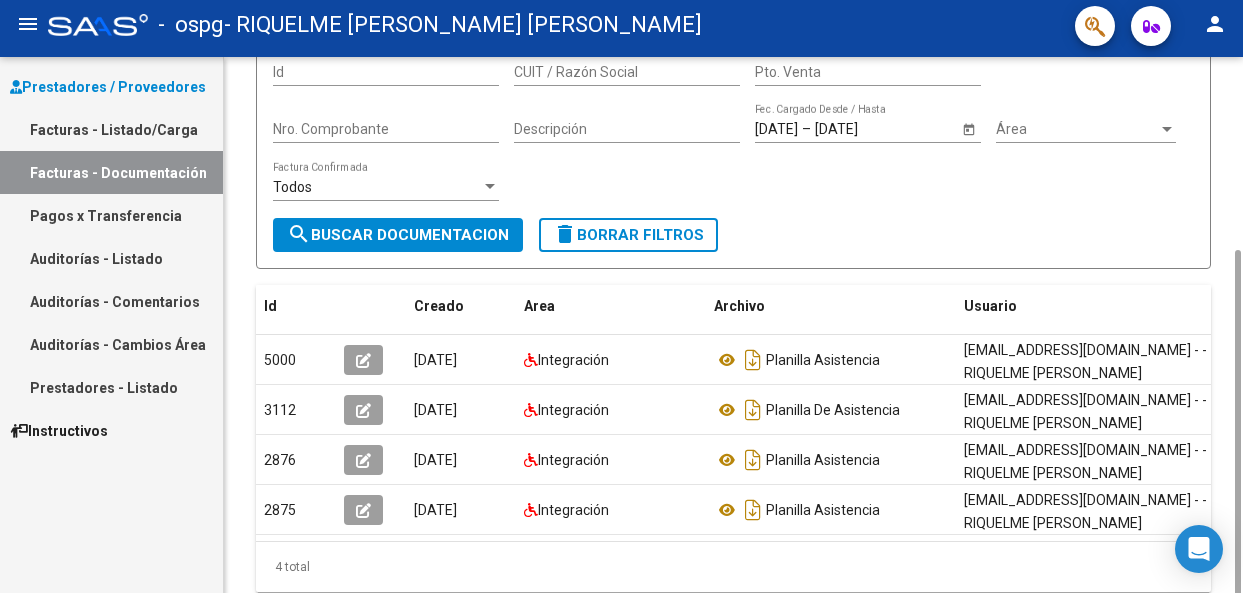 scroll, scrollTop: 234, scrollLeft: 0, axis: vertical 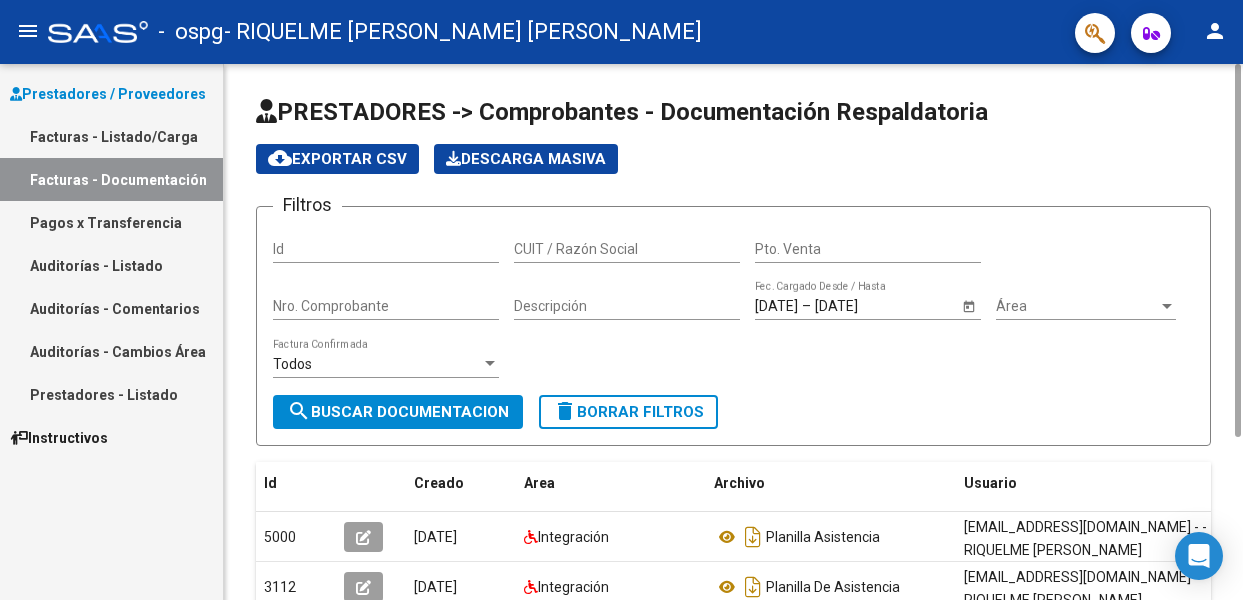 click on "cloud_download  Exportar CSV" 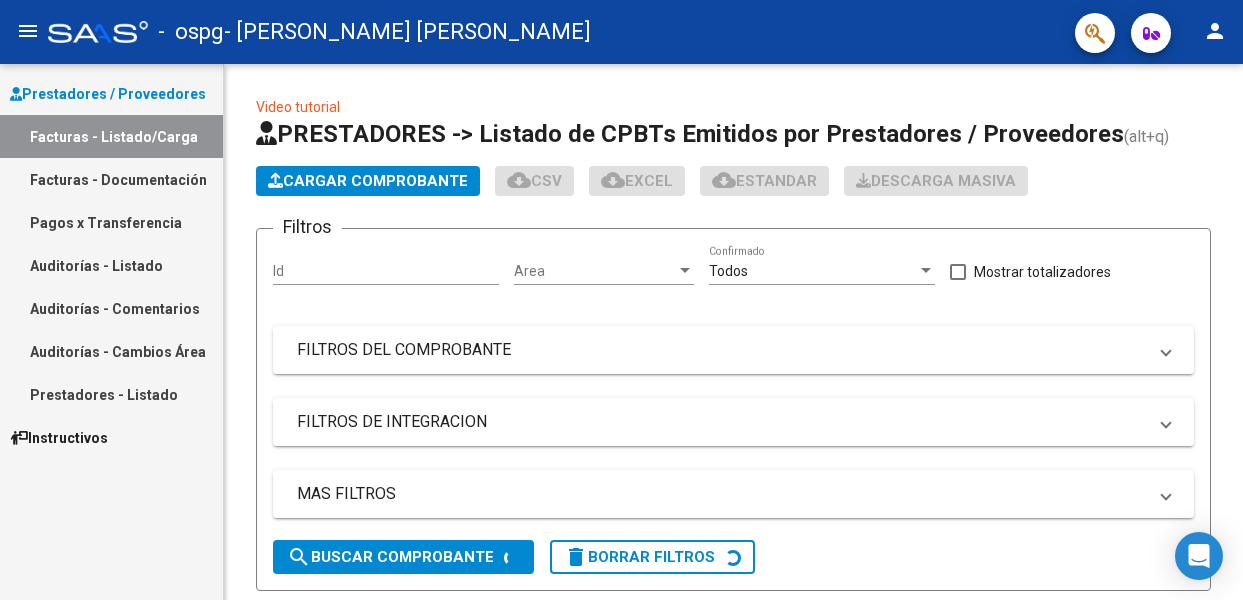 scroll, scrollTop: 0, scrollLeft: 0, axis: both 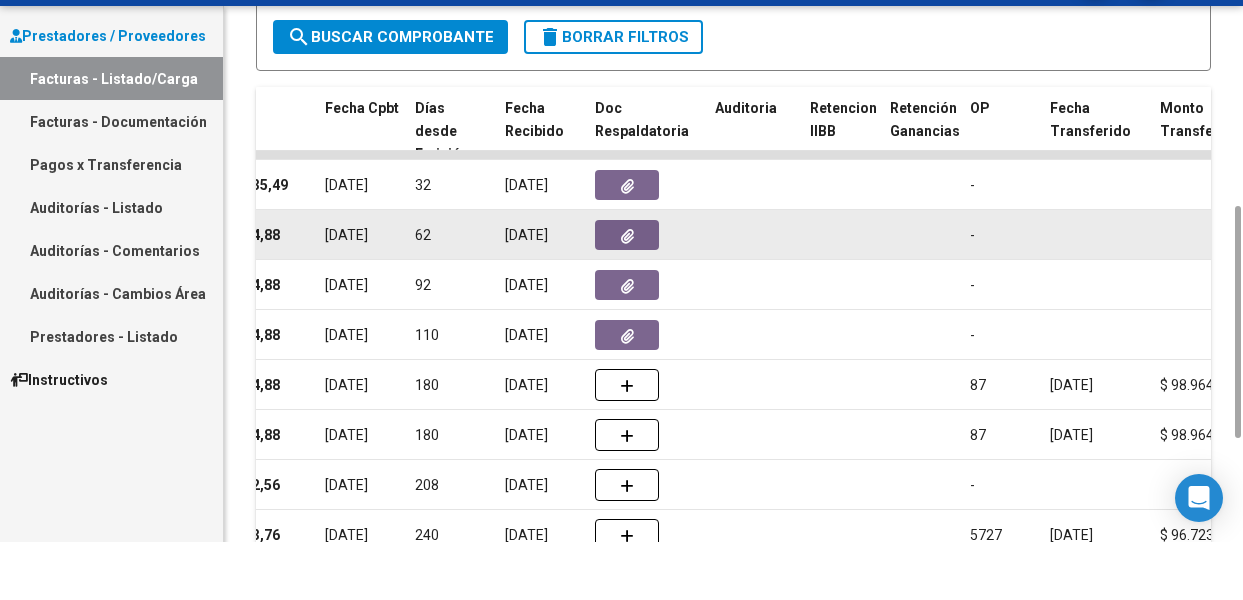 click 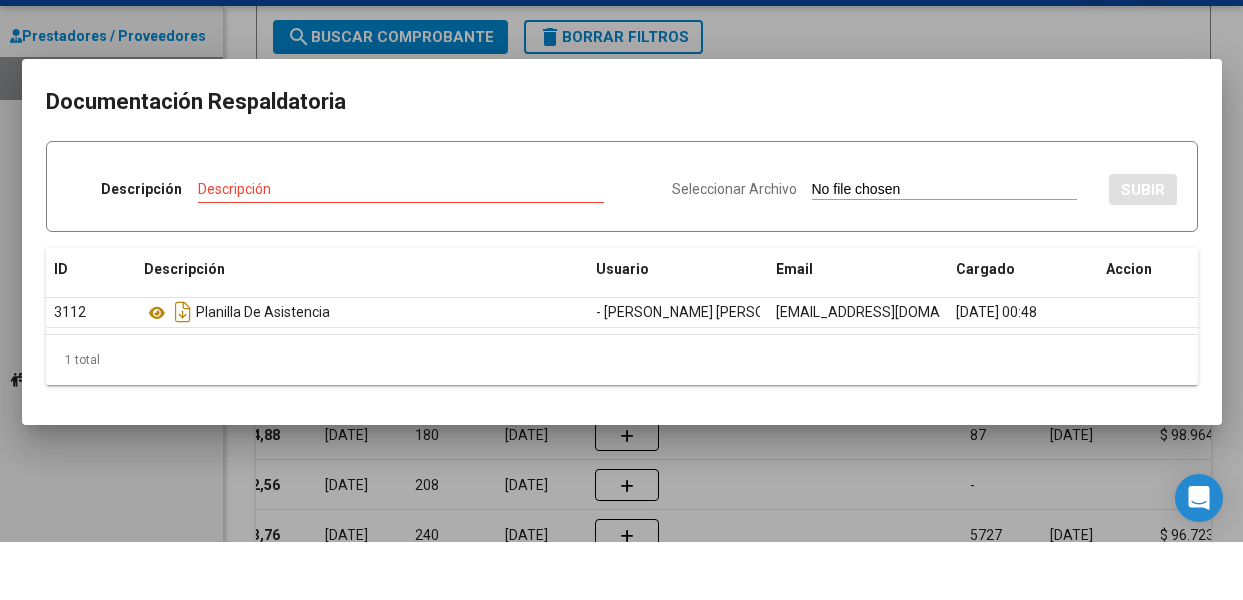 click at bounding box center (621, 300) 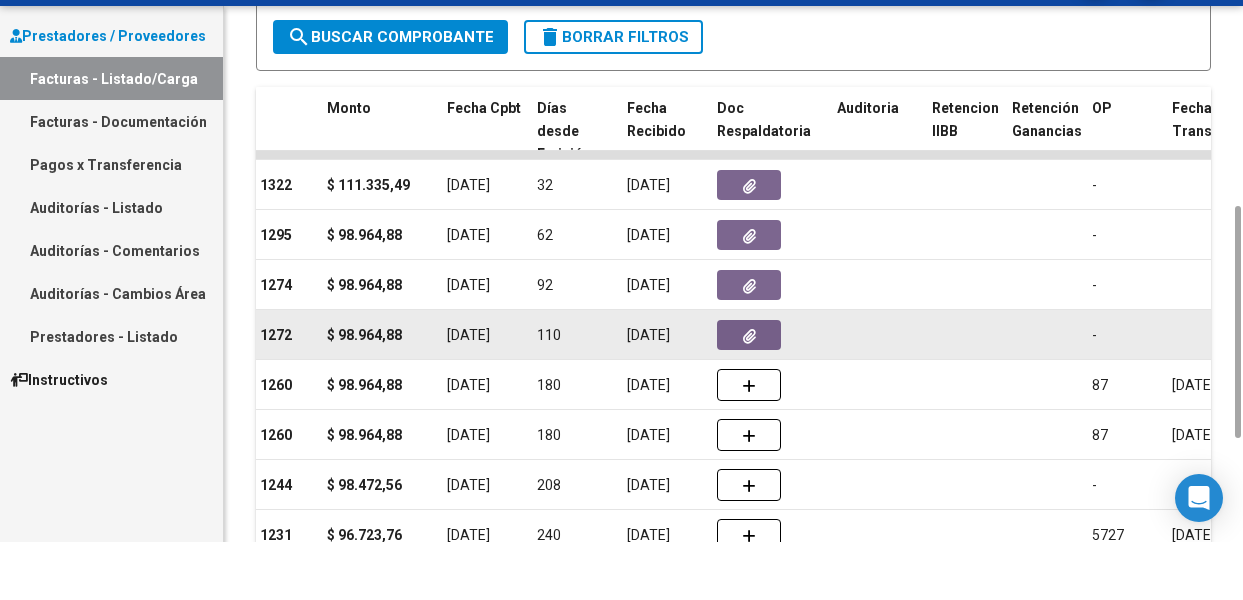 scroll, scrollTop: 0, scrollLeft: 846, axis: horizontal 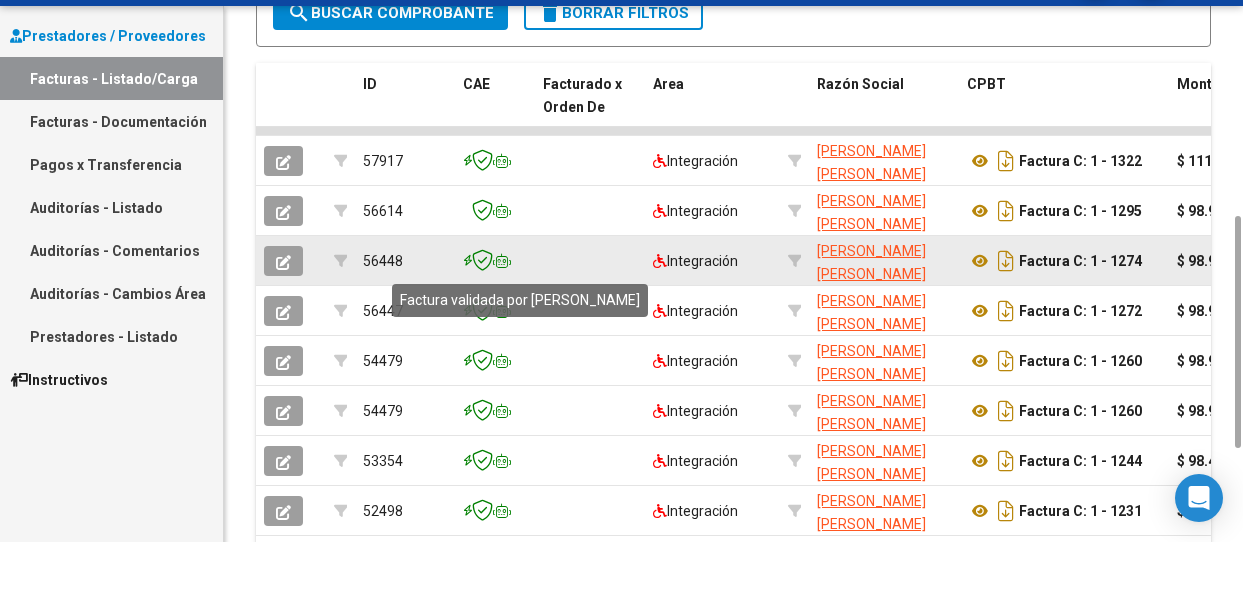 click 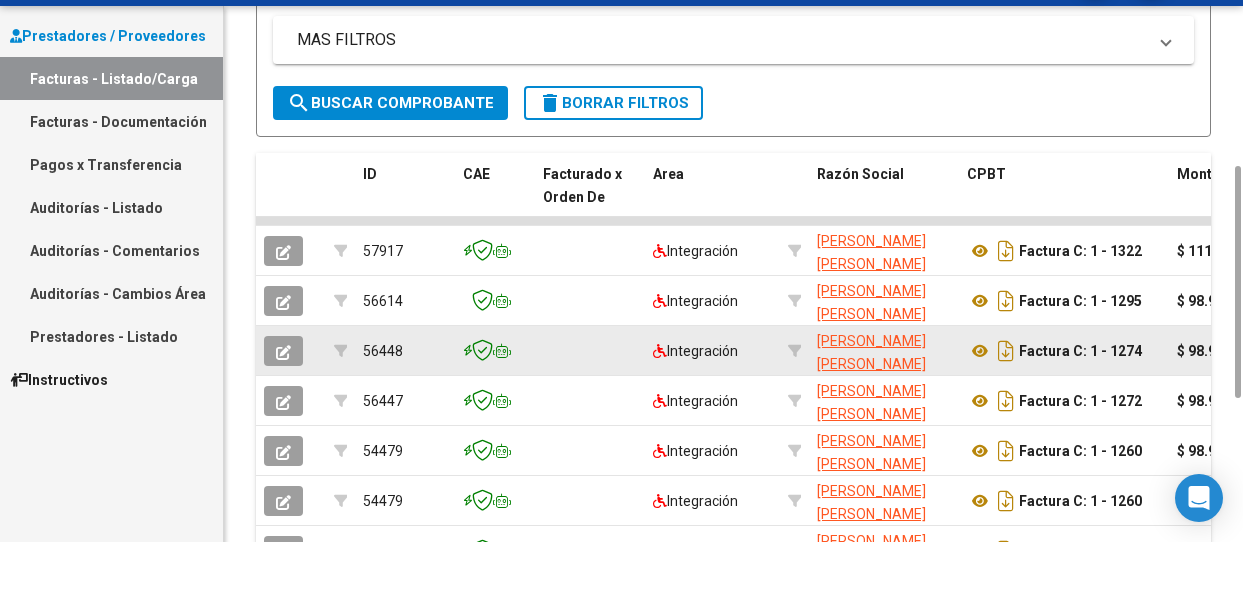scroll, scrollTop: 388, scrollLeft: 0, axis: vertical 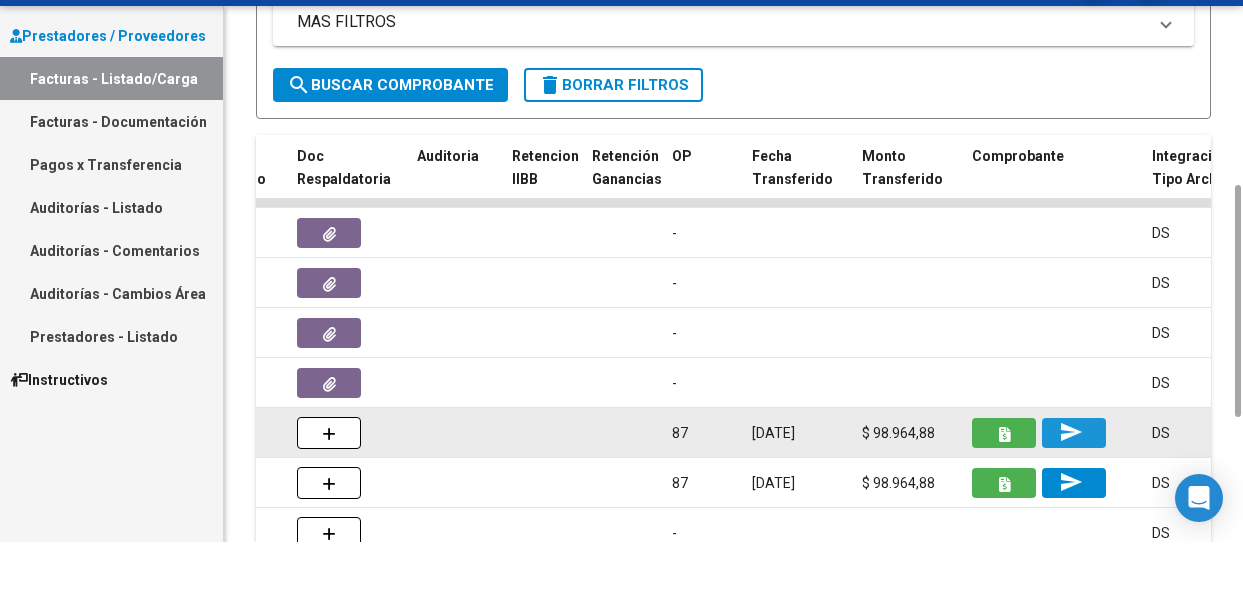 click on "send" 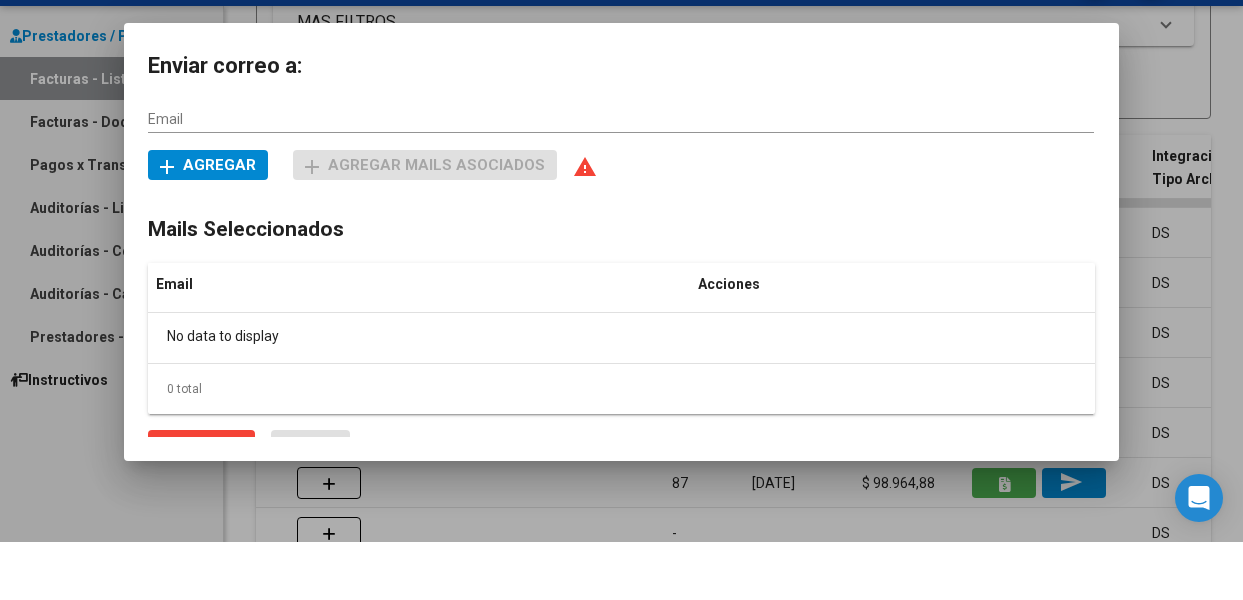 click at bounding box center (621, 300) 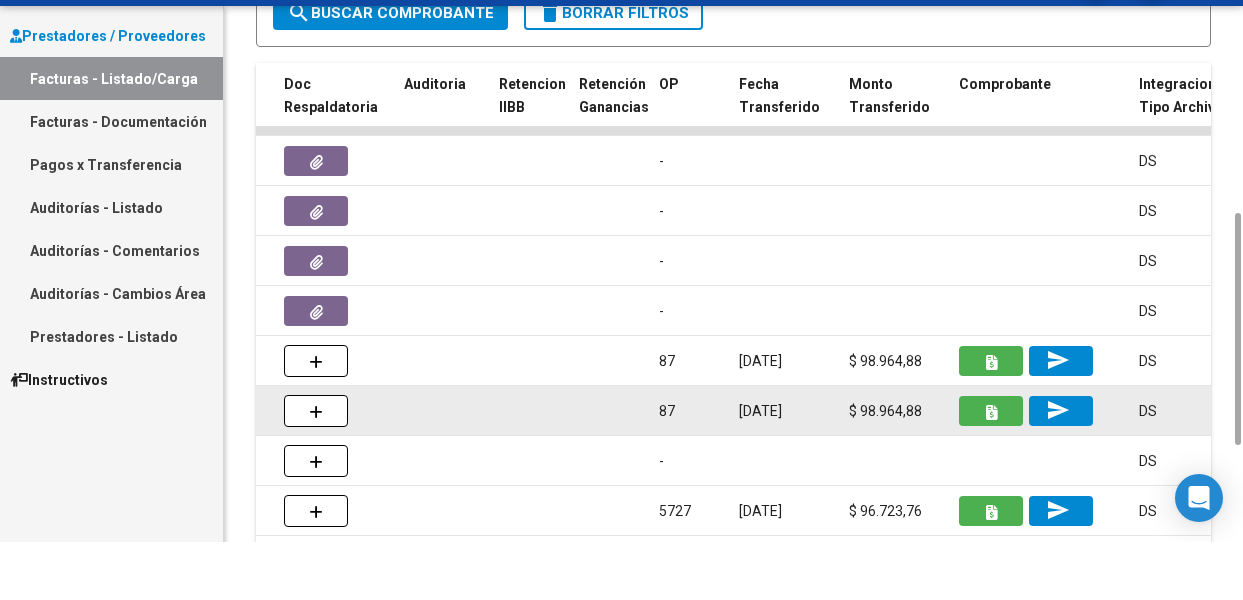 scroll, scrollTop: 490, scrollLeft: 0, axis: vertical 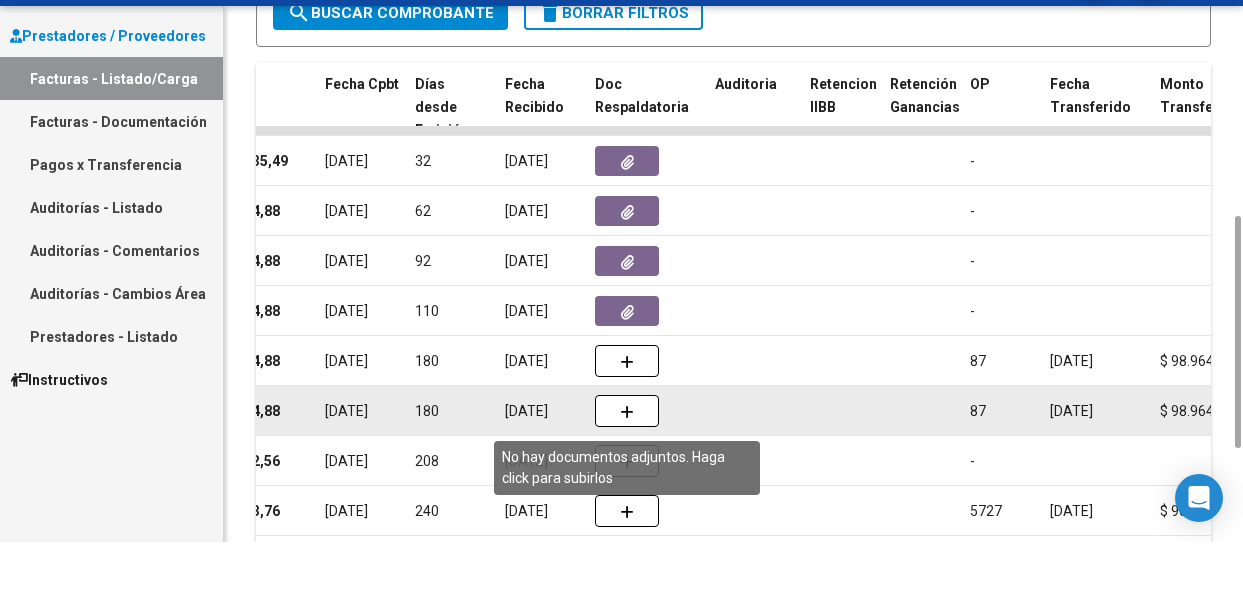 click 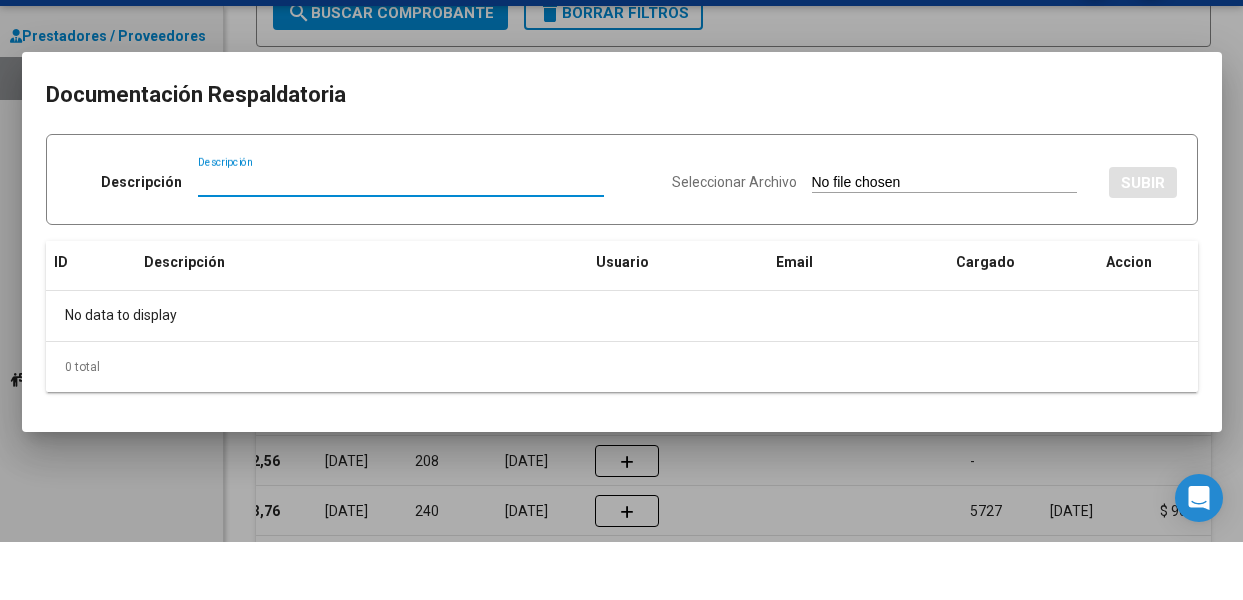 click at bounding box center [621, 300] 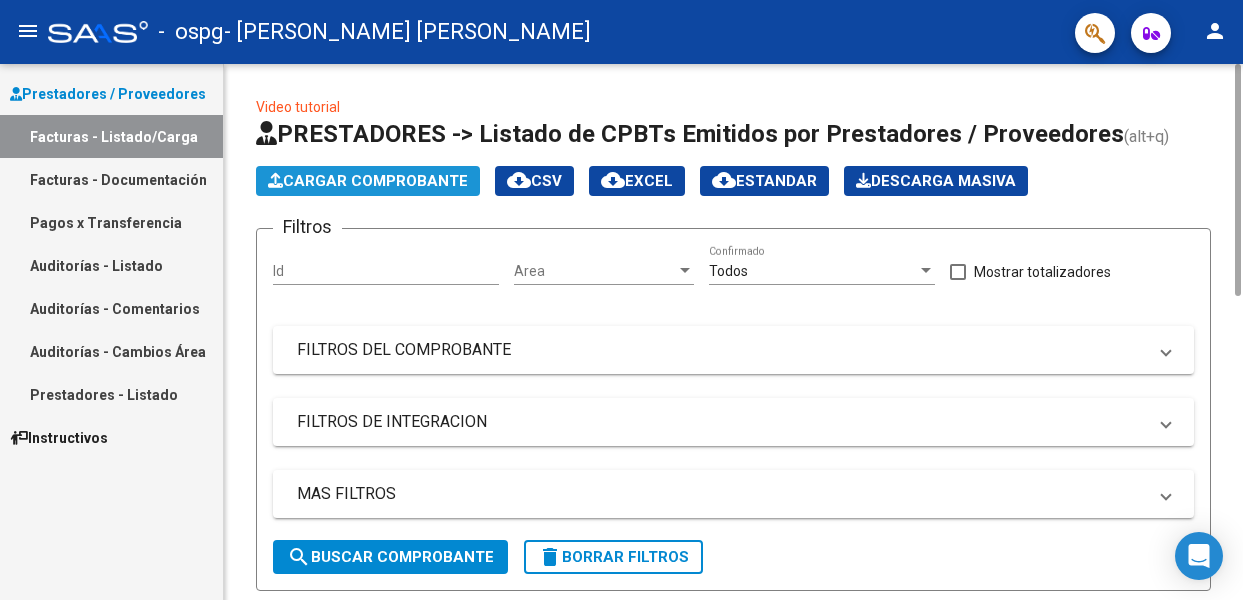 click on "Cargar Comprobante" 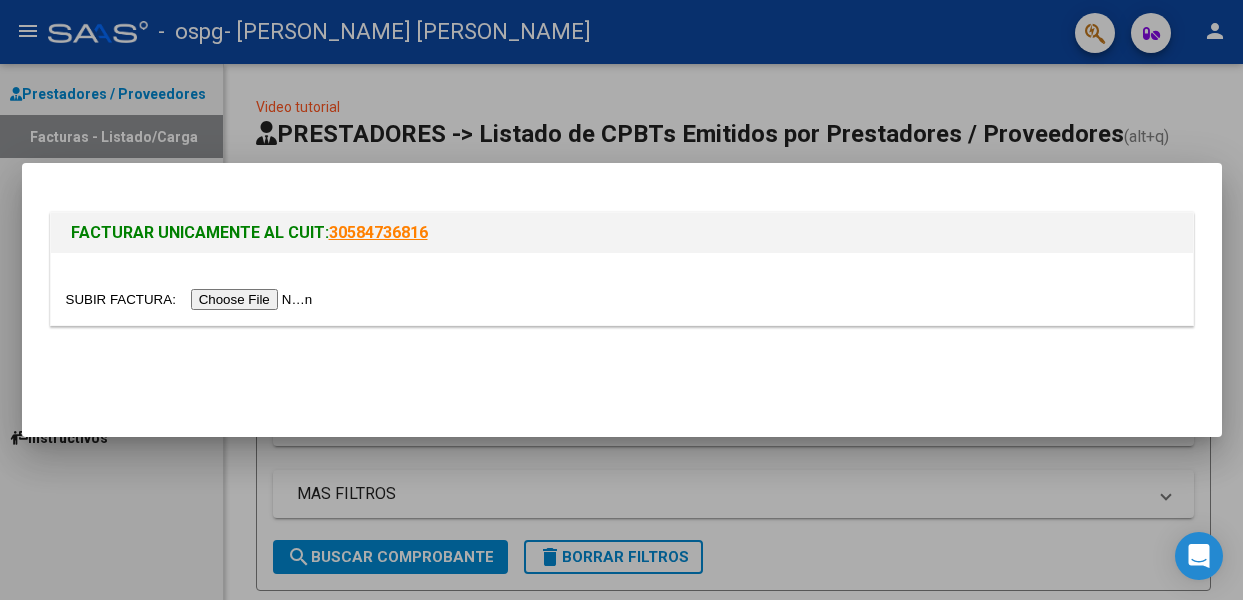 click at bounding box center [192, 299] 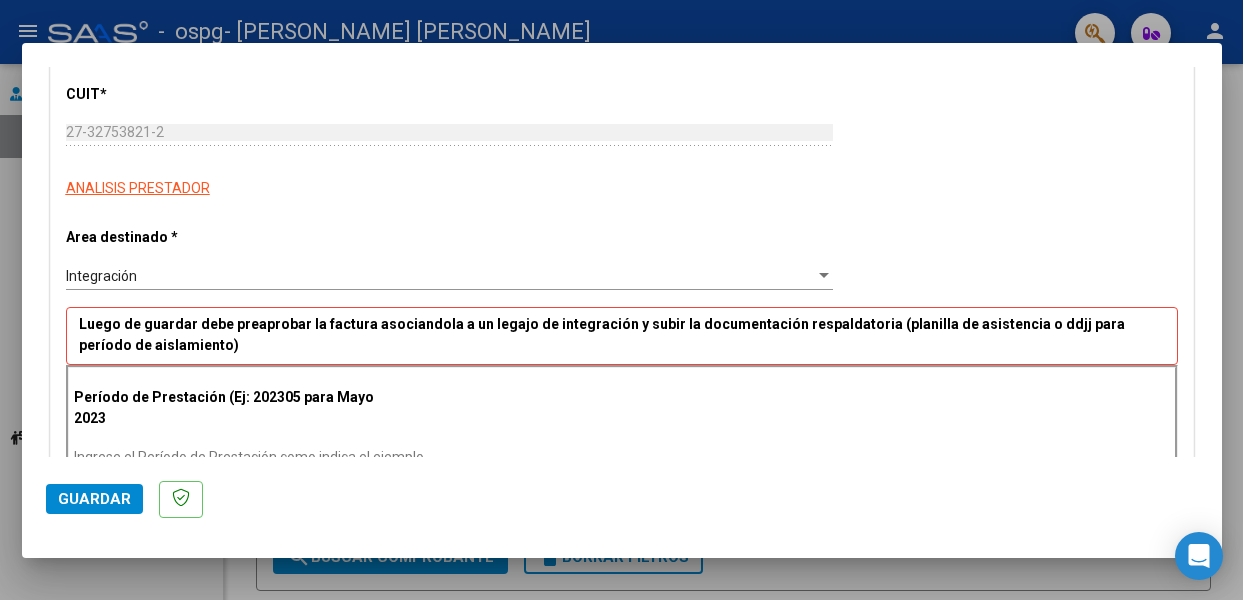 scroll, scrollTop: 263, scrollLeft: 0, axis: vertical 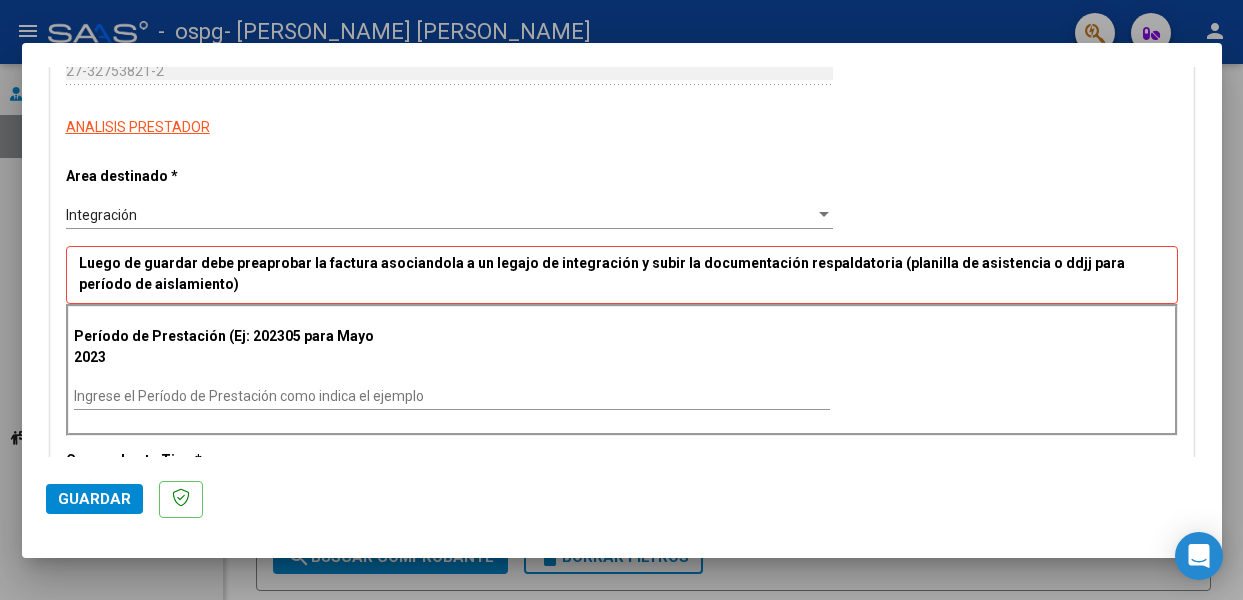 click on "Integración" at bounding box center (440, 215) 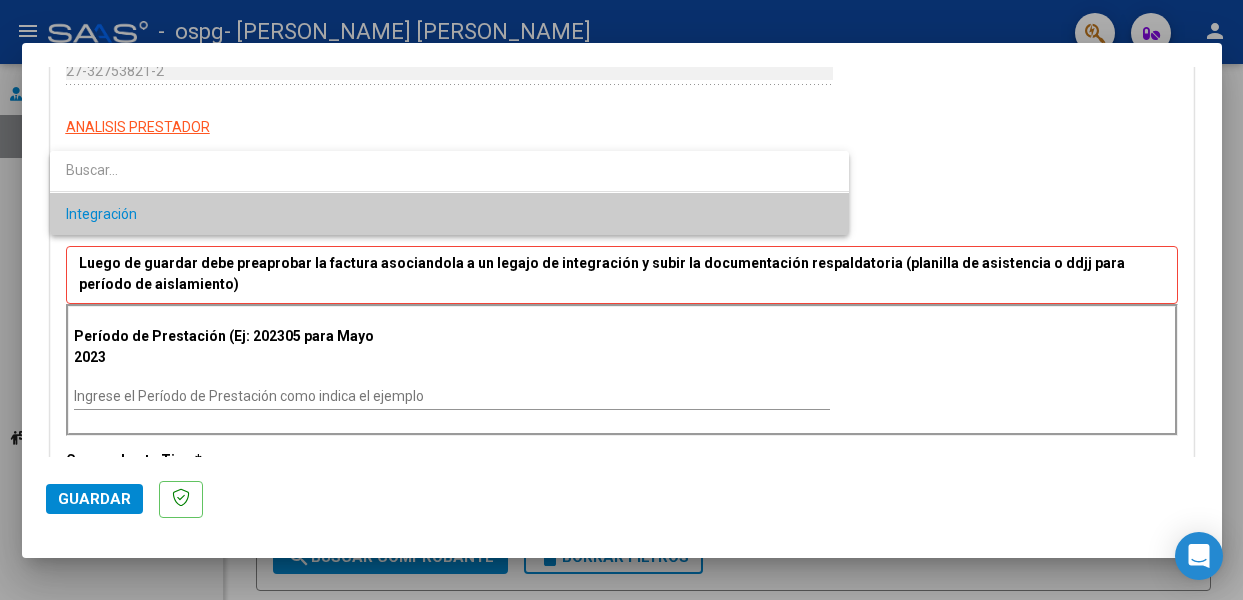 click on "Integración" at bounding box center (449, 214) 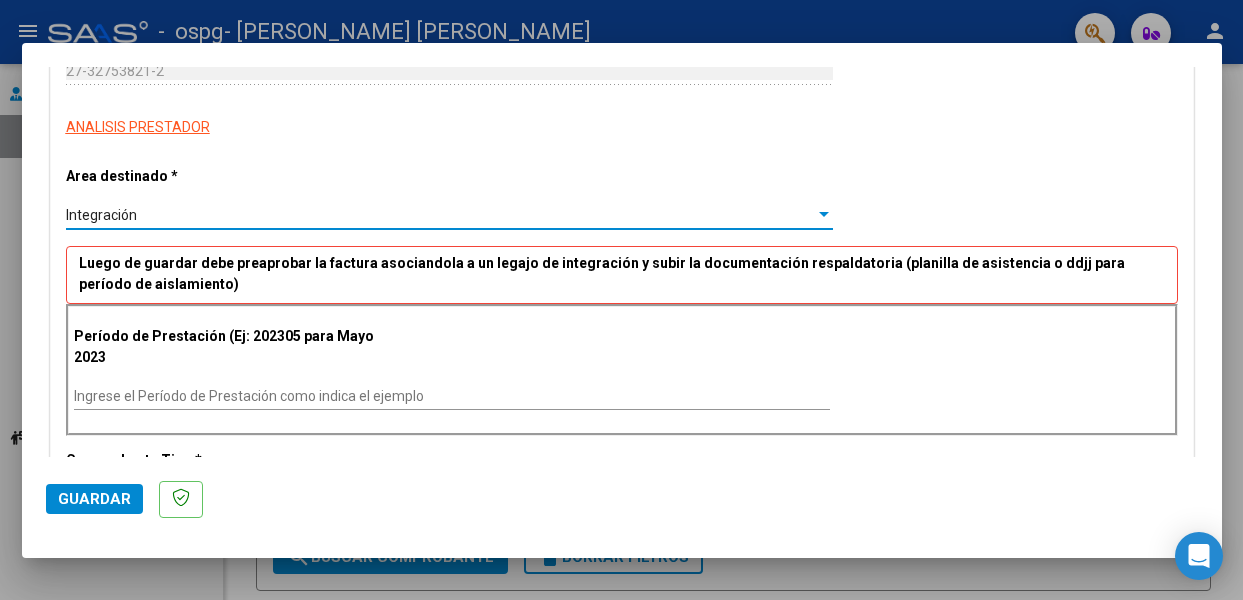 click at bounding box center (824, 215) 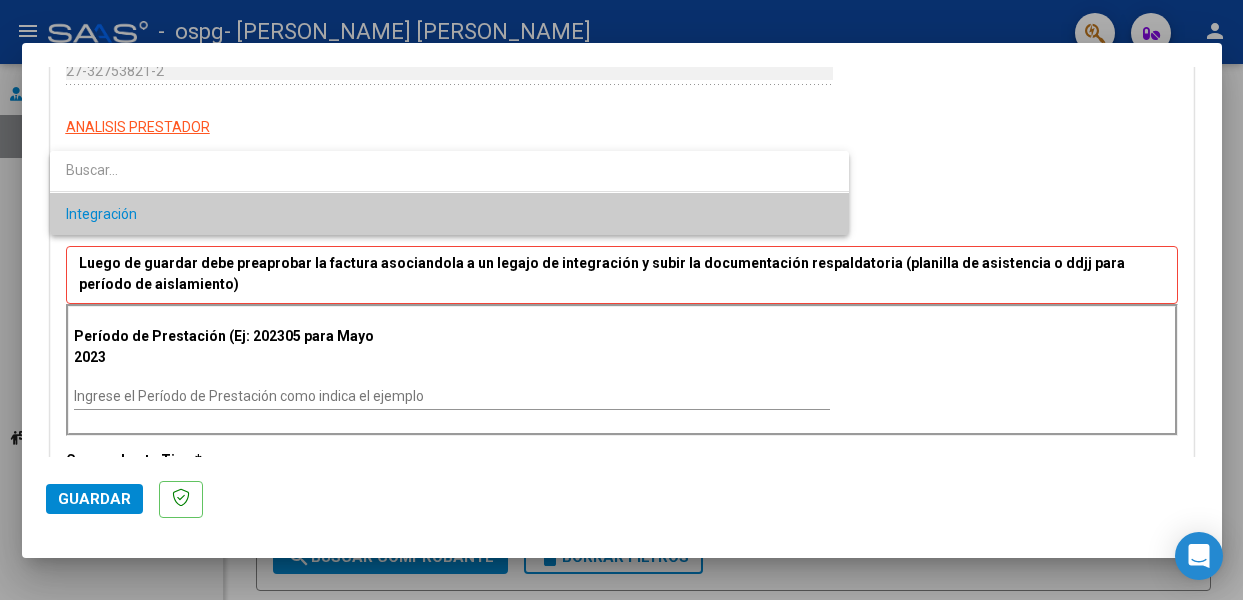 click on "Integración" at bounding box center (449, 214) 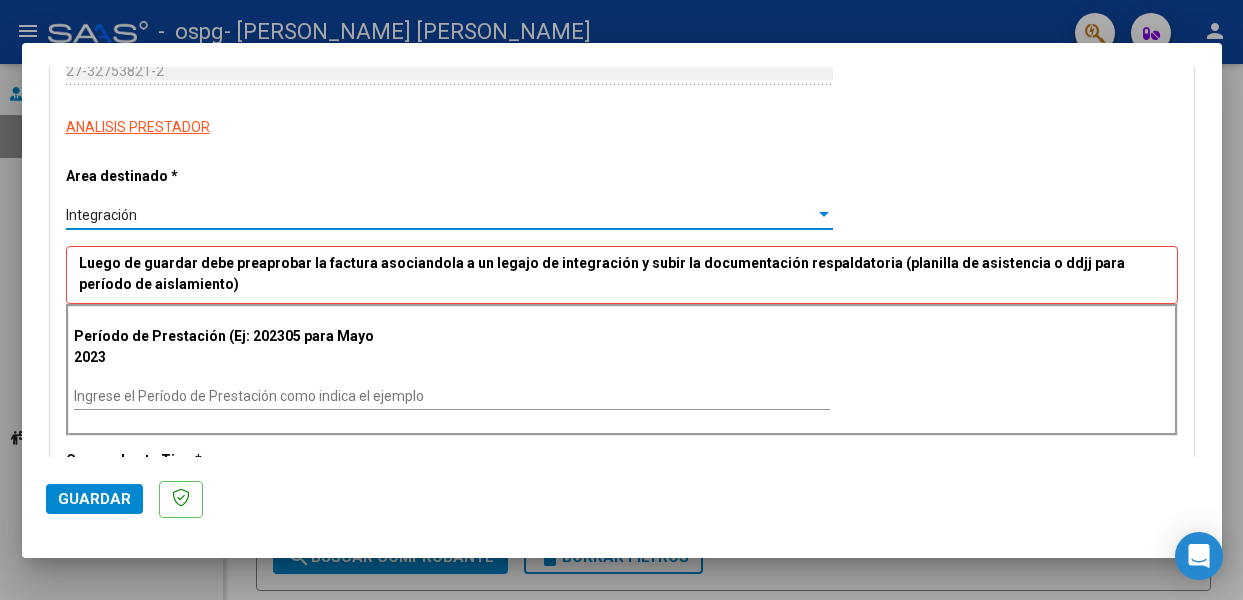 click at bounding box center [824, 215] 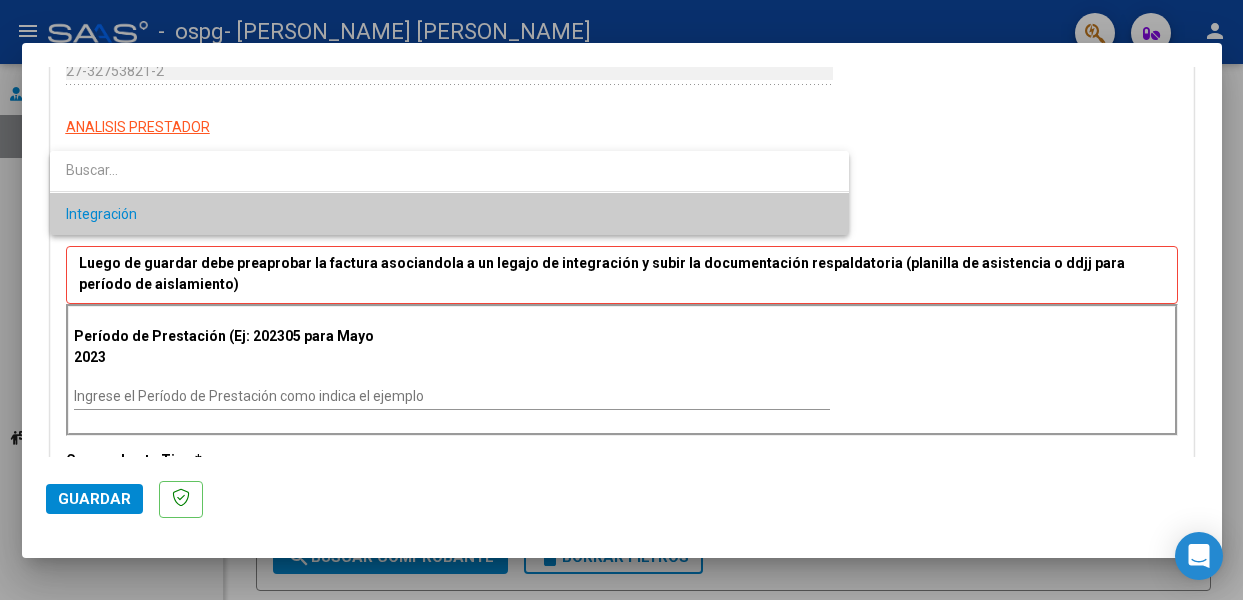 click at bounding box center [621, 300] 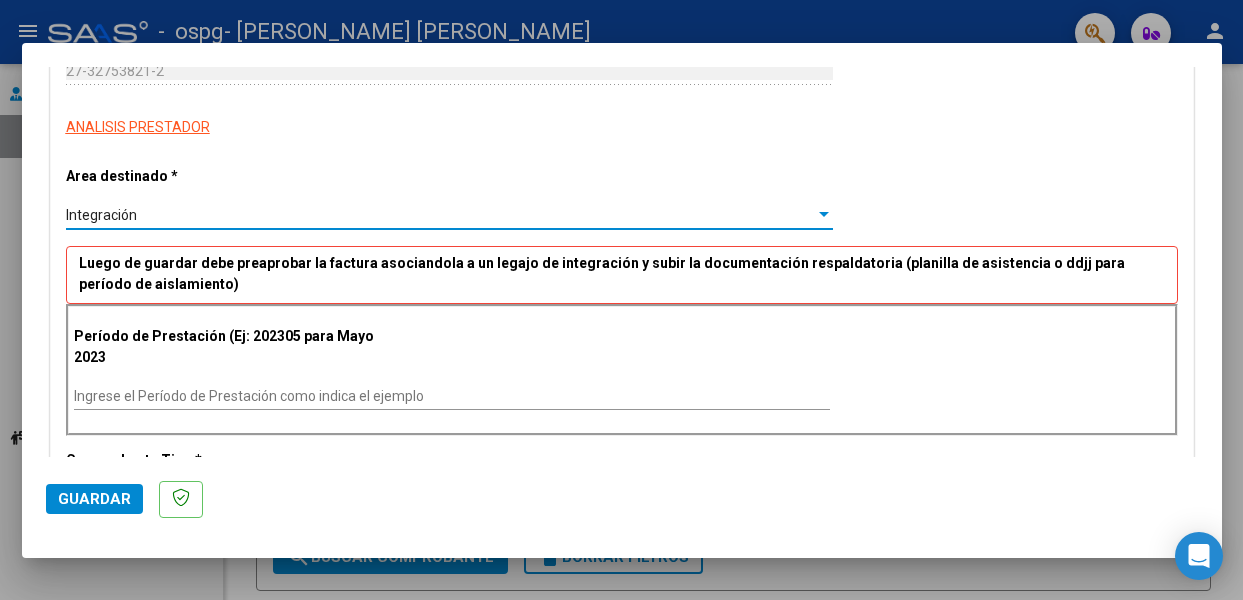 click at bounding box center [824, 214] 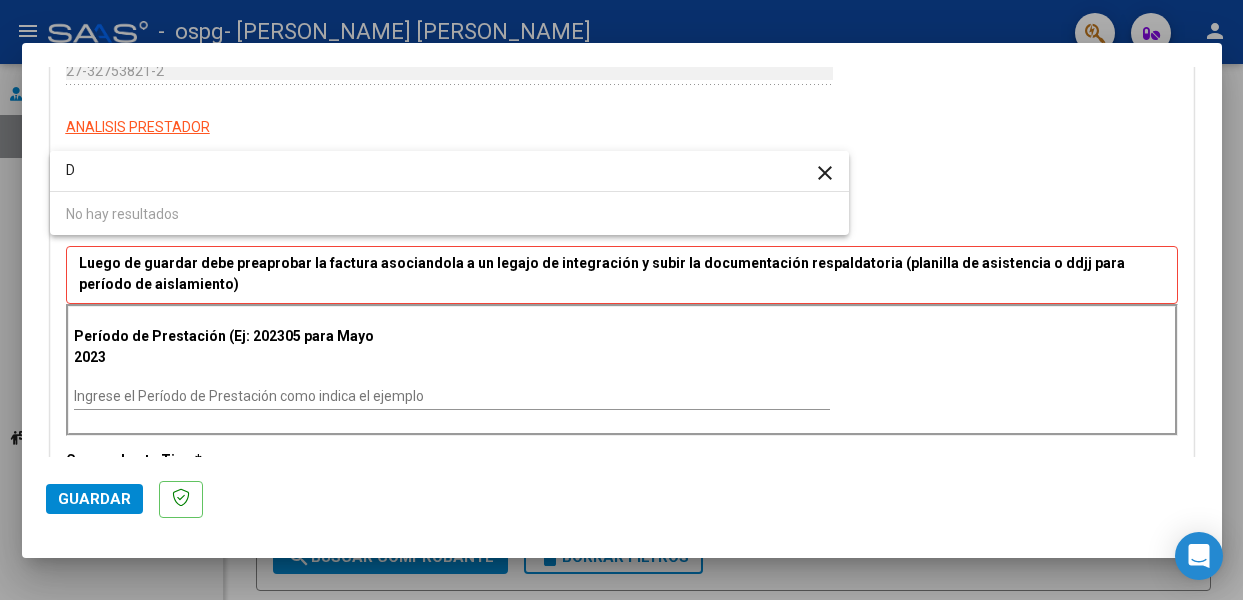 type on "D" 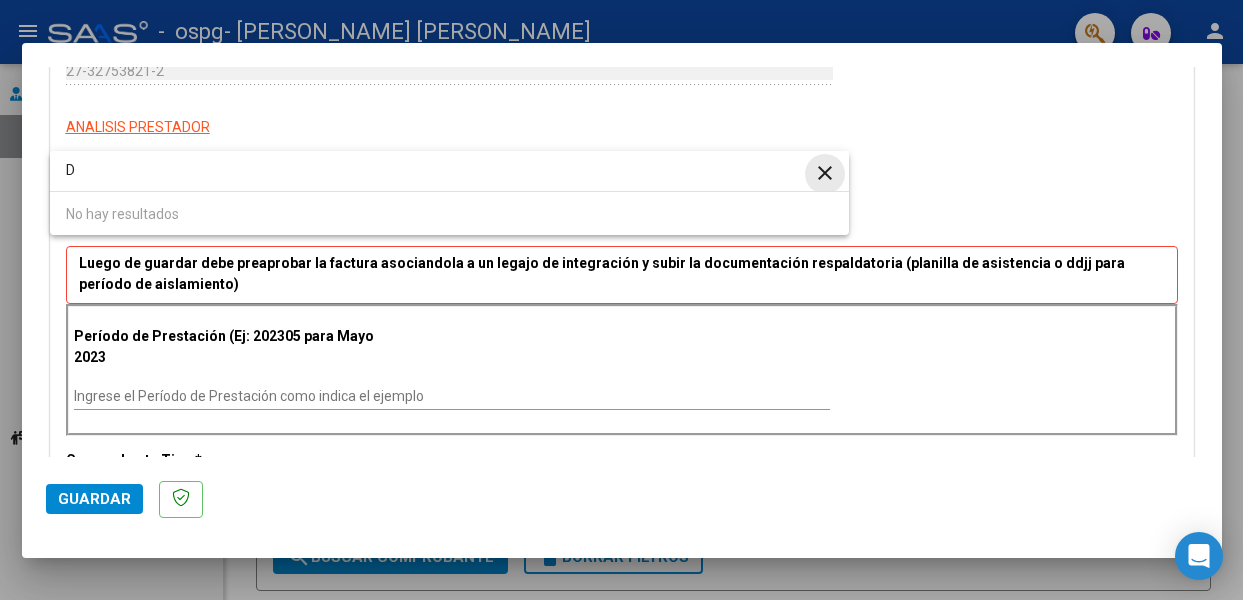 click on "close" at bounding box center [825, 173] 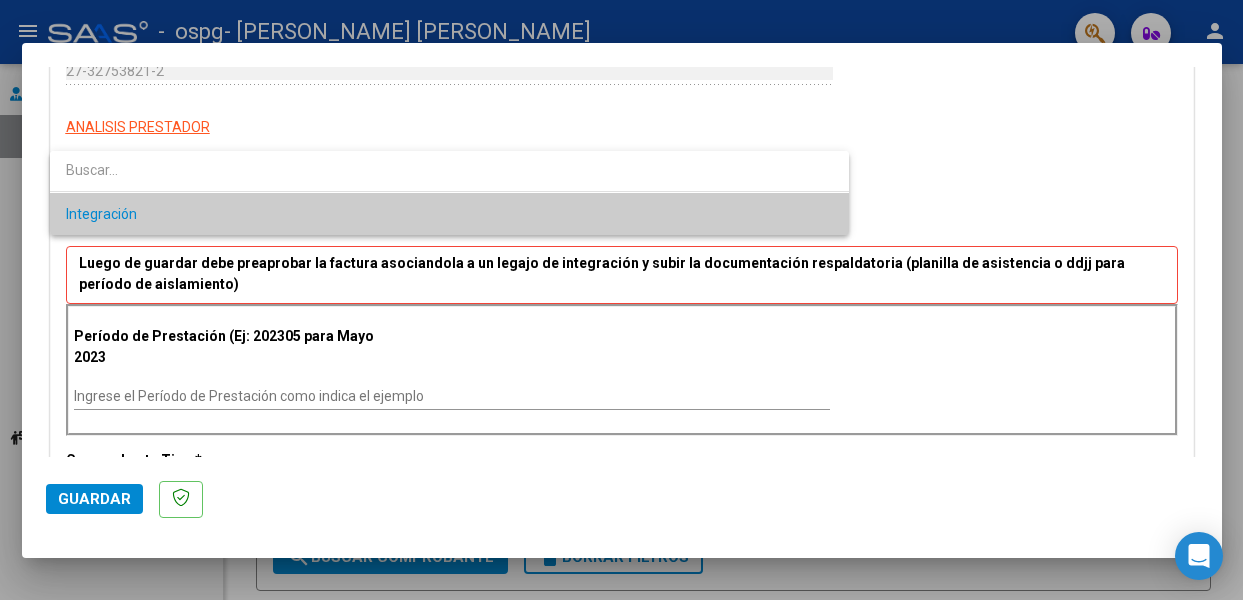 click at bounding box center [621, 300] 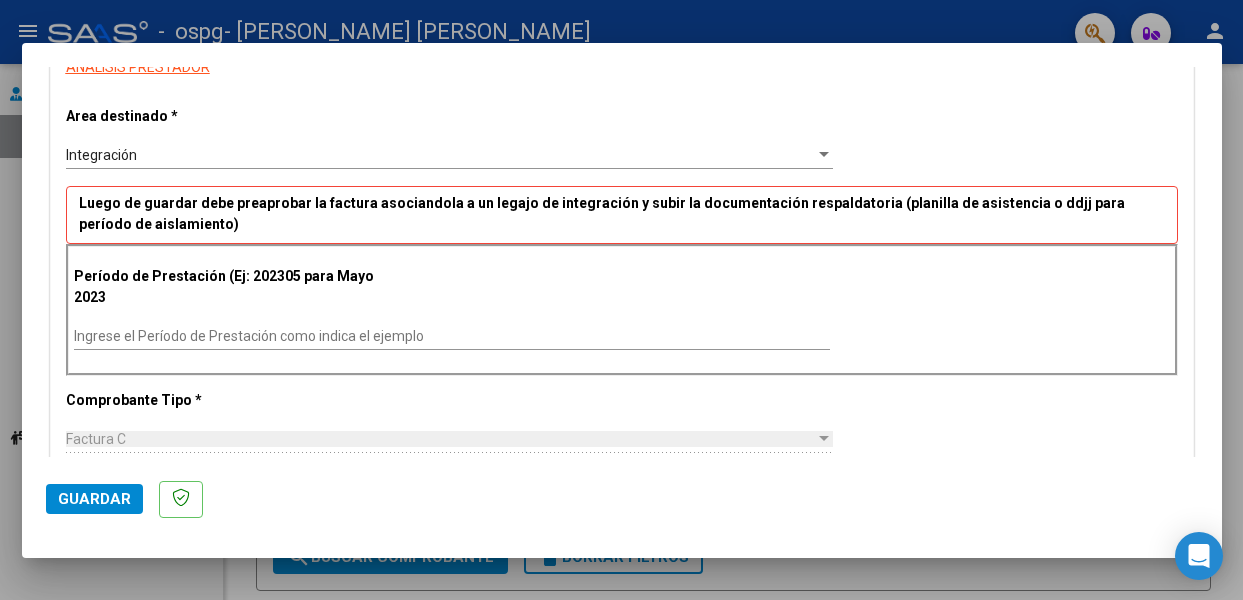 scroll, scrollTop: 380, scrollLeft: 0, axis: vertical 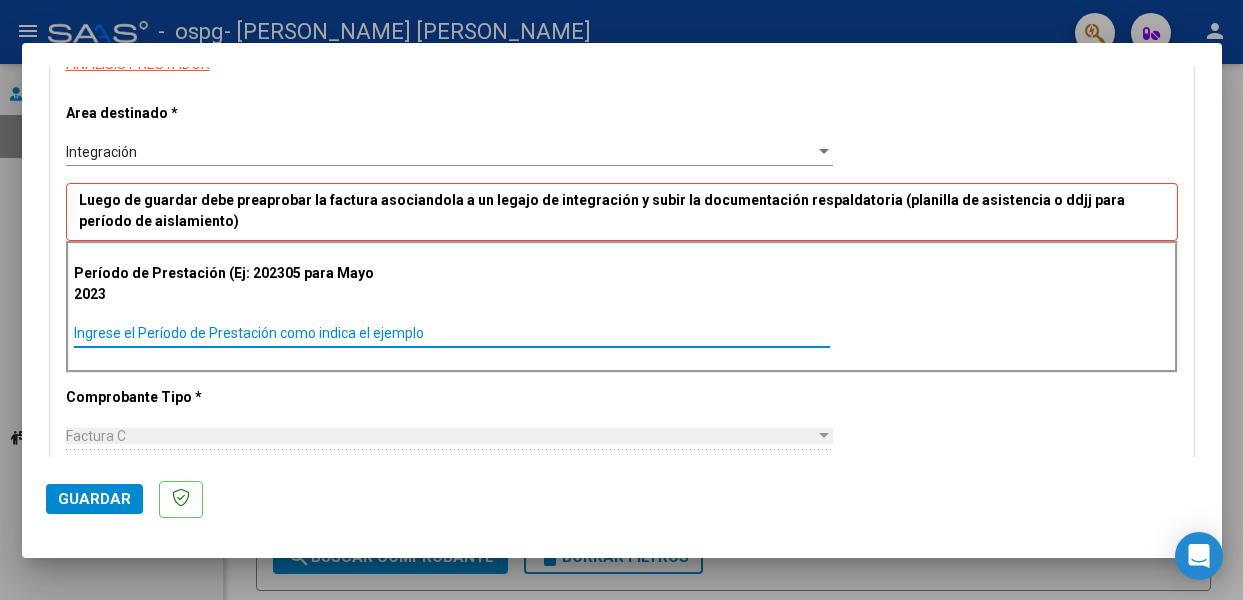 click on "Ingrese el Período de Prestación como indica el ejemplo" at bounding box center (452, 333) 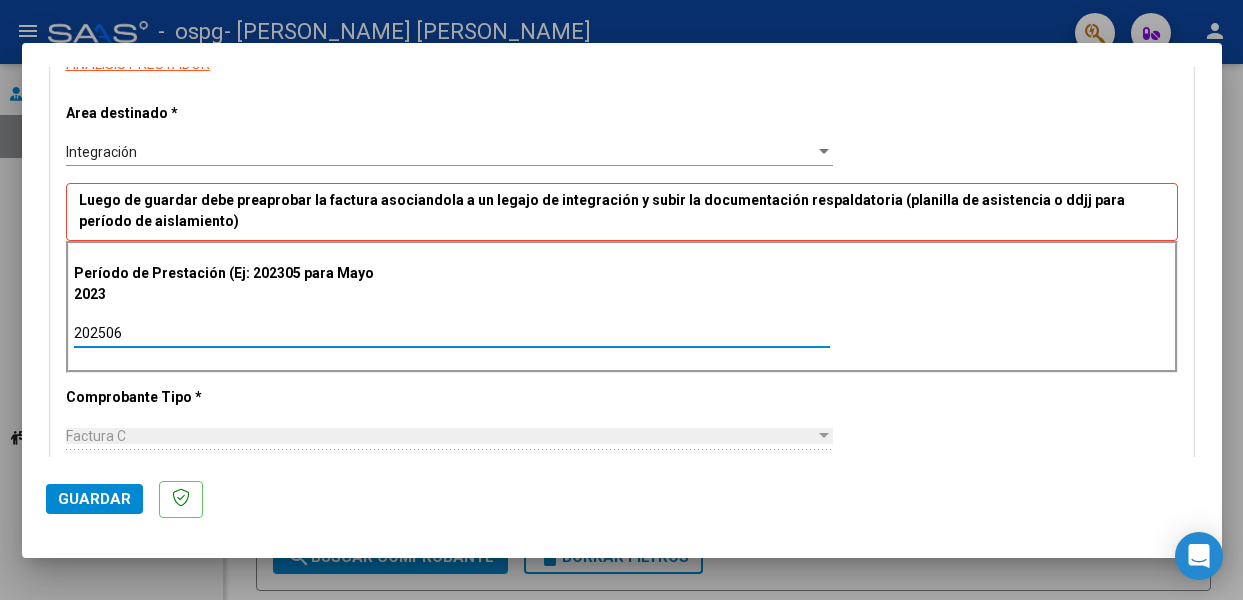 type on "202506" 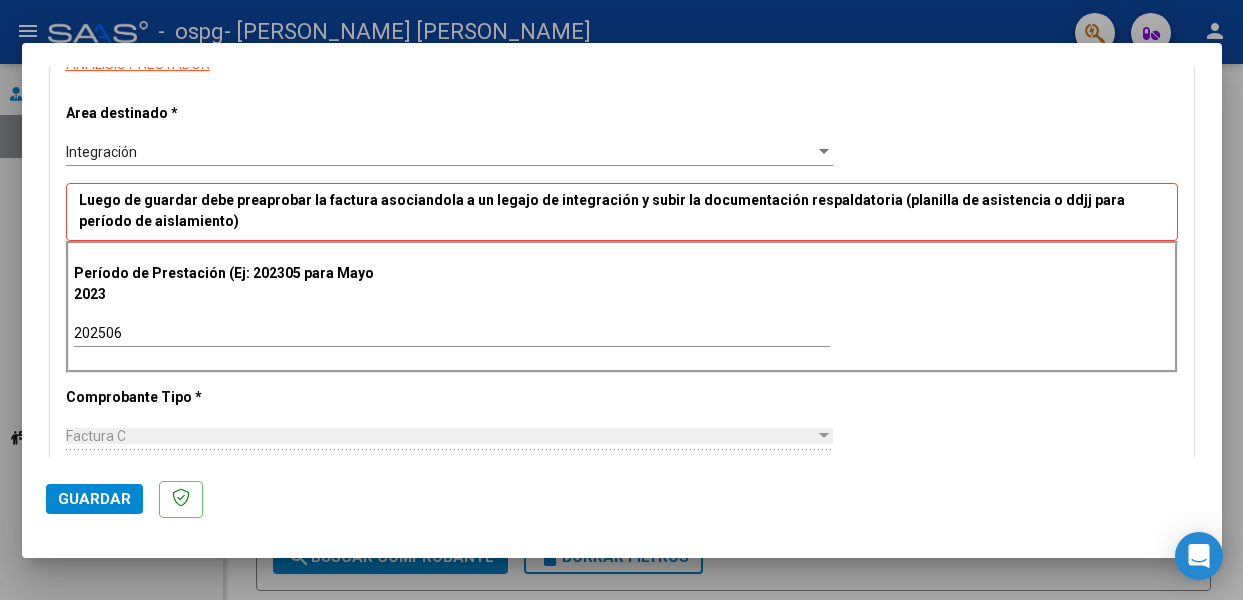 click on "CUIT  *   27-32753821-2 Ingresar CUIT  ANALISIS PRESTADOR  Area destinado * Integración Seleccionar Area Luego de guardar debe preaprobar la factura asociandola a un legajo de integración y subir la documentación respaldatoria (planilla de asistencia o ddjj para período de aislamiento)  Período de Prestación (Ej: 202305 para Mayo 2023    202506 Ingrese el Período de Prestación como indica el ejemplo   Comprobante Tipo * Factura C Seleccionar Tipo Punto de Venta  *   1 Ingresar el Nro.  Número  *   1339 Ingresar el Nro.  Monto  *   $ 98.964,88 Ingresar el monto  Fecha del Cpbt.  *   2025-07-05 Ingresar la fecha  CAE / CAEA (no ingrese CAI)    75272266889868 Ingresar el CAE o CAEA (no ingrese CAI)  Fecha de Vencimiento    Ingresar la fecha  Ref. Externa    Ingresar la ref.  N° Liquidación    Ingresar el N° Liquidación" at bounding box center (622, 617) 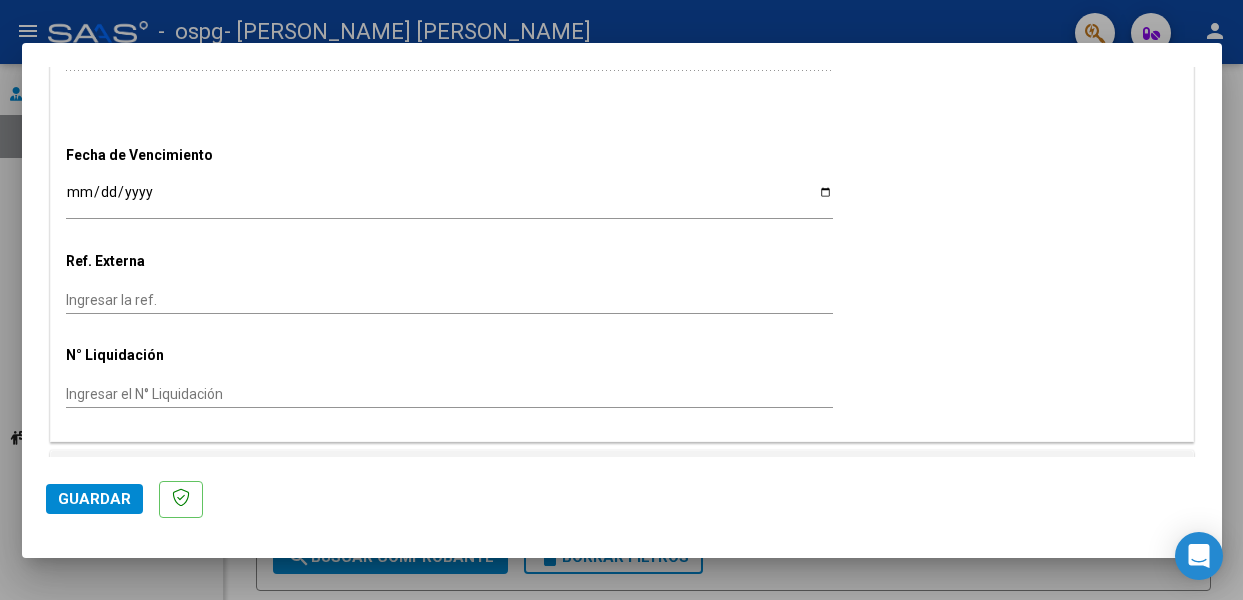scroll, scrollTop: 1242, scrollLeft: 0, axis: vertical 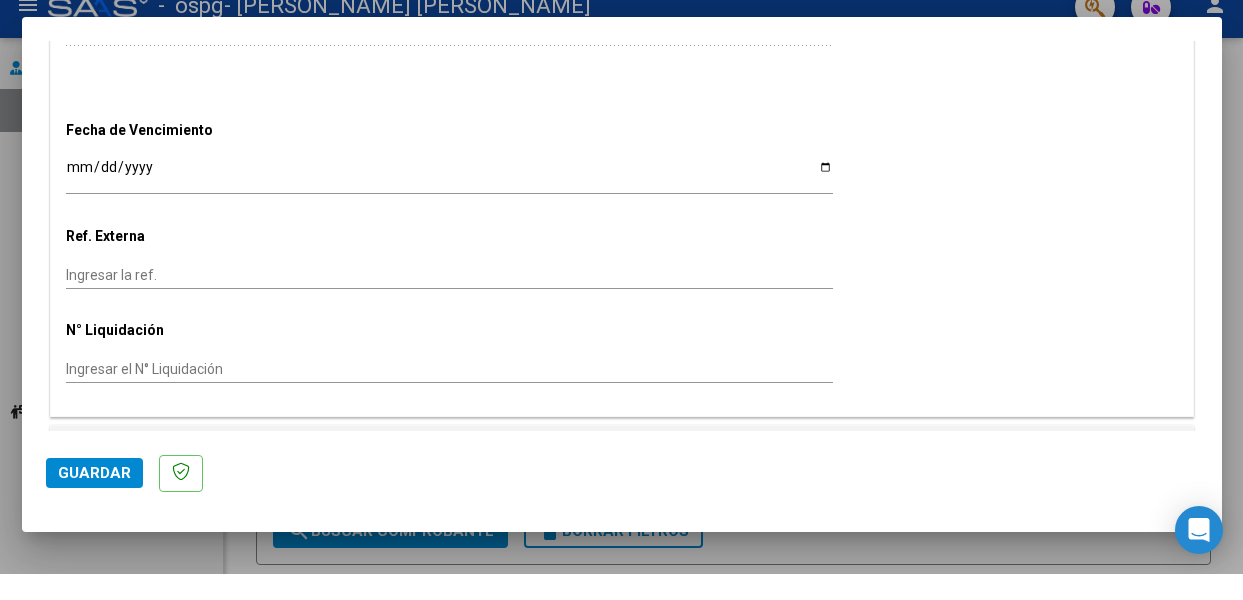 click on "Guardar" 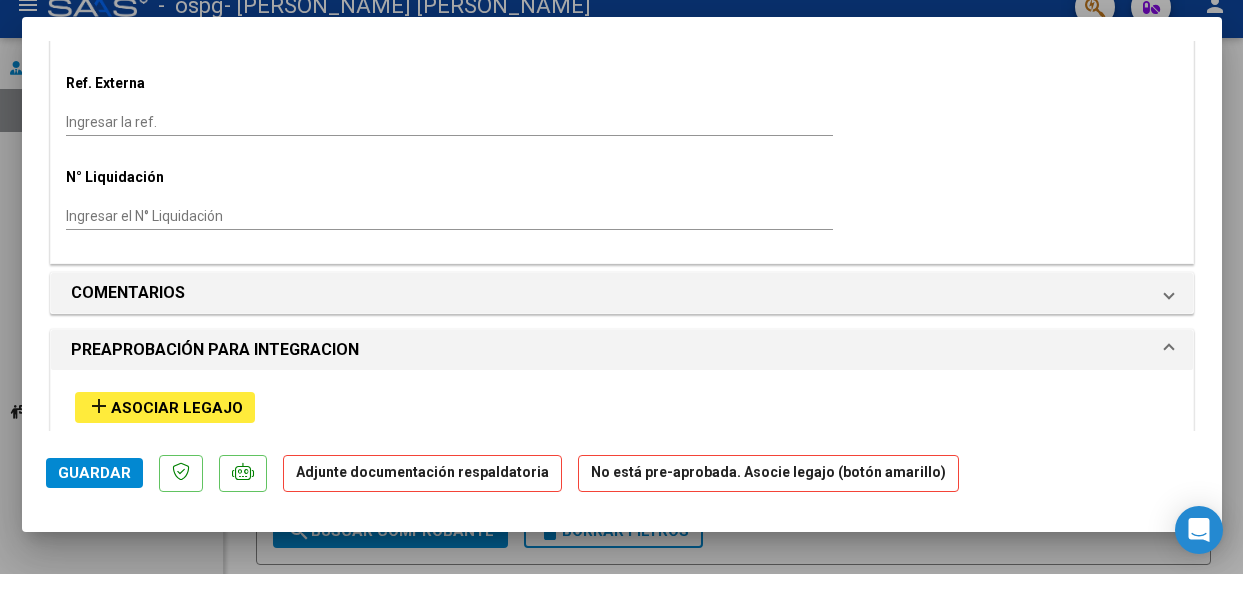 scroll, scrollTop: 1428, scrollLeft: 0, axis: vertical 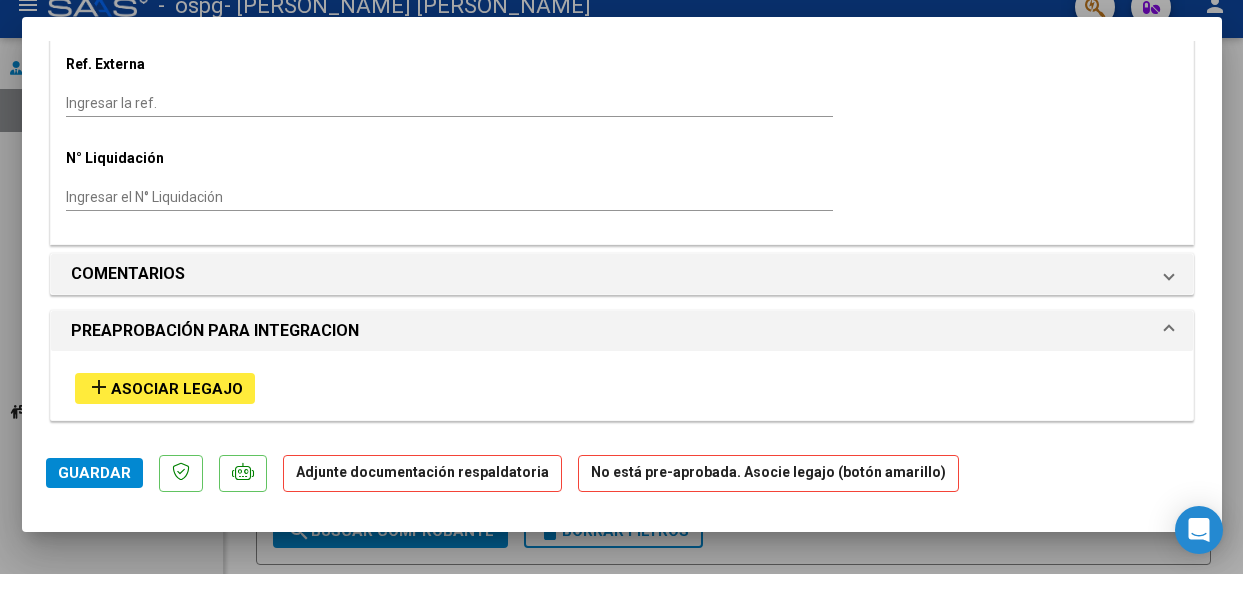click on "Asociar Legajo" at bounding box center [177, 415] 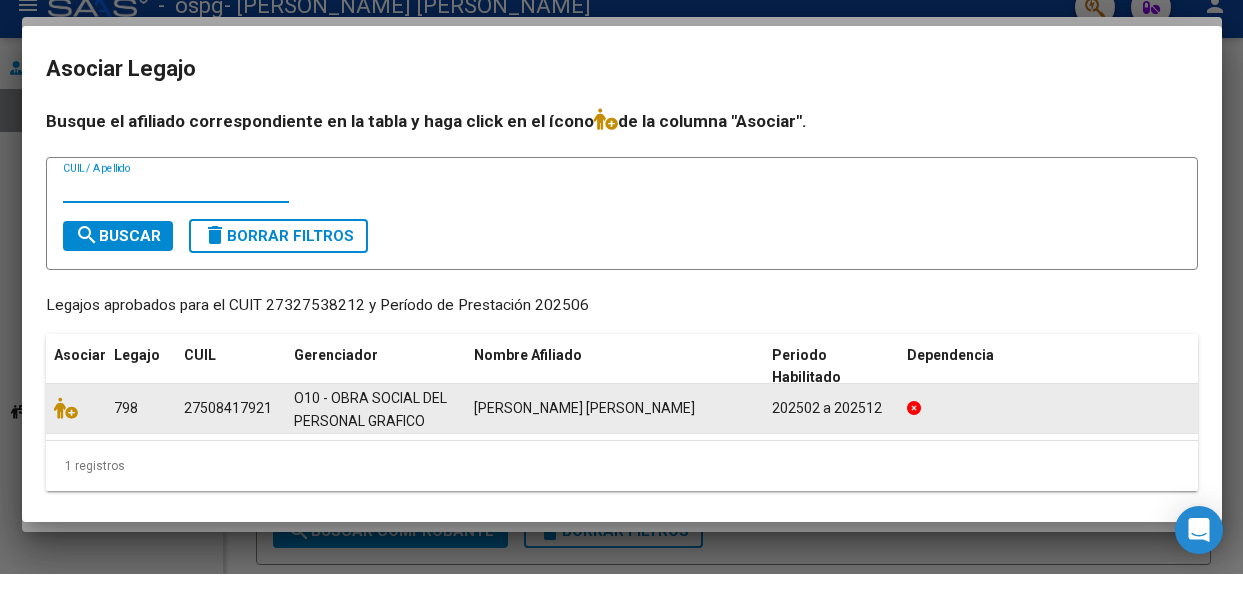 click on "27508417921" 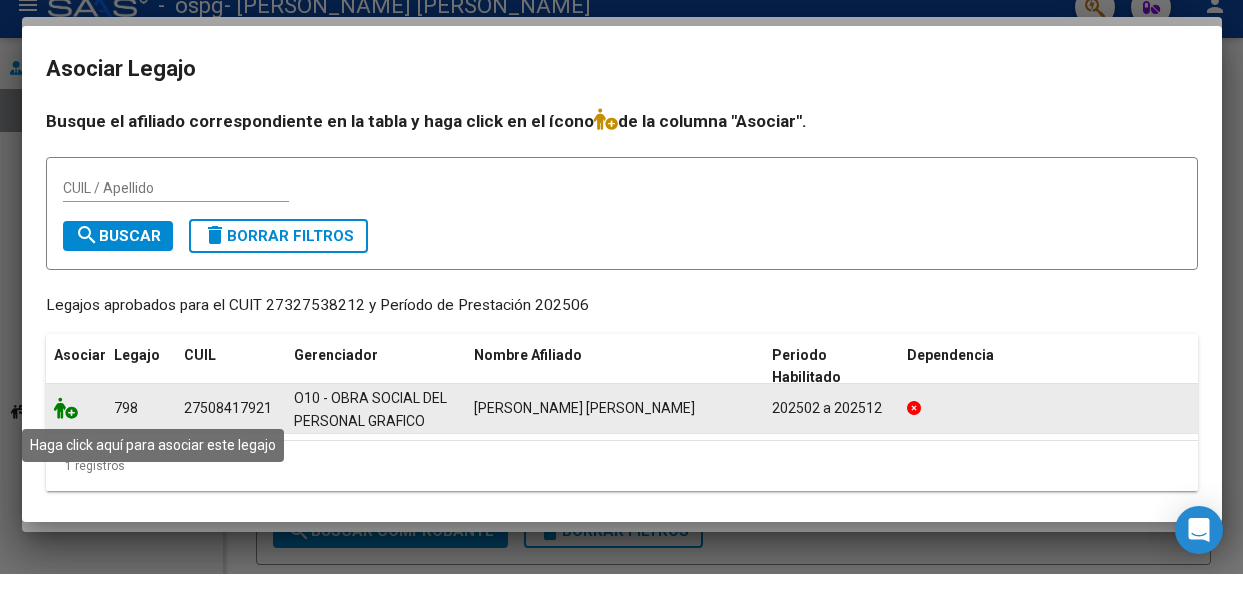 click 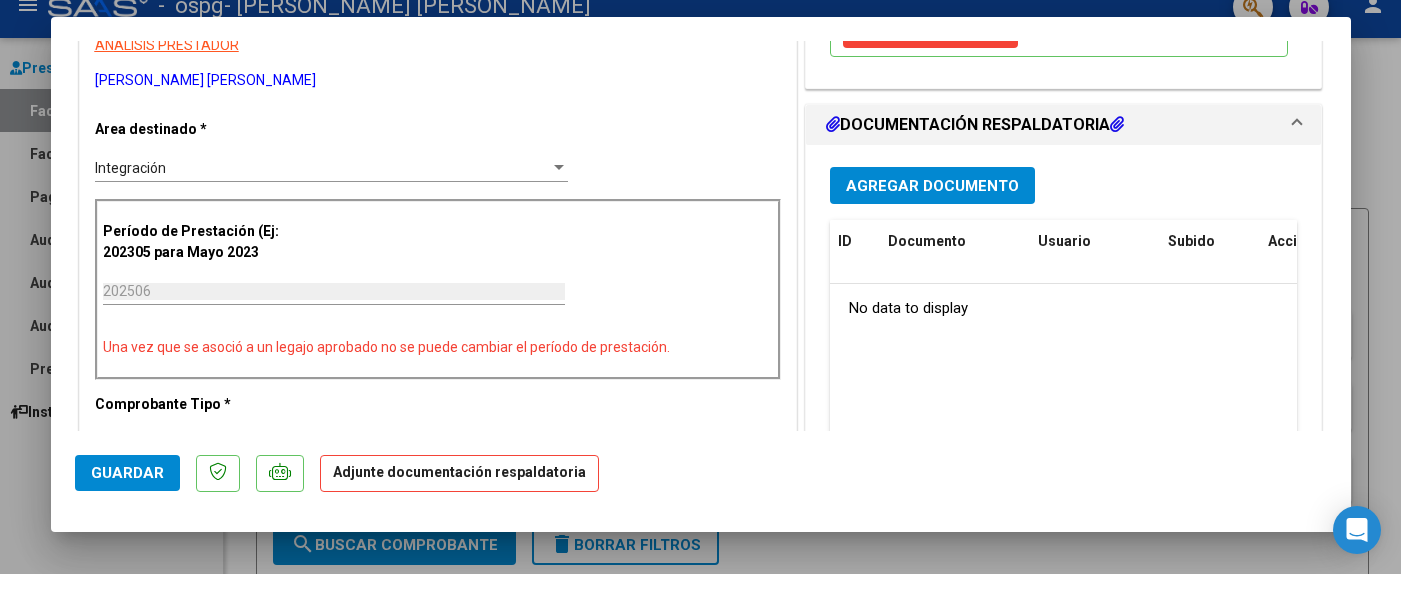 scroll, scrollTop: 413, scrollLeft: 0, axis: vertical 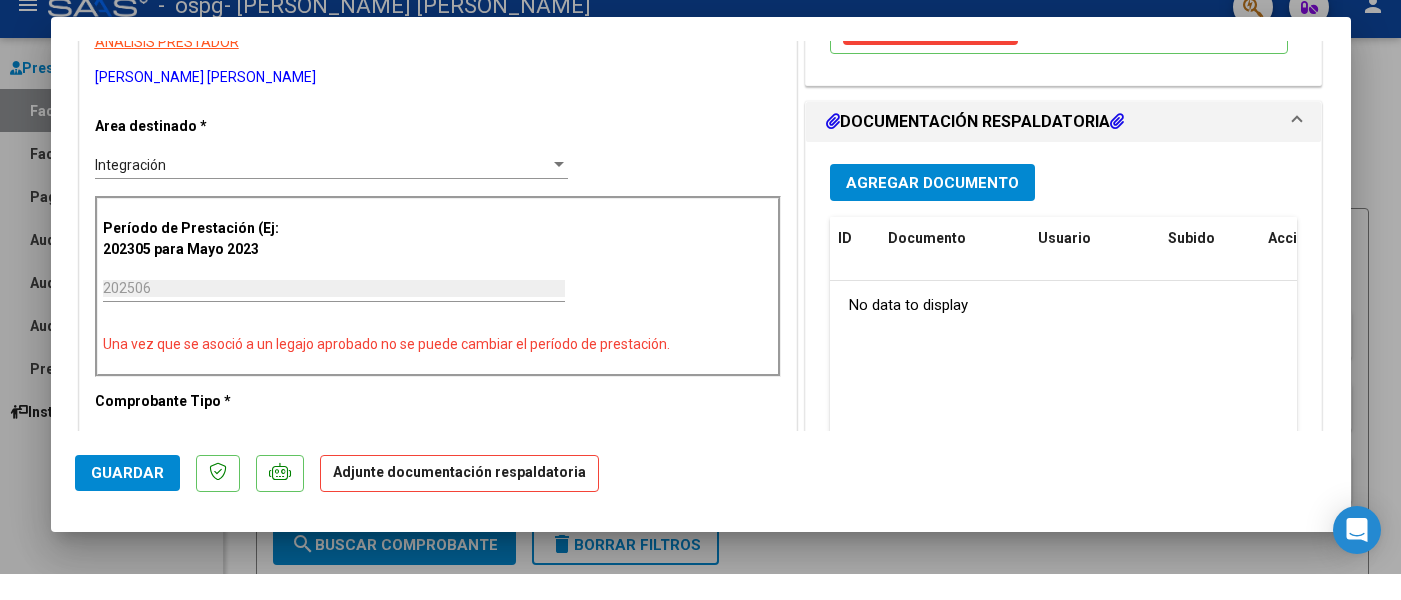 click on "Agregar Documento" at bounding box center [932, 209] 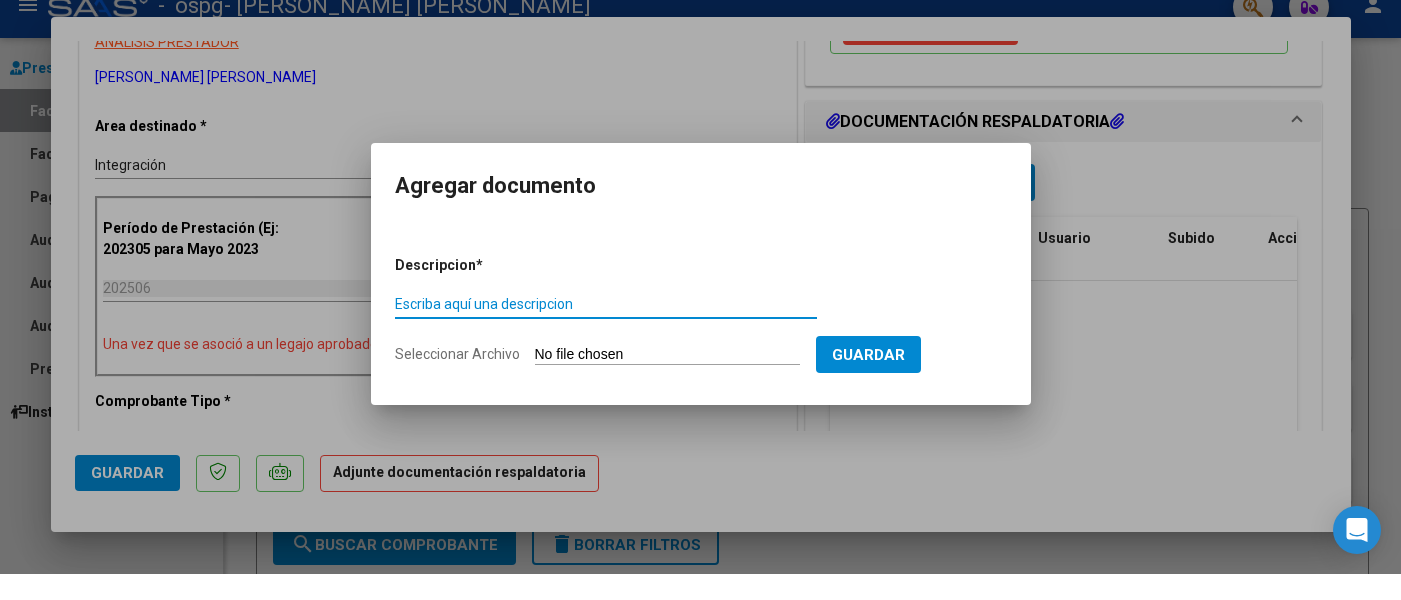 click on "Escriba aquí una descripcion" at bounding box center [606, 330] 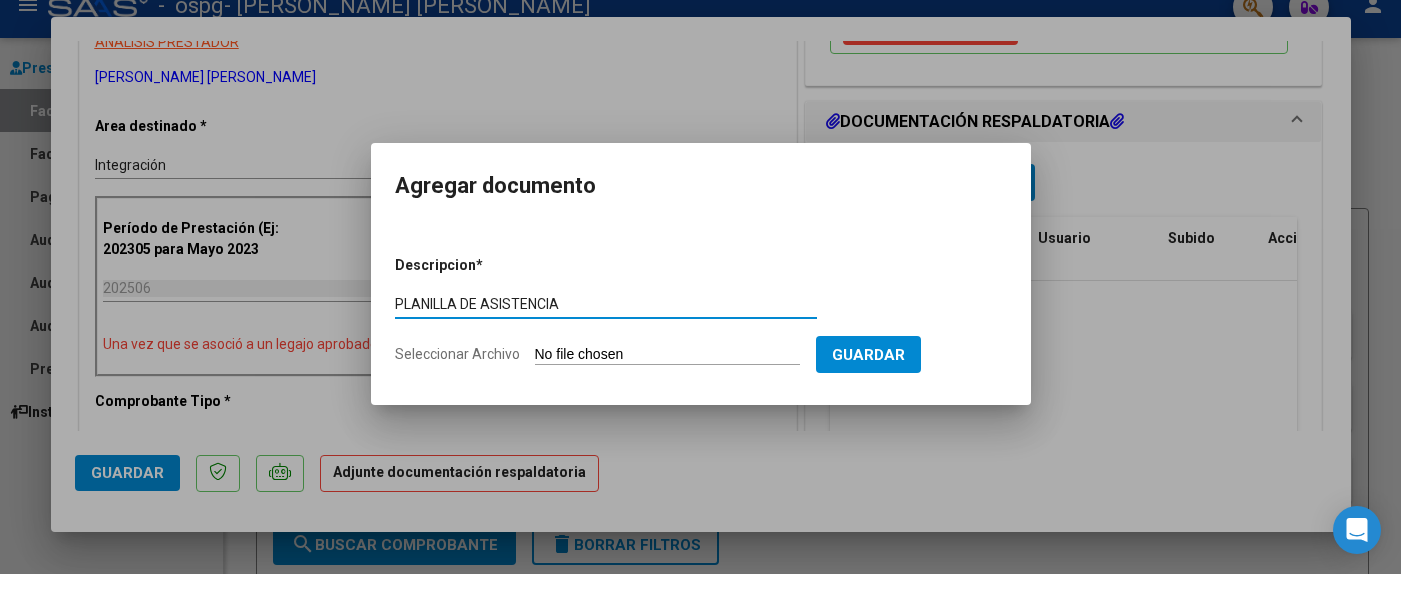 type on "PLANILLA DE ASISTENCIA" 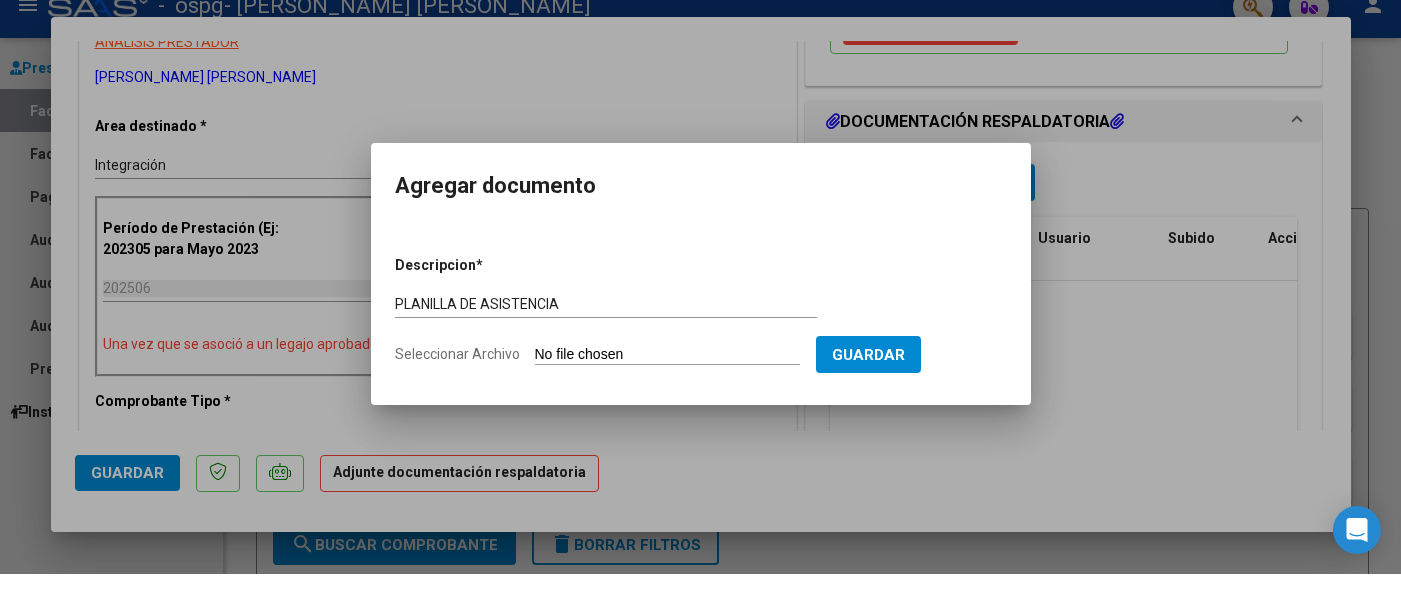 click on "Seleccionar Archivo" at bounding box center (667, 381) 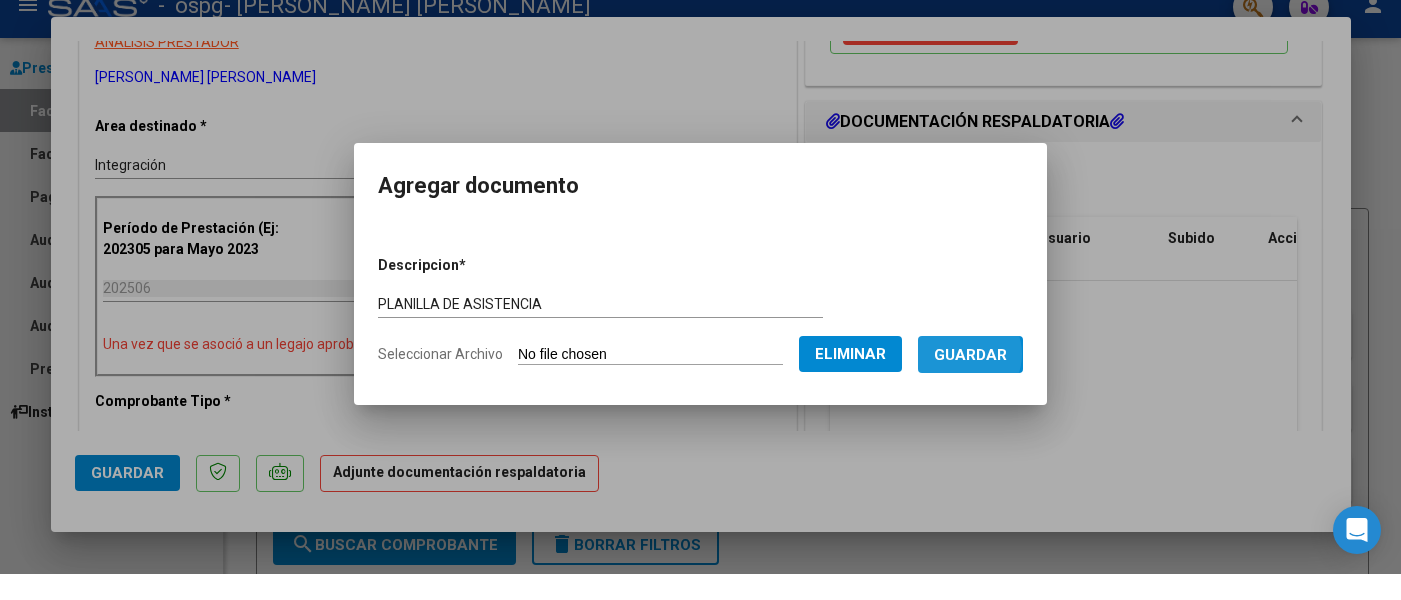 click on "Guardar" at bounding box center [970, 381] 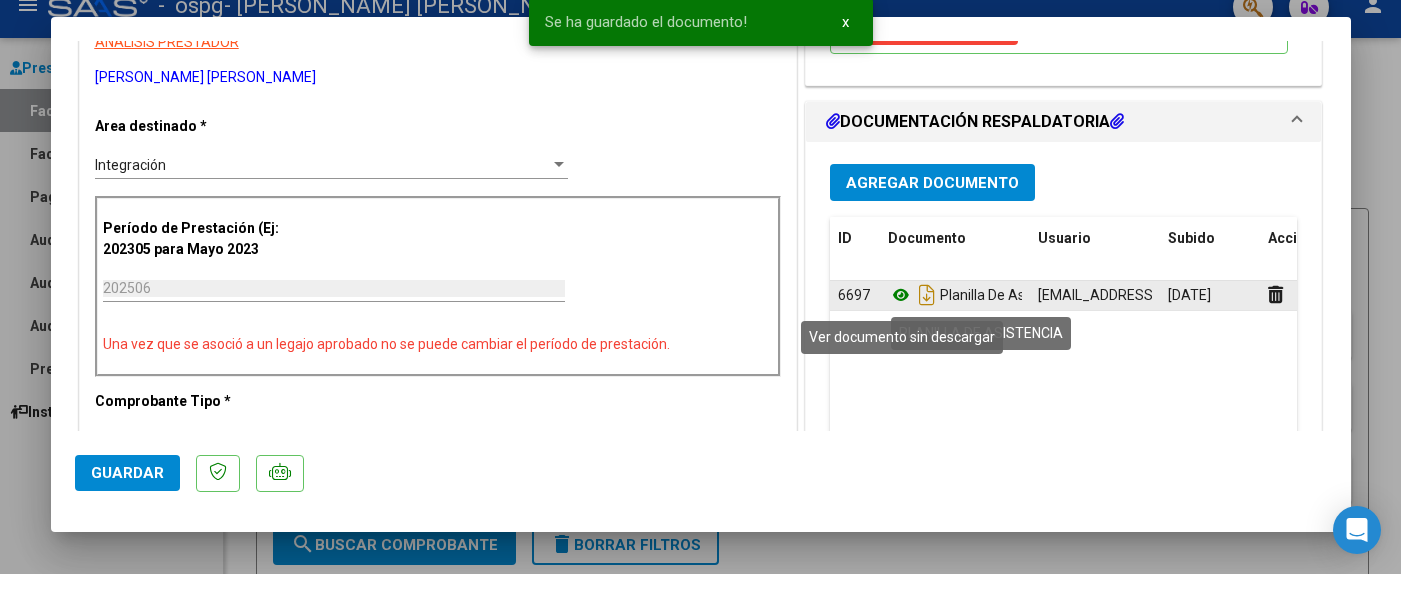 click 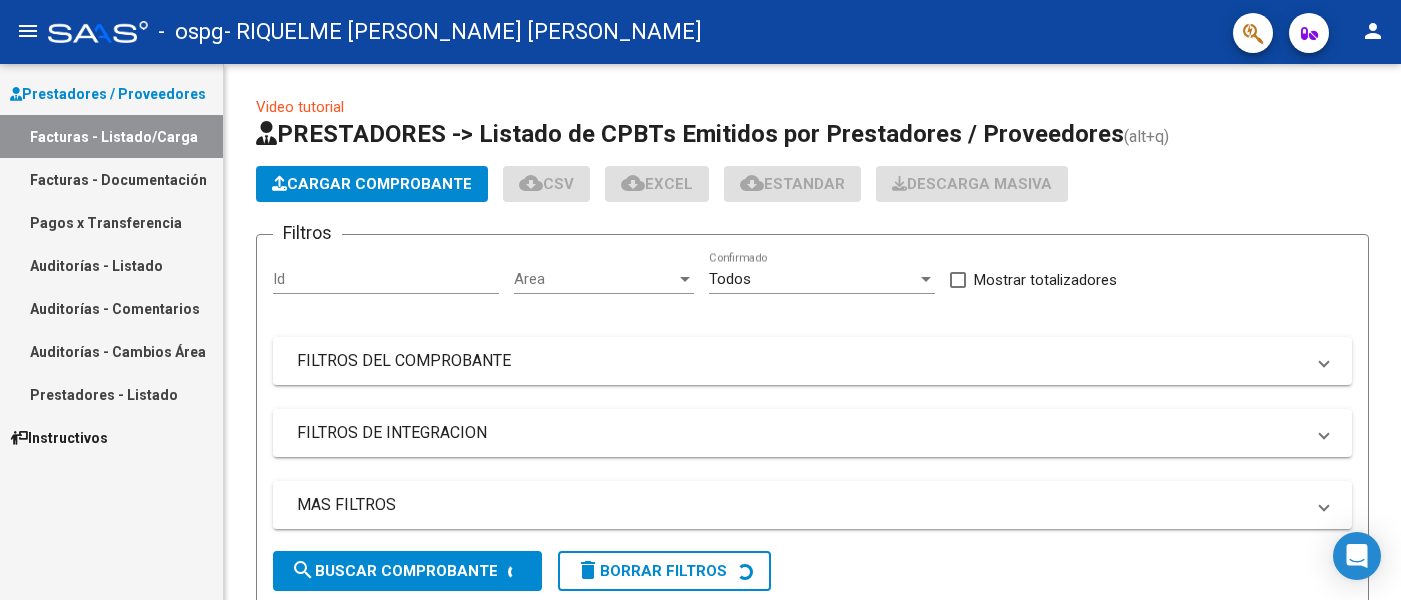 scroll, scrollTop: 58, scrollLeft: 0, axis: vertical 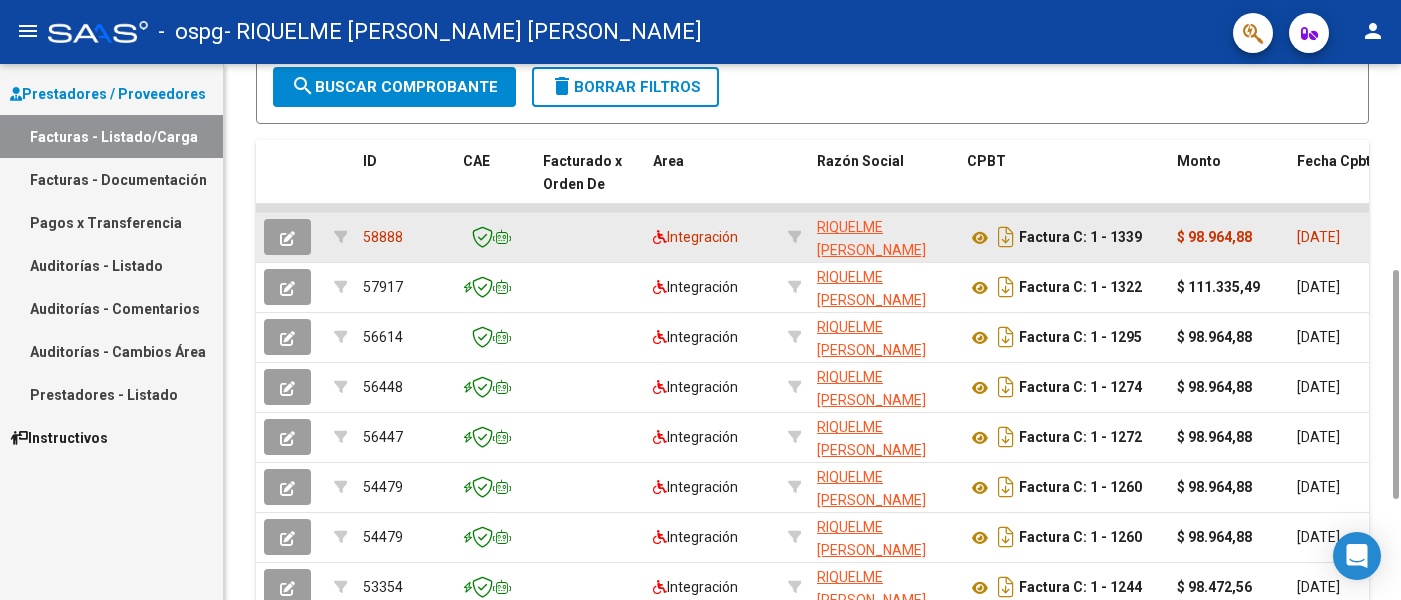 click 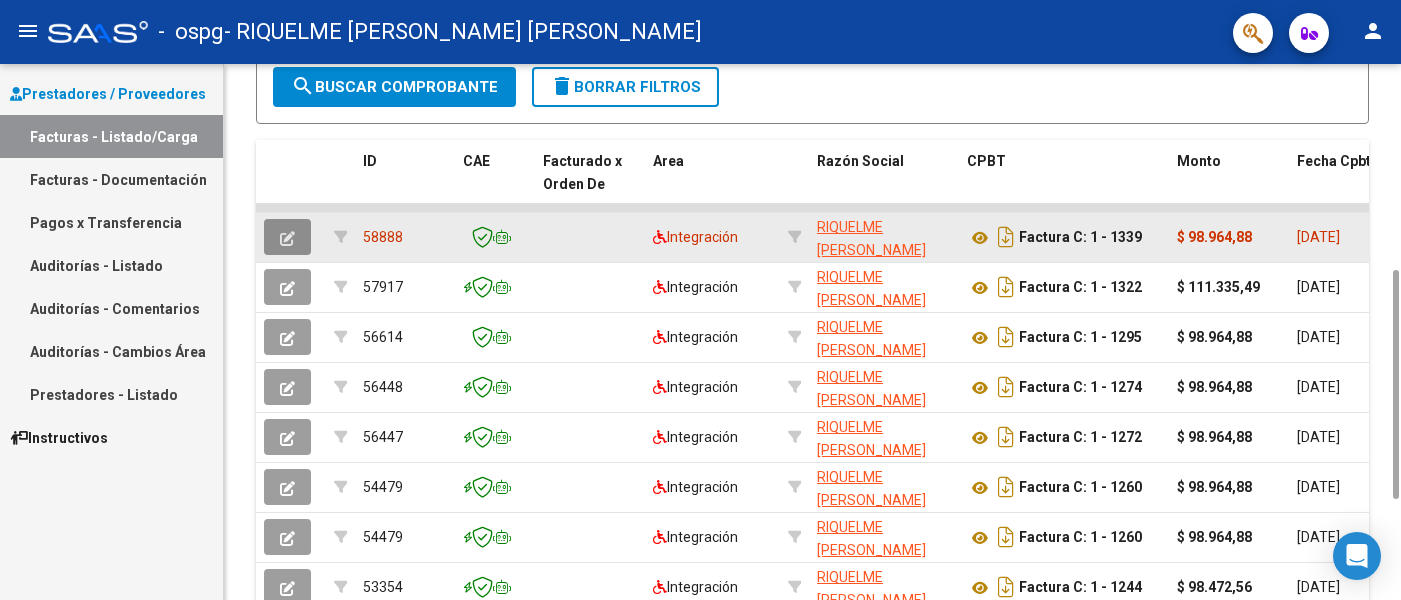 click 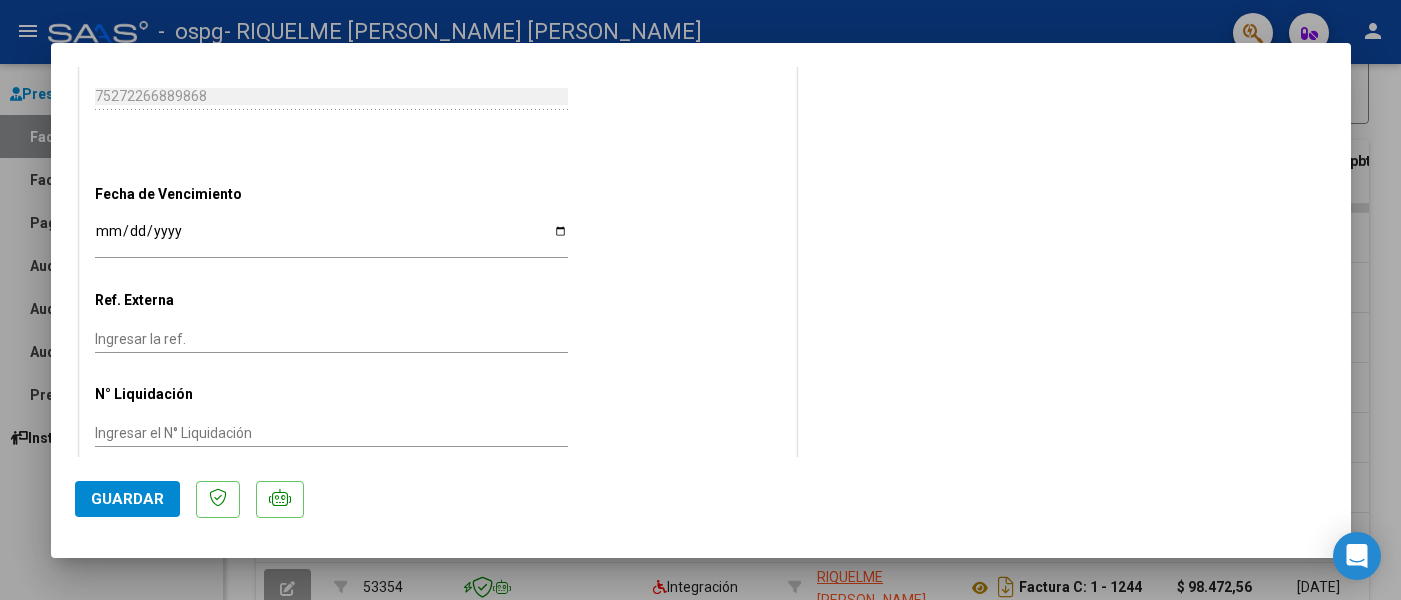 scroll, scrollTop: 1195, scrollLeft: 0, axis: vertical 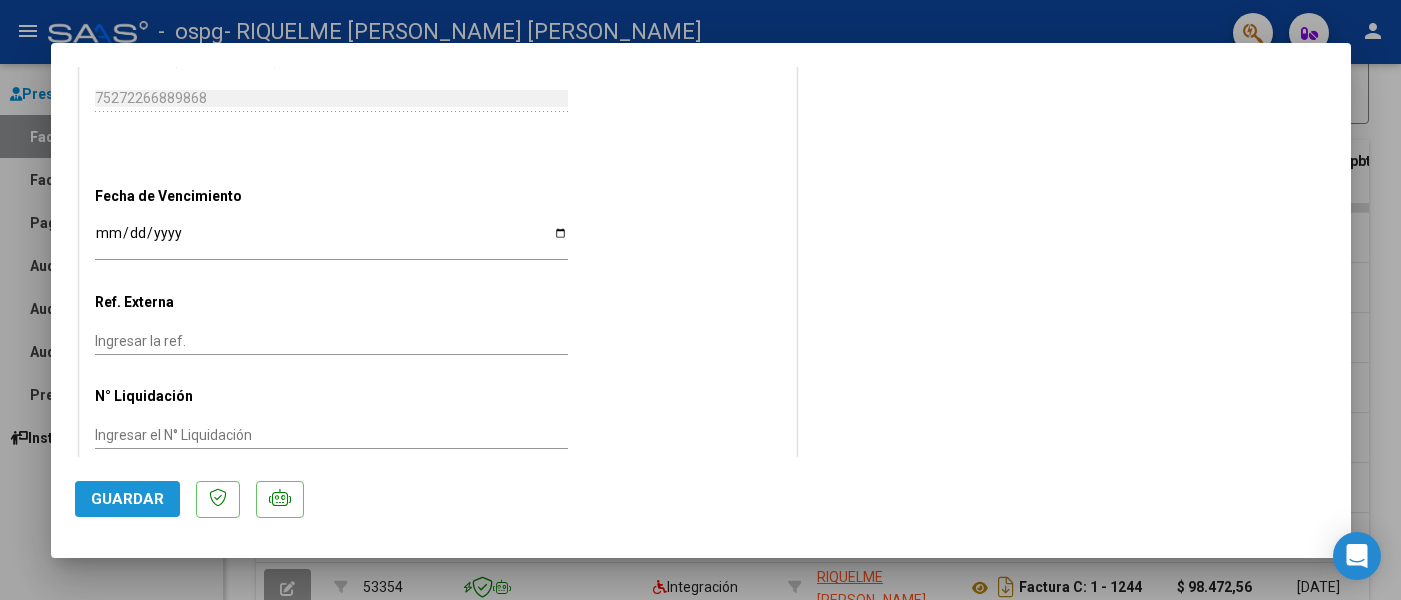 click on "Guardar" 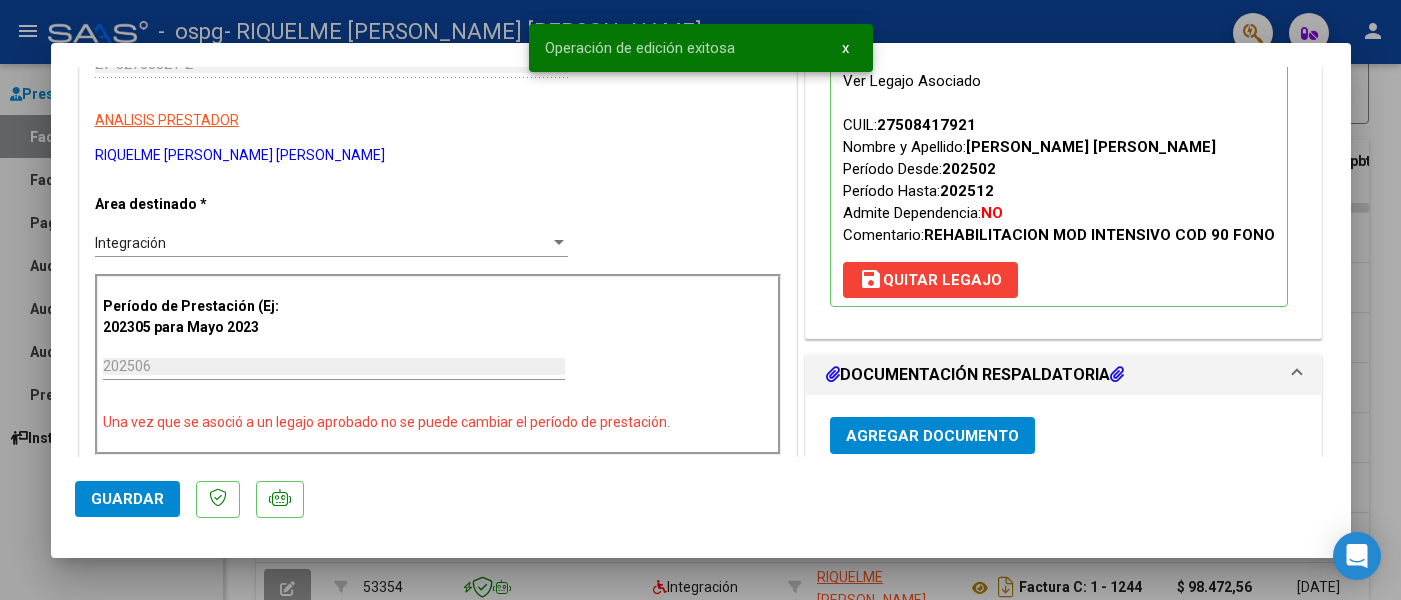 scroll, scrollTop: 296, scrollLeft: 0, axis: vertical 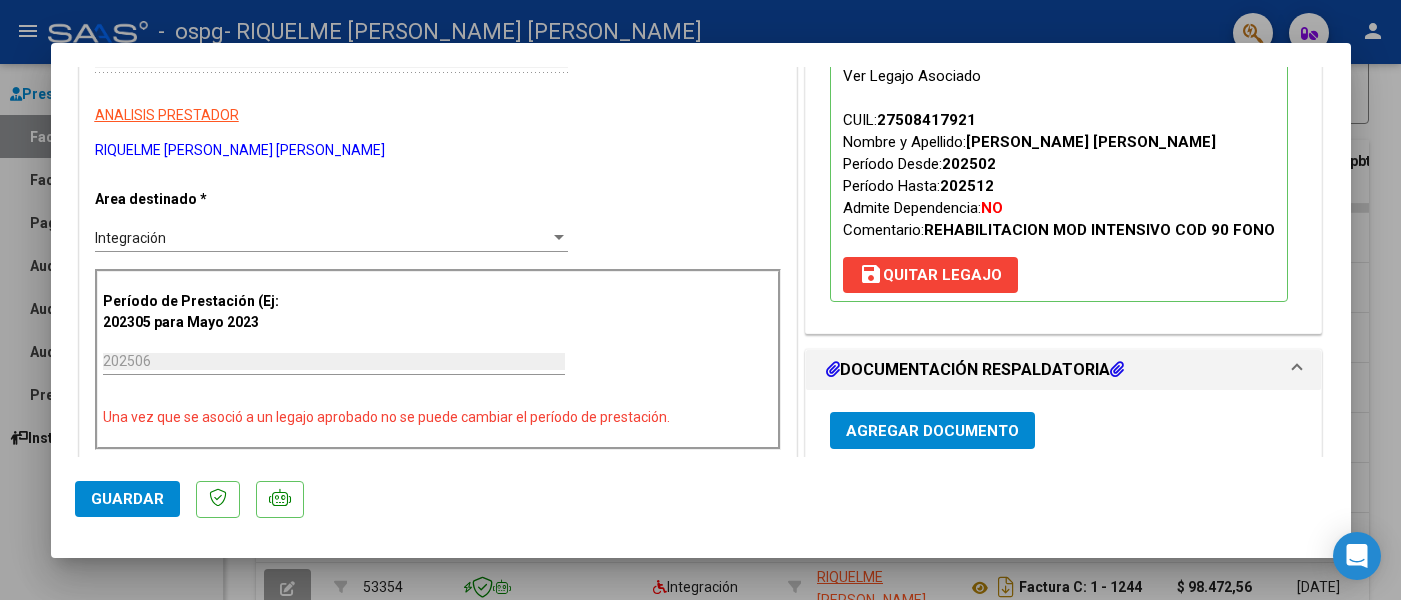 click on "Período de Prestación (Ej: 202305 para Mayo 2023    202506 Ingrese el Período de Prestación como indica el ejemplo   Una vez que se asoció a un legajo aprobado no se puede cambiar el período de prestación." at bounding box center (438, 359) 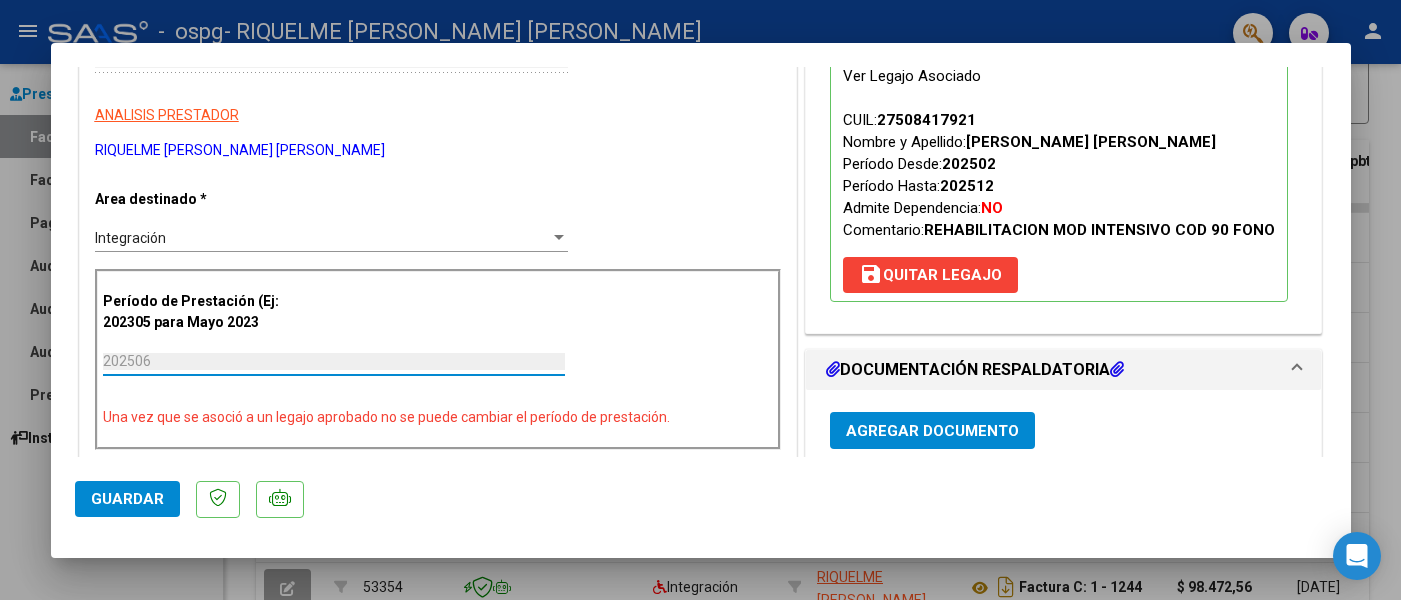 click on "202506" at bounding box center (334, 361) 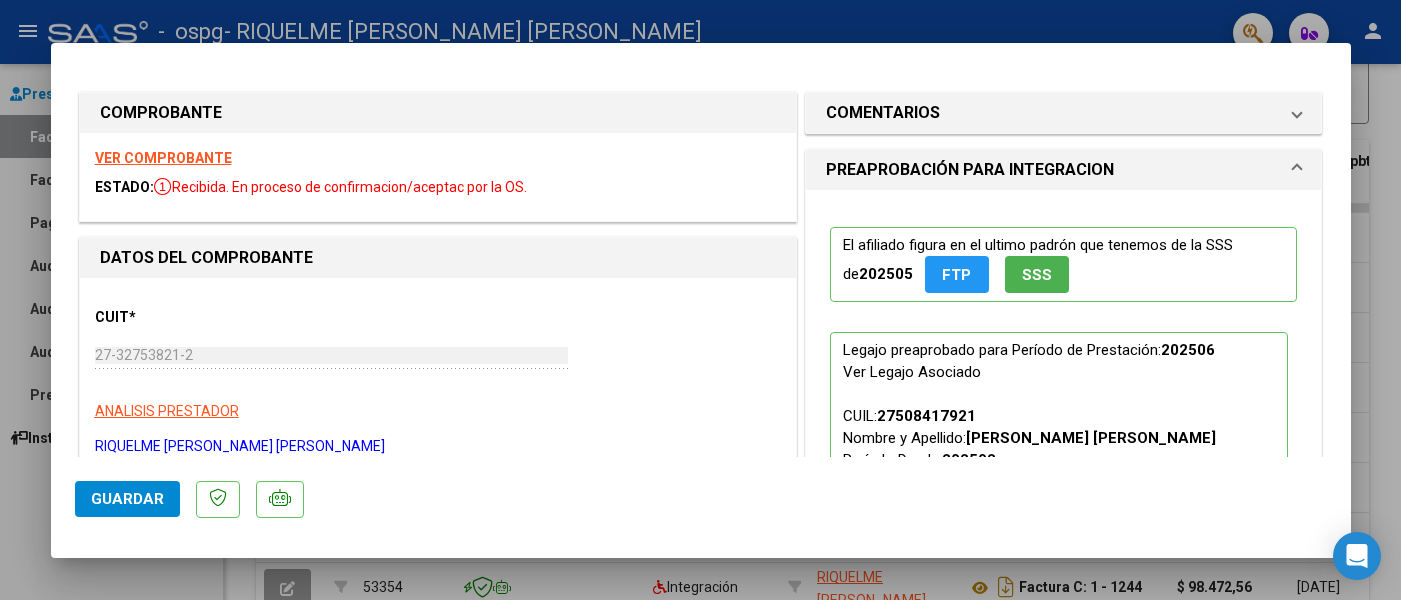 scroll, scrollTop: 0, scrollLeft: 0, axis: both 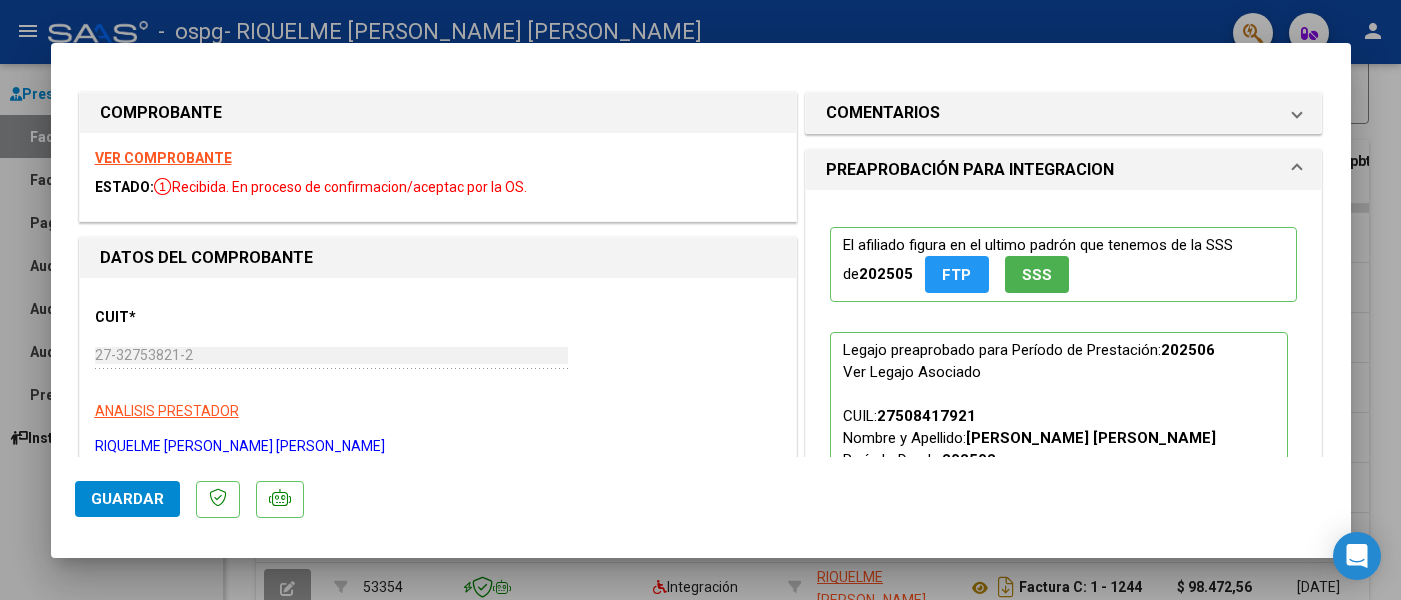 click on "COMPROBANTE VER COMPROBANTE       ESTADO:   Recibida. En proceso de confirmacion/aceptac por la OS.  DATOS DEL COMPROBANTE CUIT  *   27-32753821-2 Ingresar CUIT  ANALISIS PRESTADOR  RIQUELME CARDOZO JANNET LORETO  ARCA Padrón  Area destinado * Integración Seleccionar Area Período de Prestación (Ej: 202305 para Mayo 2023    202506 Ingrese el Período de Prestación como indica el ejemplo   Una vez que se asoció a un legajo aprobado no se puede cambiar el período de prestación.   Comprobante Tipo * Factura C Seleccionar Tipo Punto de Venta  *   1 Ingresar el Nro.  Número  *   1339 Ingresar el Nro.  Monto  *   $ 98.964,88 Ingresar el monto  Fecha del Cpbt.  *   2025-07-05 Ingresar la fecha  CAE / CAEA (no ingrese CAI)    75272266889868 Ingresar el CAE o CAEA (no ingrese CAI)  Fecha de Vencimiento    Ingresar la fecha  Ref. Externa    Ingresar la ref.  N° Liquidación    Ingresar el N° Liquidación  COMENTARIOS Comentarios del Prestador / Gerenciador:  PREAPROBACIÓN PARA INTEGRACION 202505     FTP" at bounding box center [701, 874] 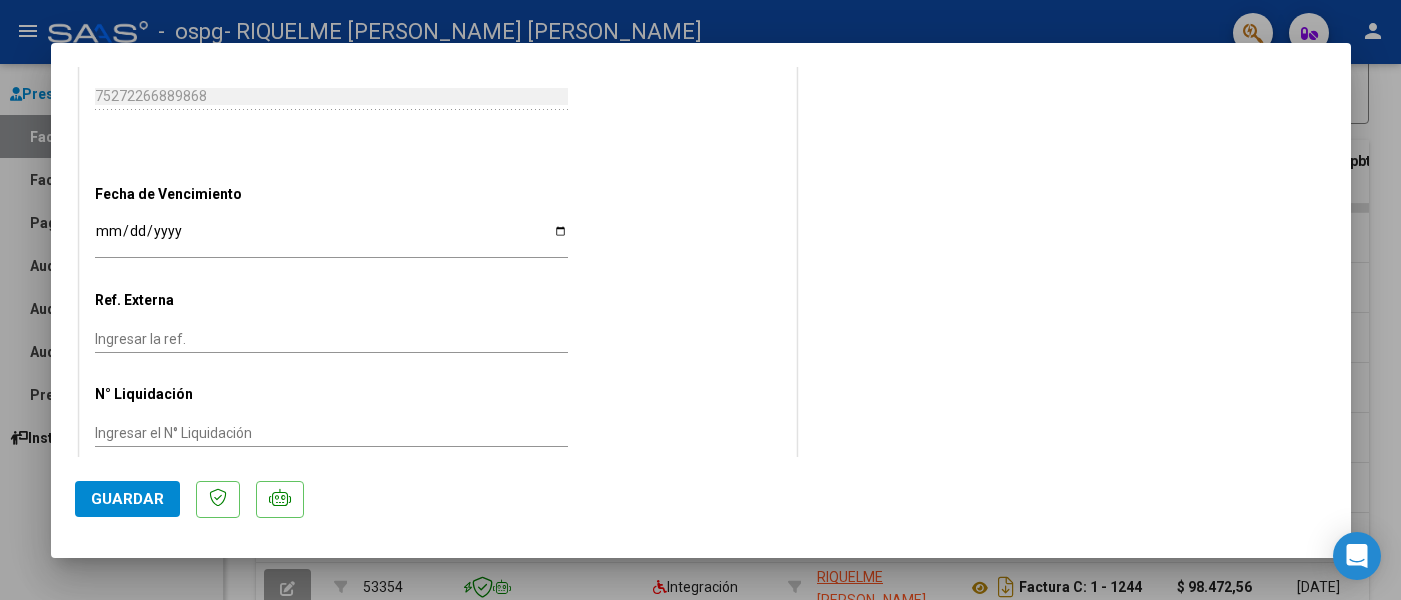 scroll, scrollTop: 1195, scrollLeft: 0, axis: vertical 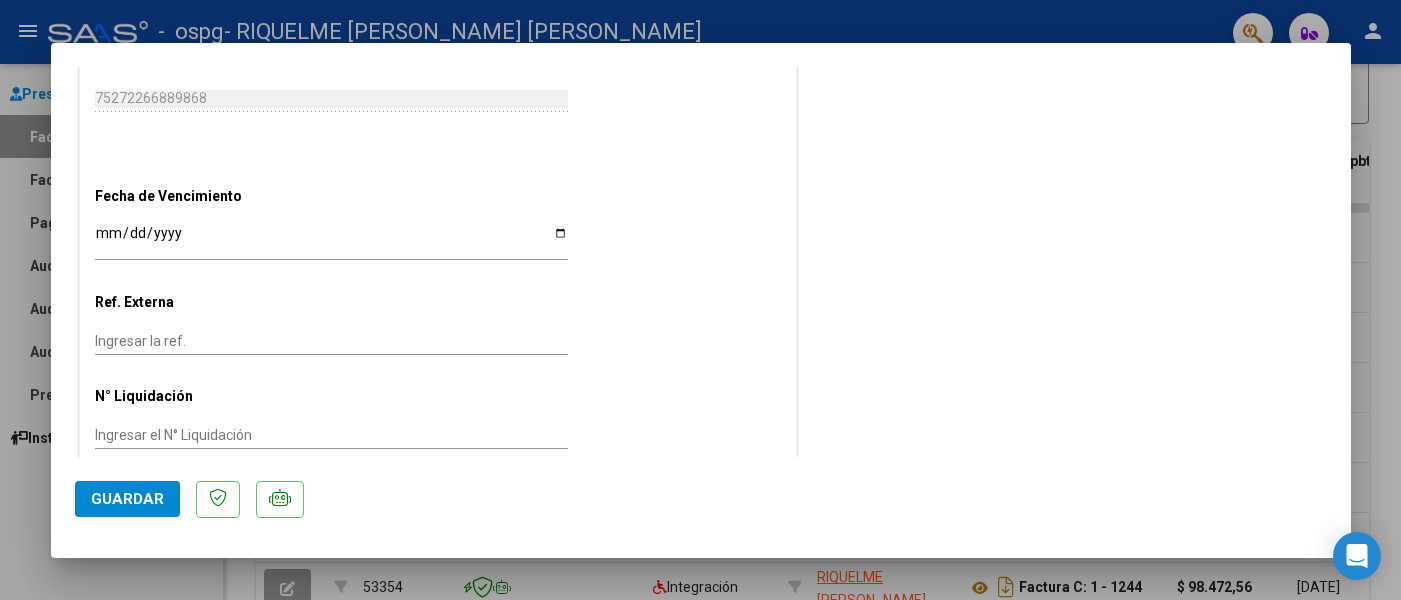 click on "Guardar" 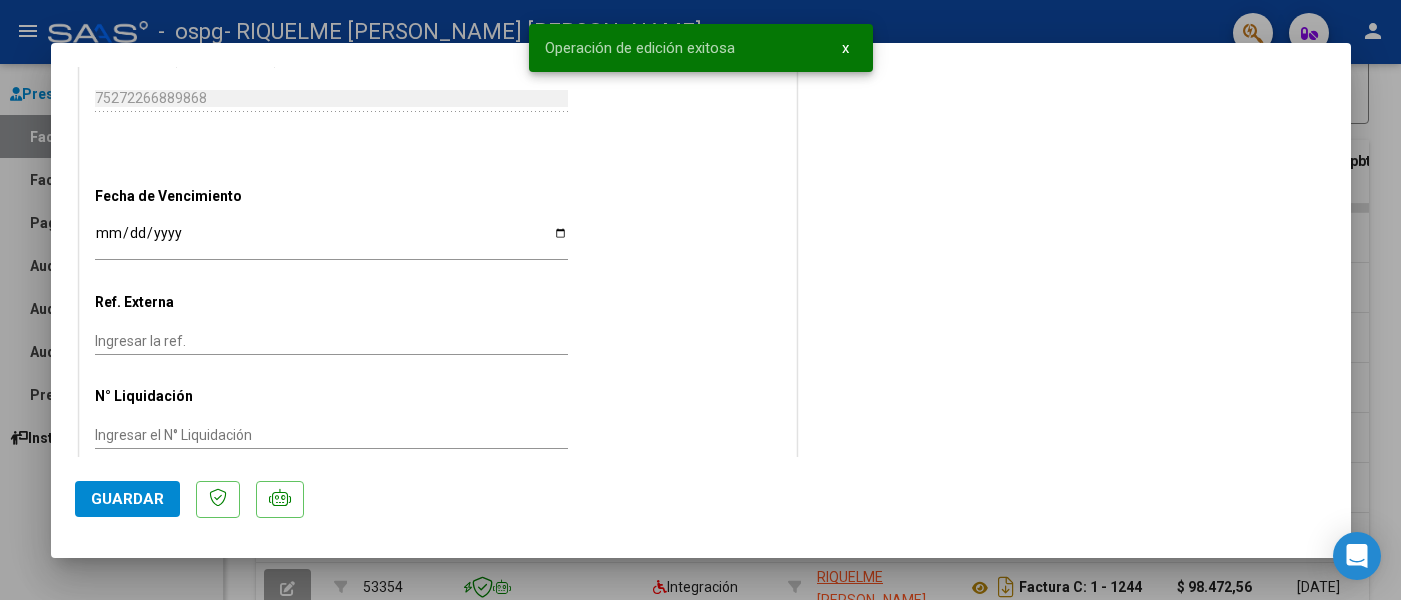 click at bounding box center (700, 300) 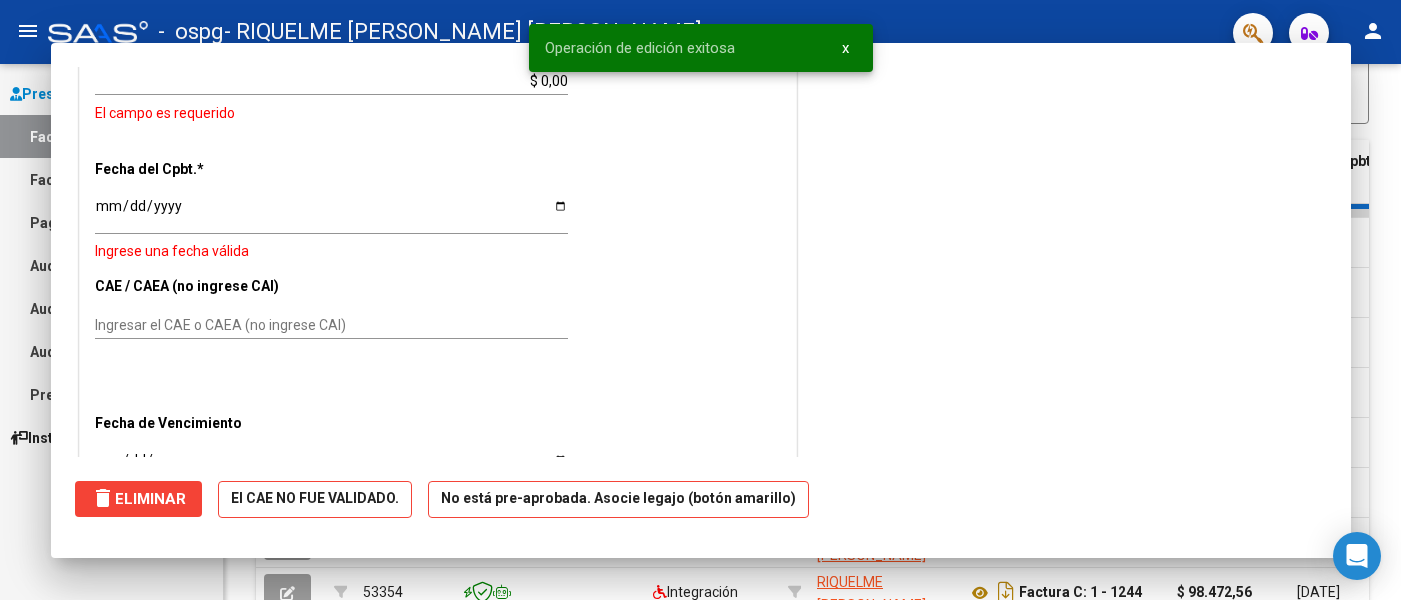 scroll, scrollTop: 0, scrollLeft: 0, axis: both 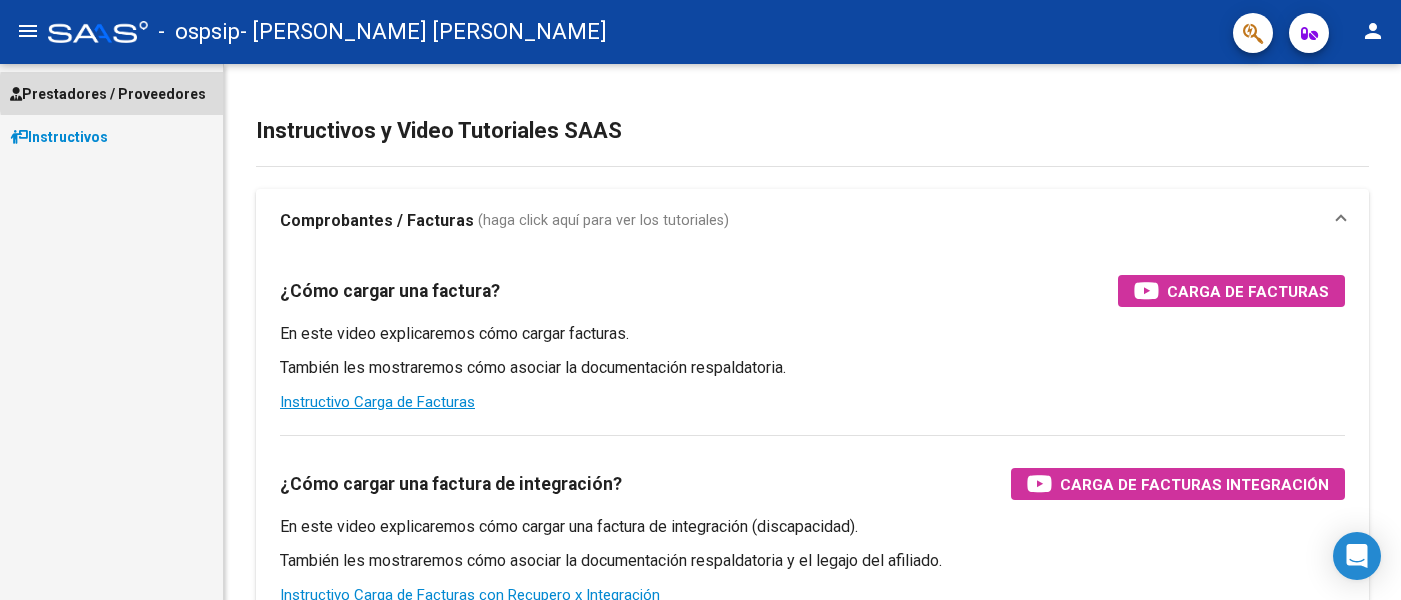 click on "Prestadores / Proveedores" at bounding box center (108, 94) 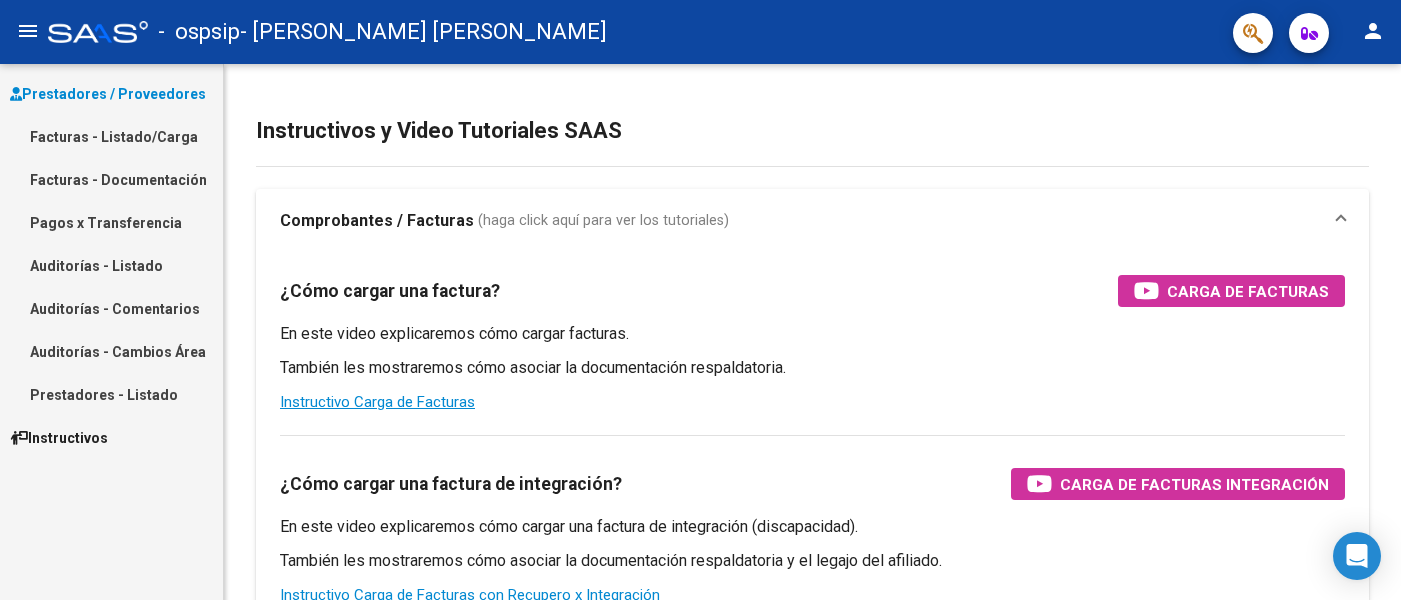 click on "Facturas - Listado/Carga" at bounding box center [111, 136] 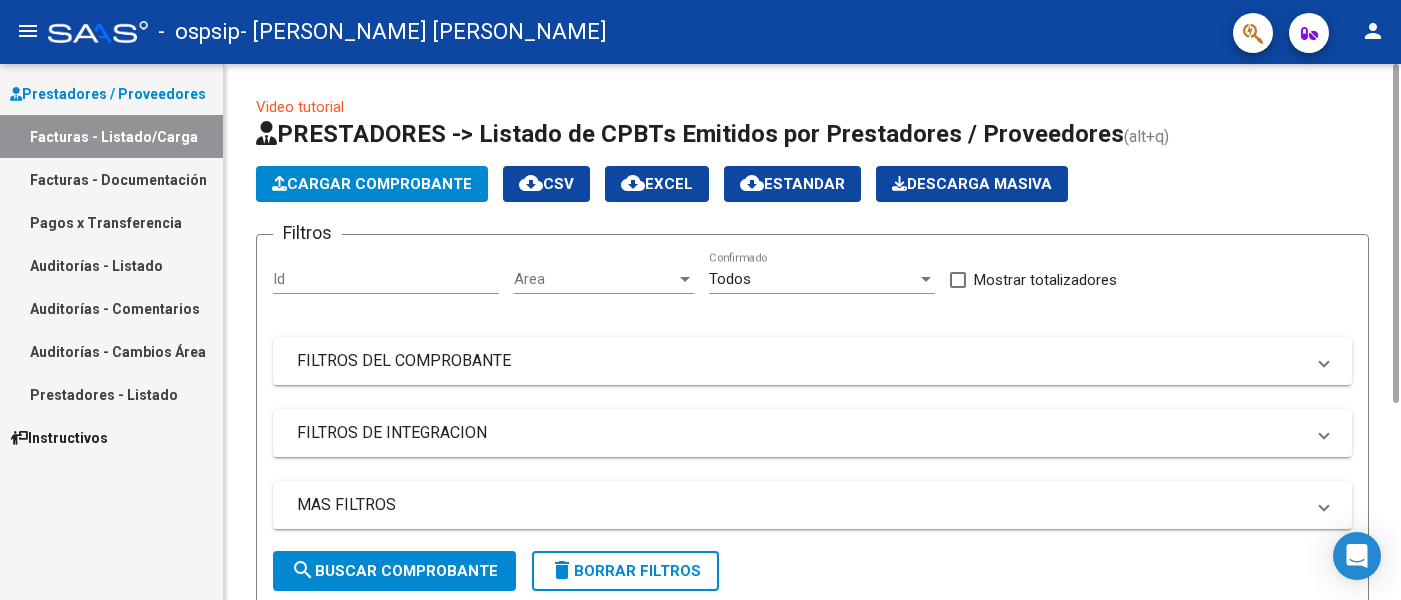 scroll, scrollTop: 568, scrollLeft: 0, axis: vertical 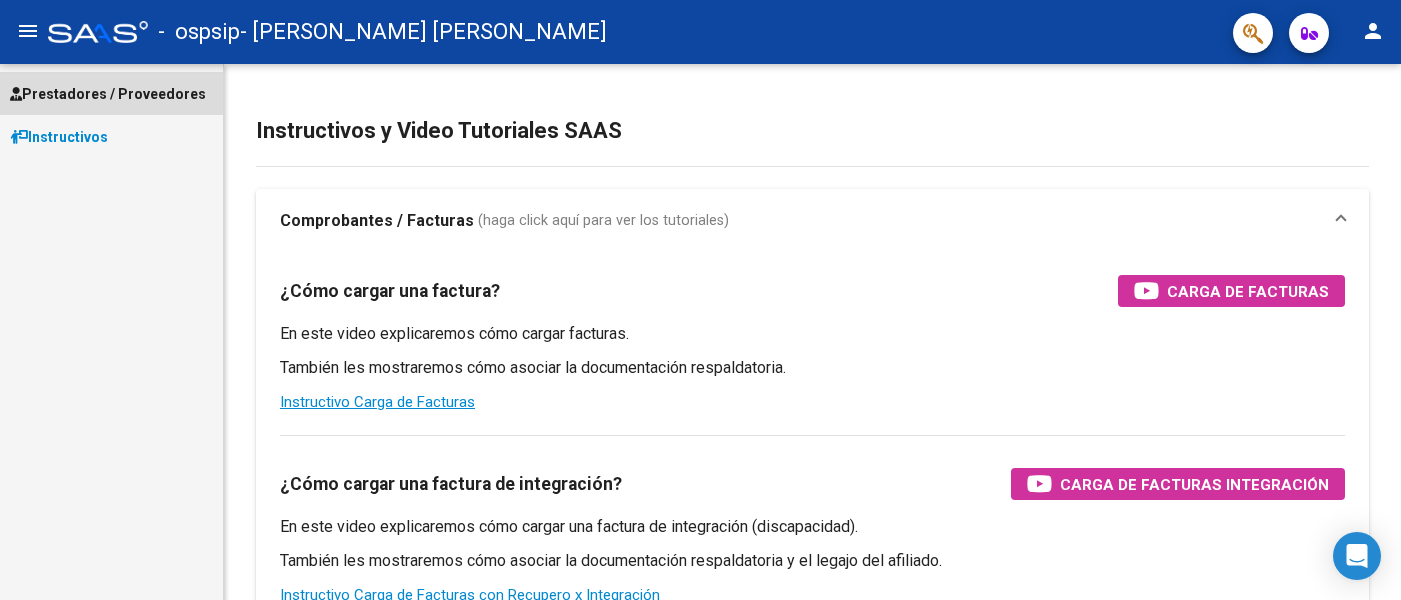 click on "Prestadores / Proveedores" at bounding box center (108, 94) 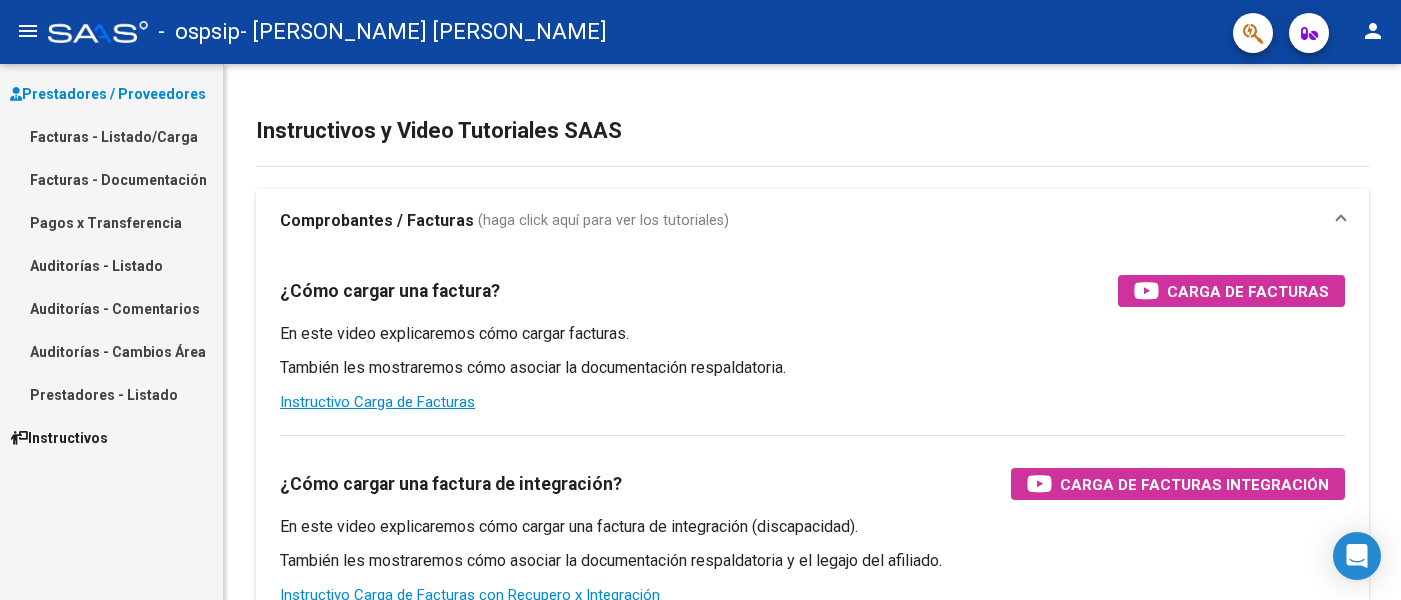 click on "Facturas - Listado/Carga" at bounding box center [111, 136] 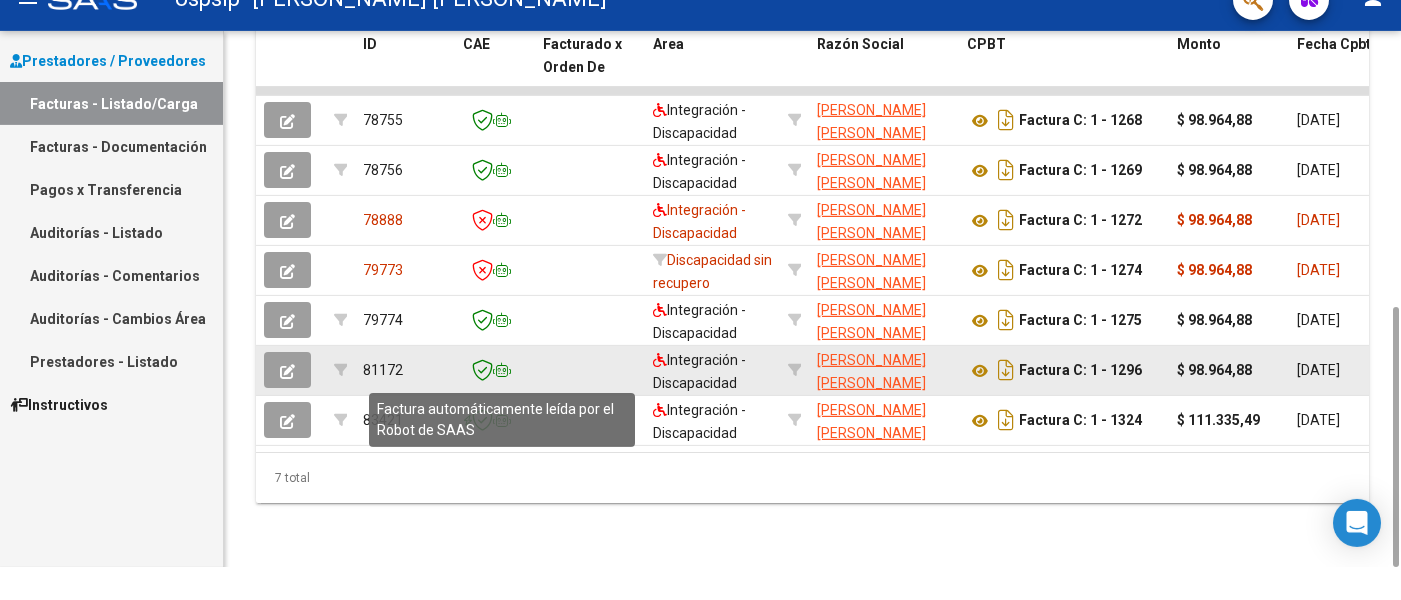scroll, scrollTop: 566, scrollLeft: 0, axis: vertical 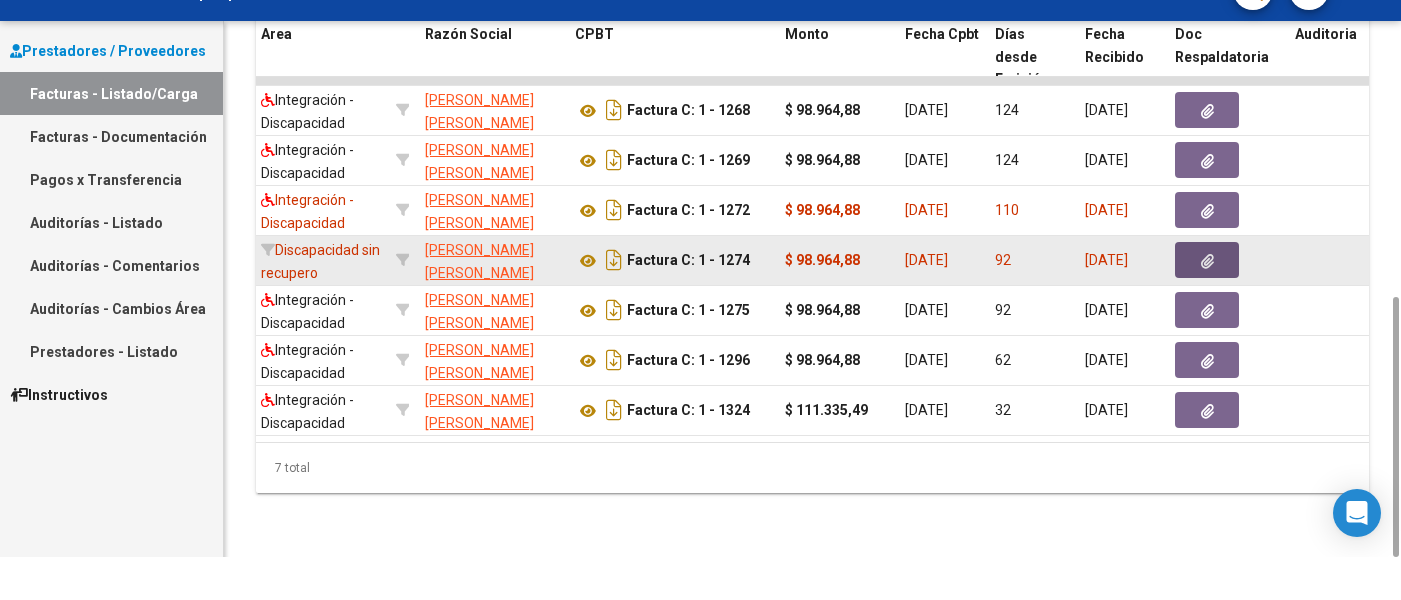 click 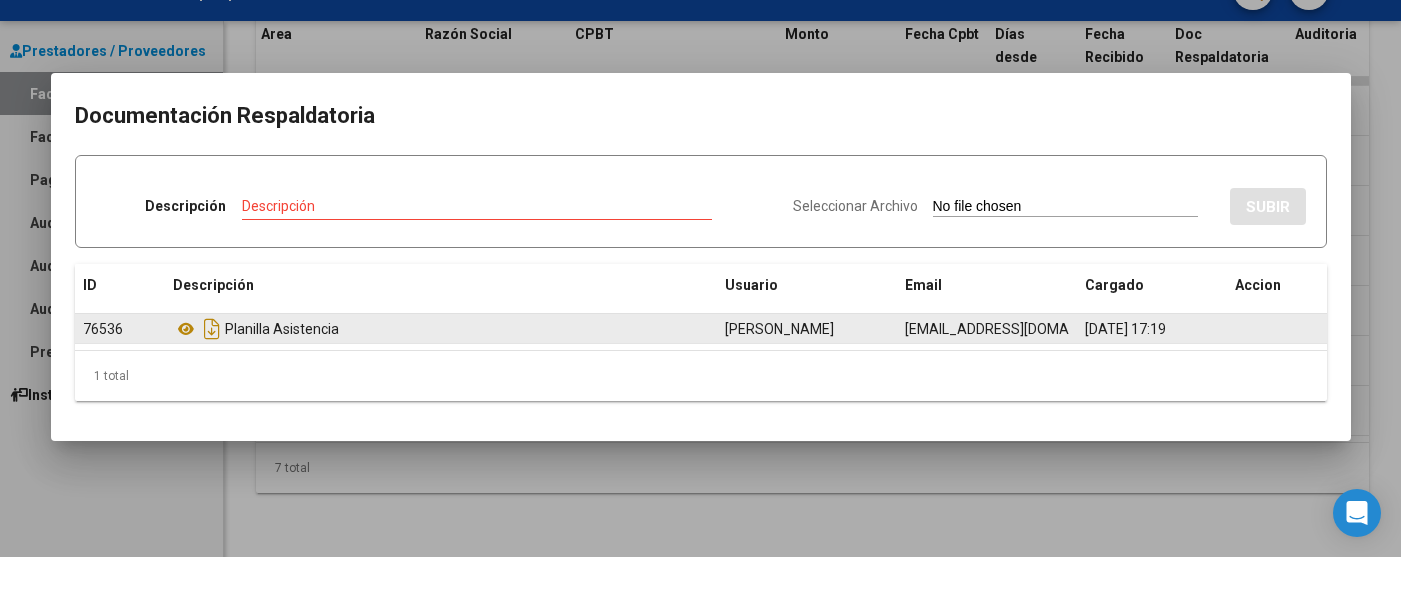 click on "Planilla Asistencia" 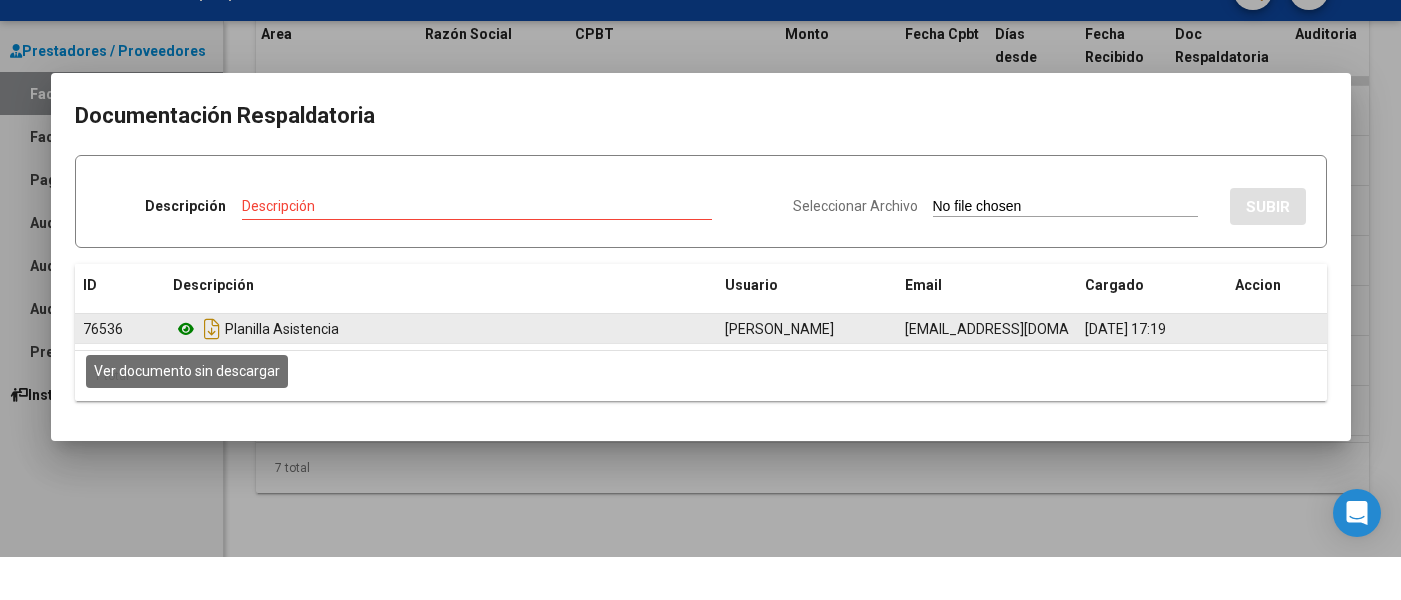 click 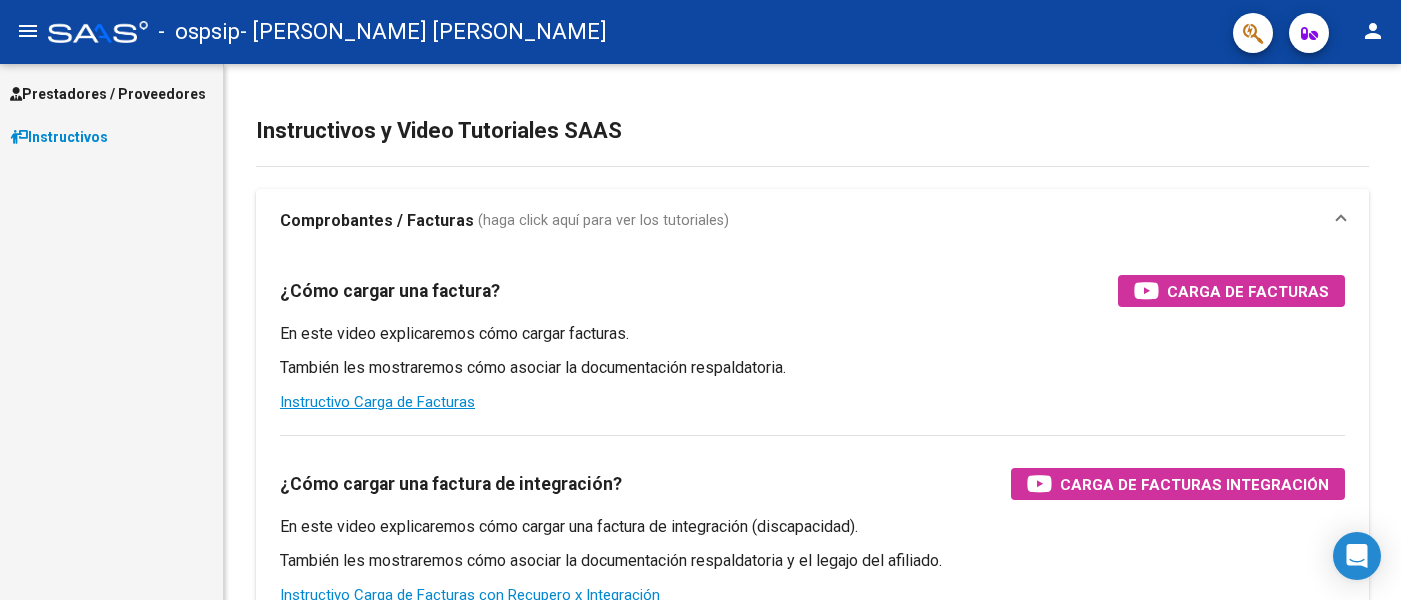 scroll, scrollTop: 0, scrollLeft: 0, axis: both 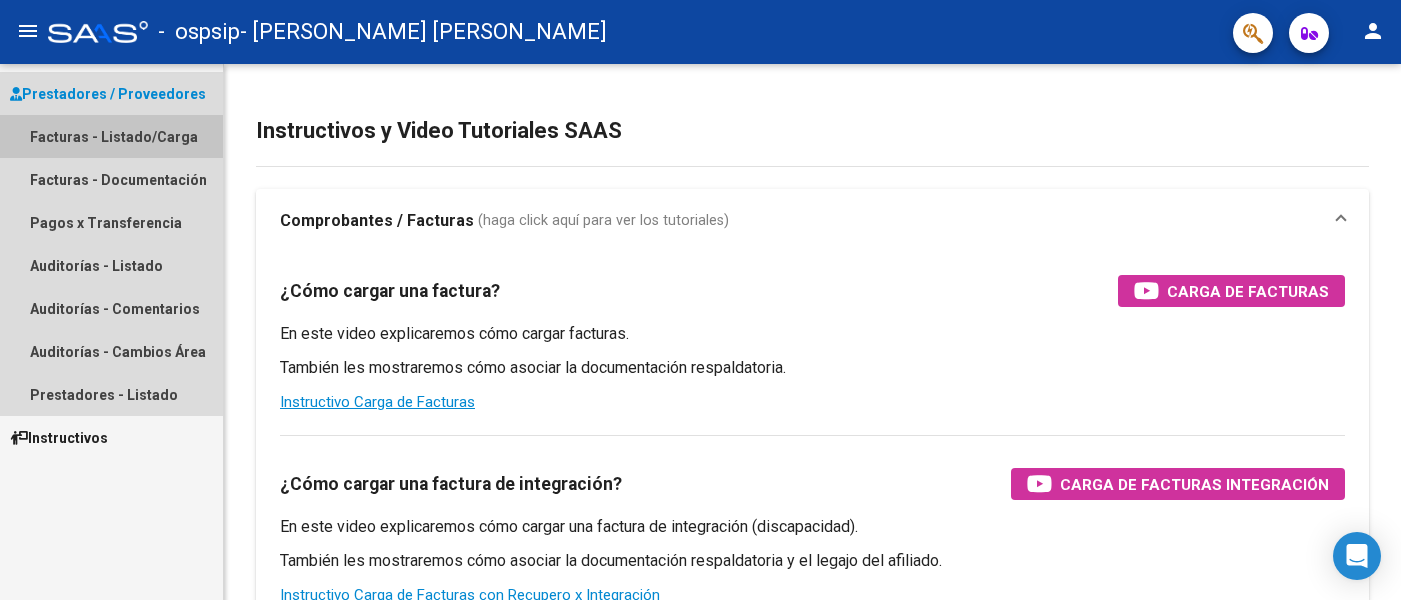 click on "Facturas - Listado/Carga" at bounding box center (111, 136) 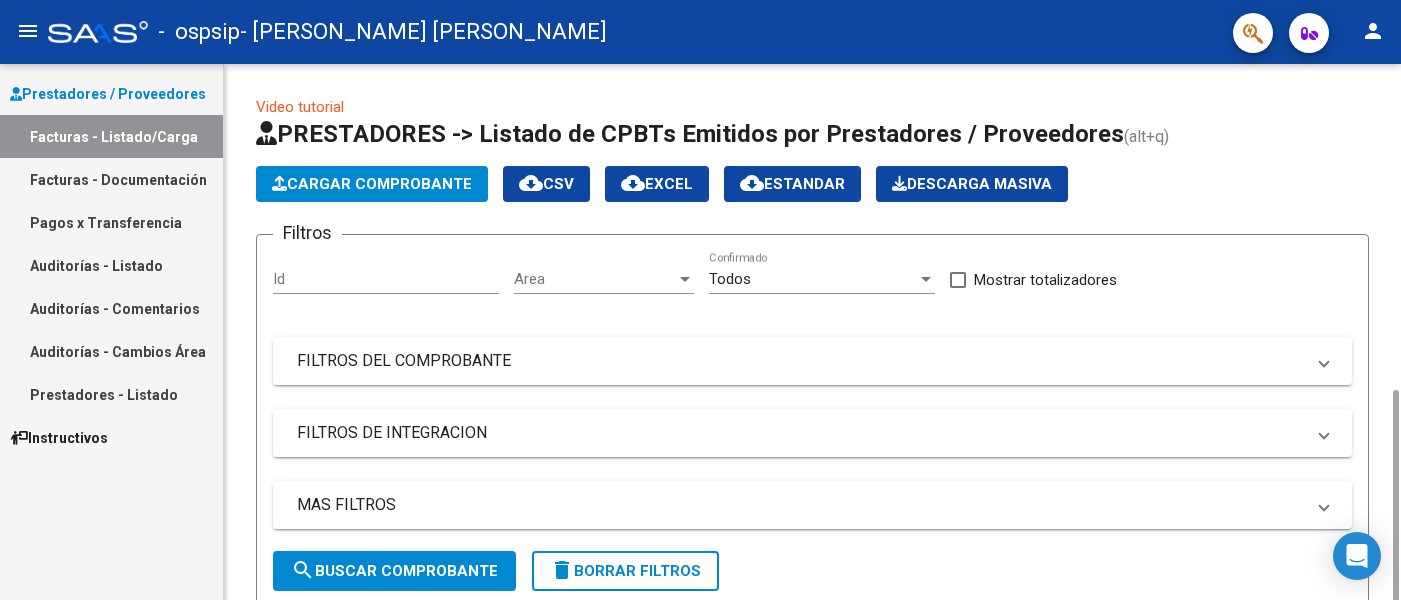 scroll, scrollTop: 568, scrollLeft: 0, axis: vertical 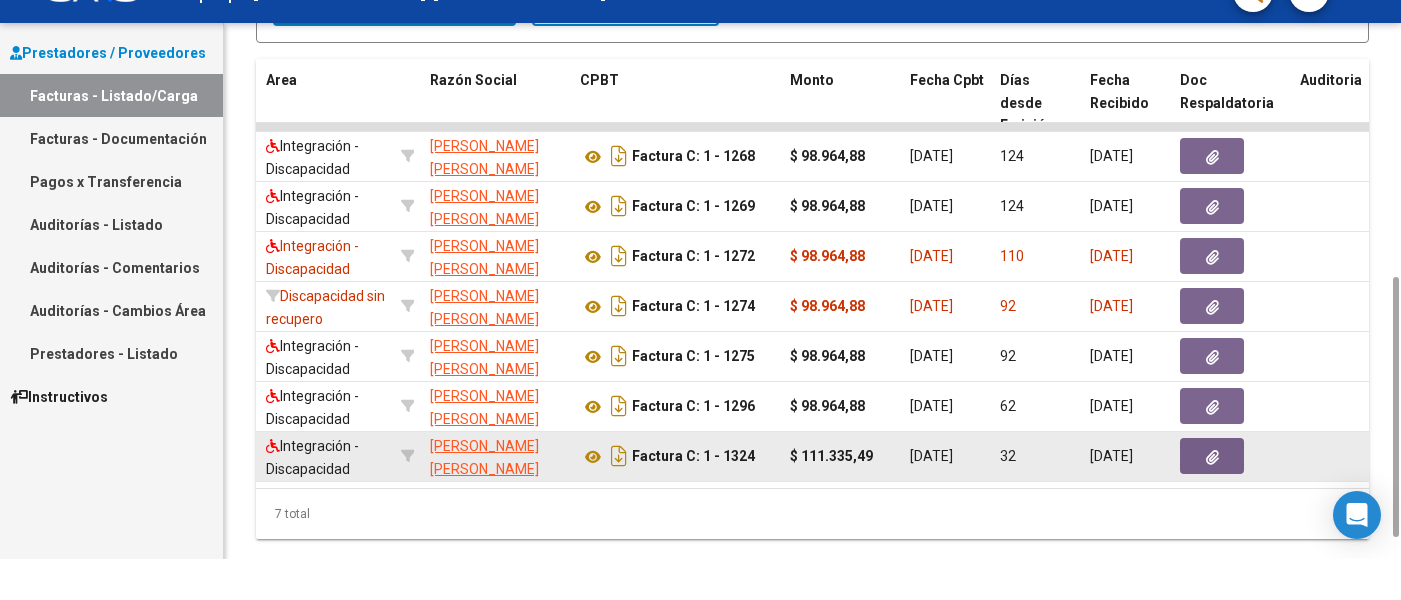 click on "Factura C: 1 - 1324" 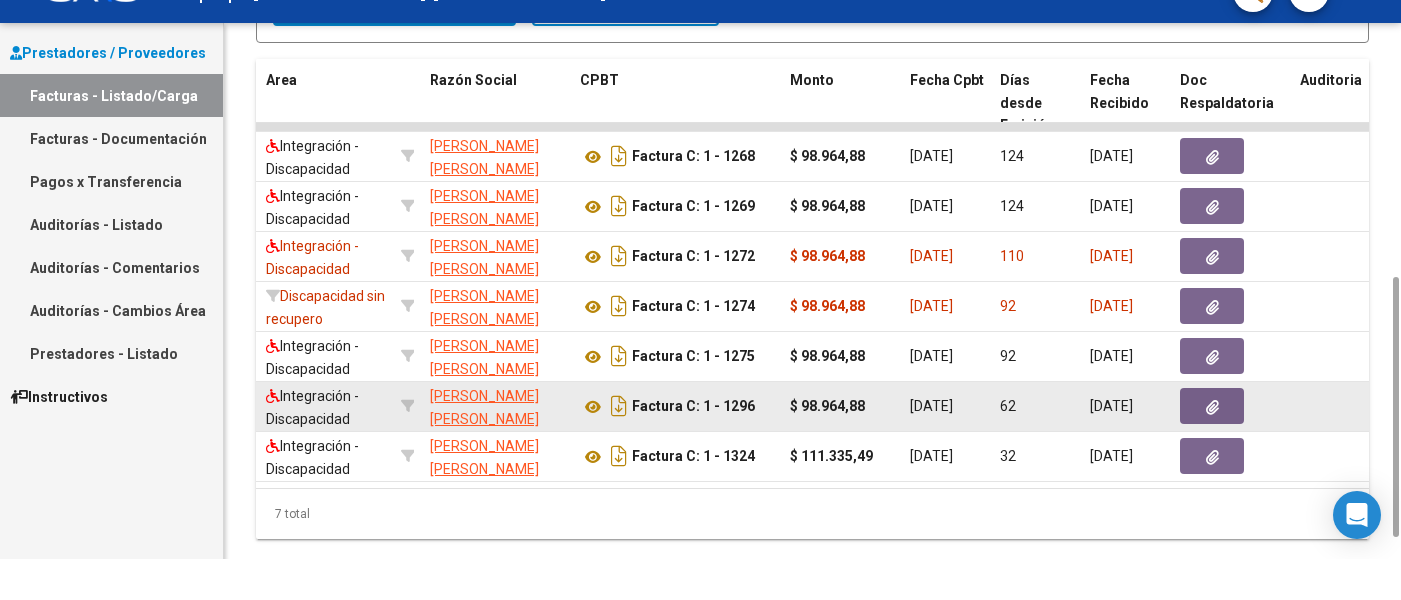 click on "Factura C: 1 - 1296" 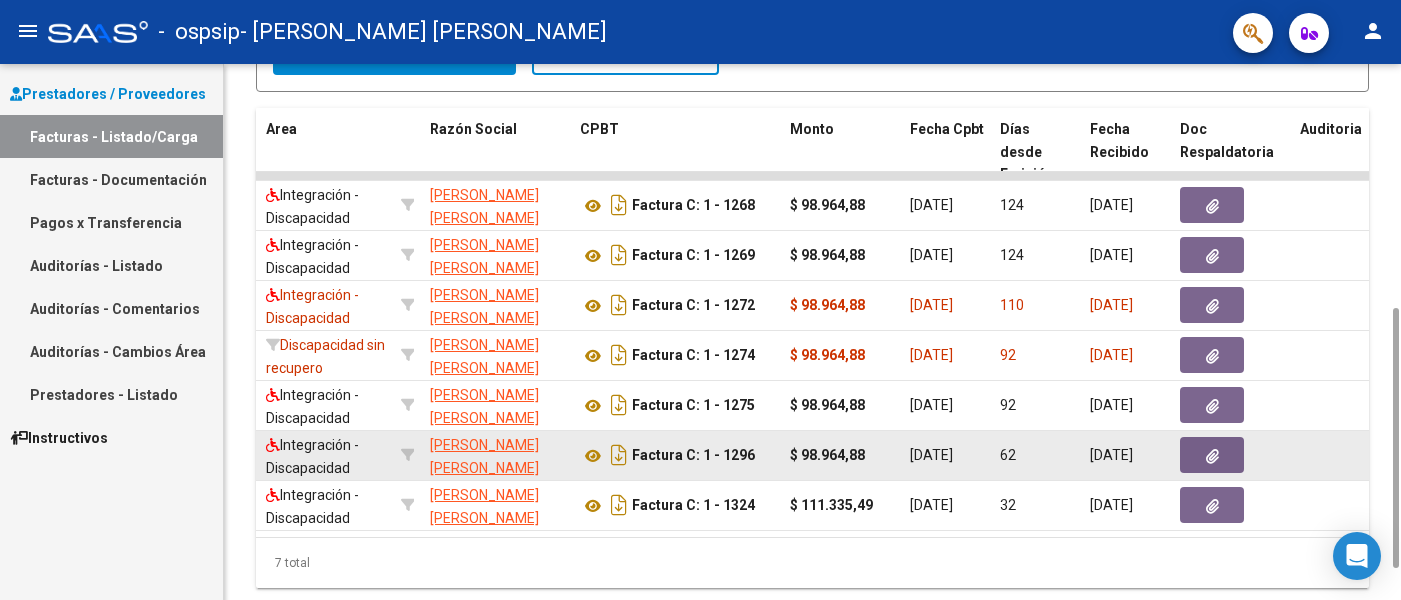 scroll, scrollTop: 512, scrollLeft: 0, axis: vertical 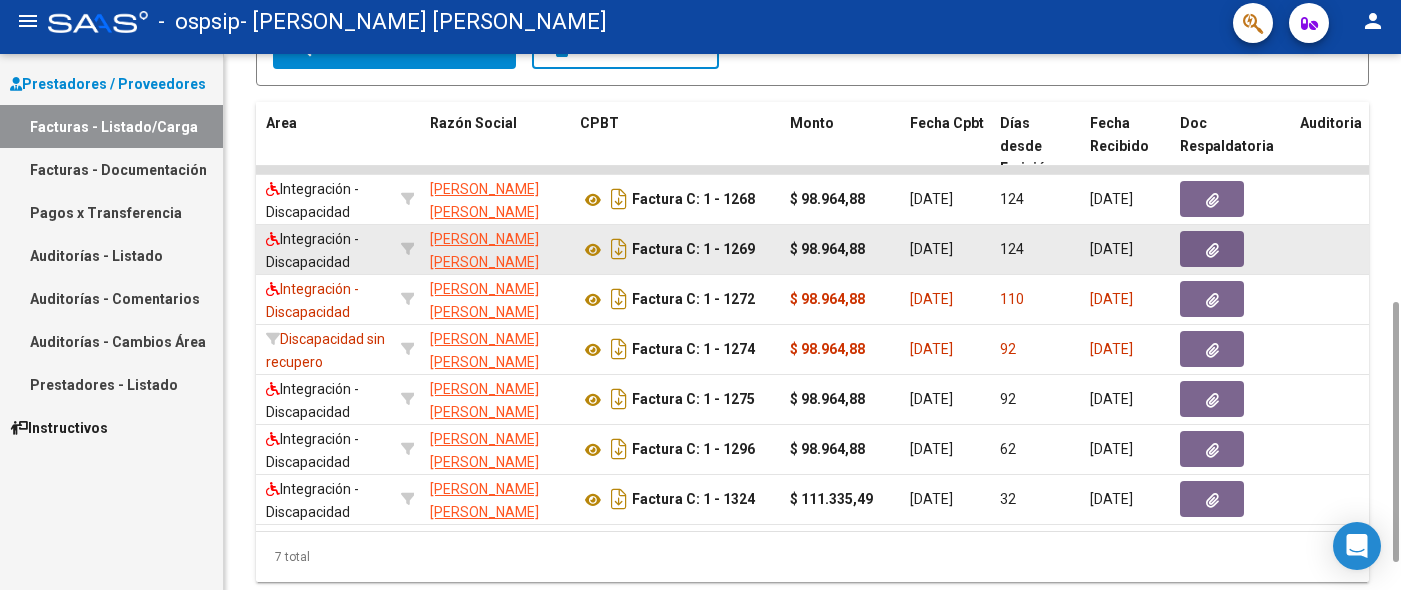 click on "Factura C: 1 - 1269" 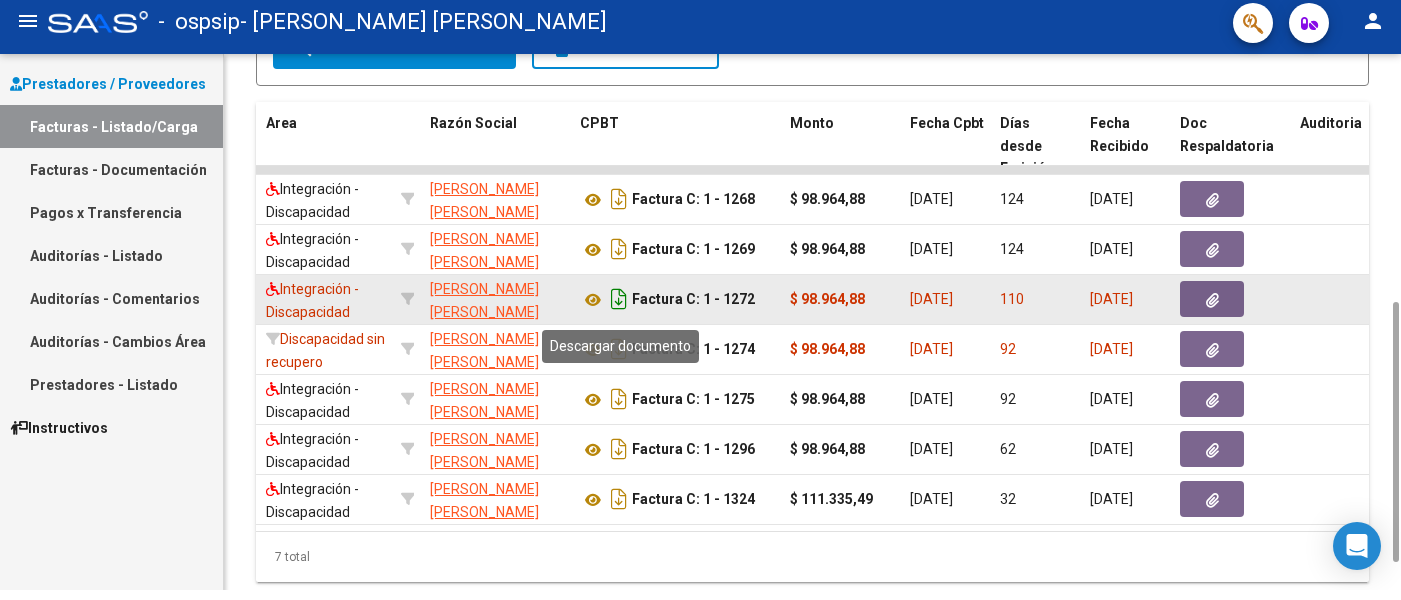 click 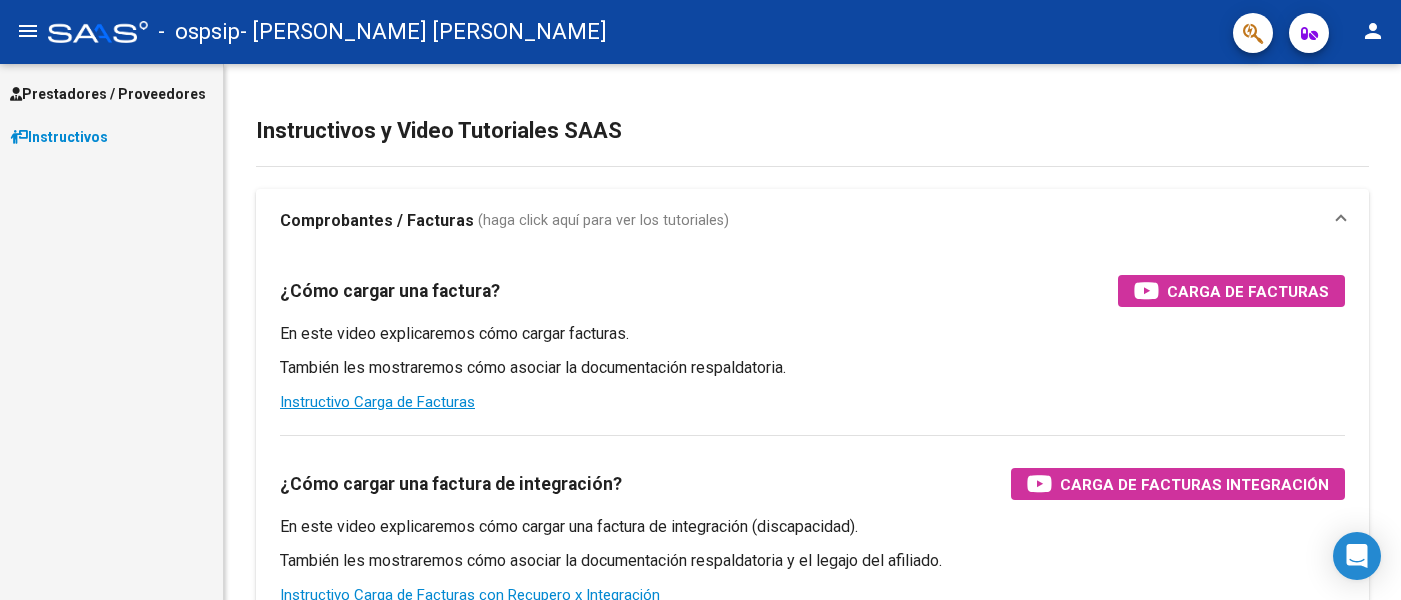 scroll, scrollTop: 0, scrollLeft: 0, axis: both 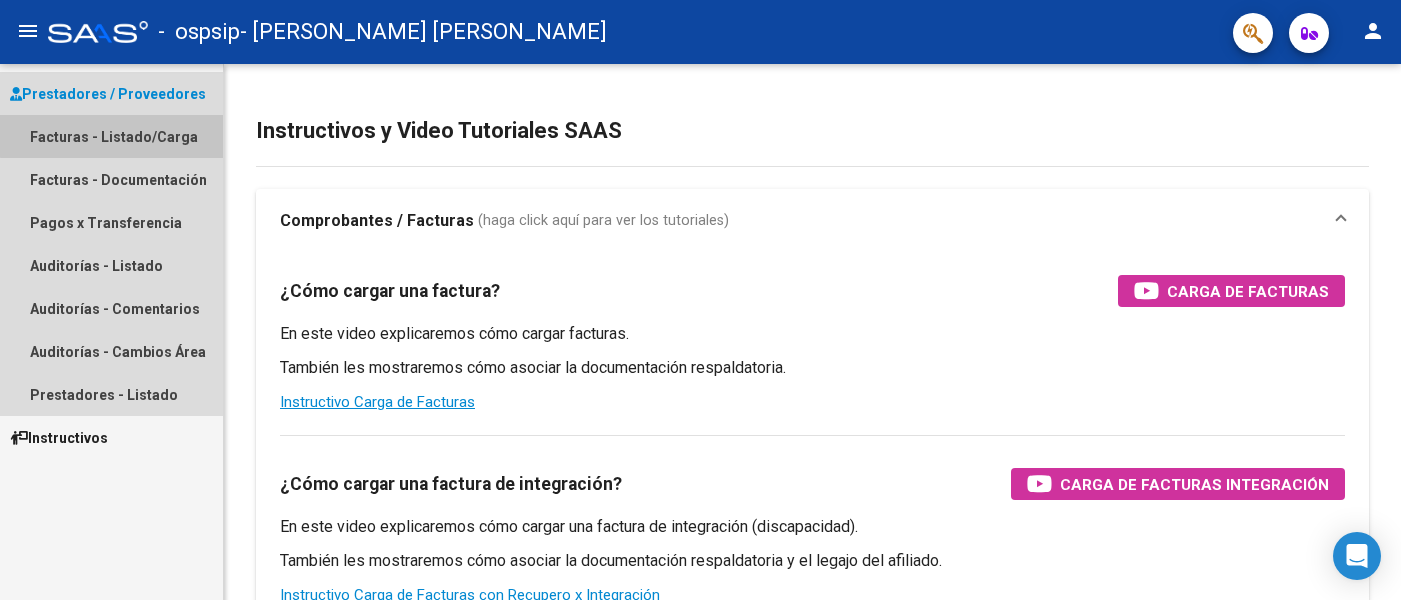 click on "Facturas - Listado/Carga" at bounding box center (111, 136) 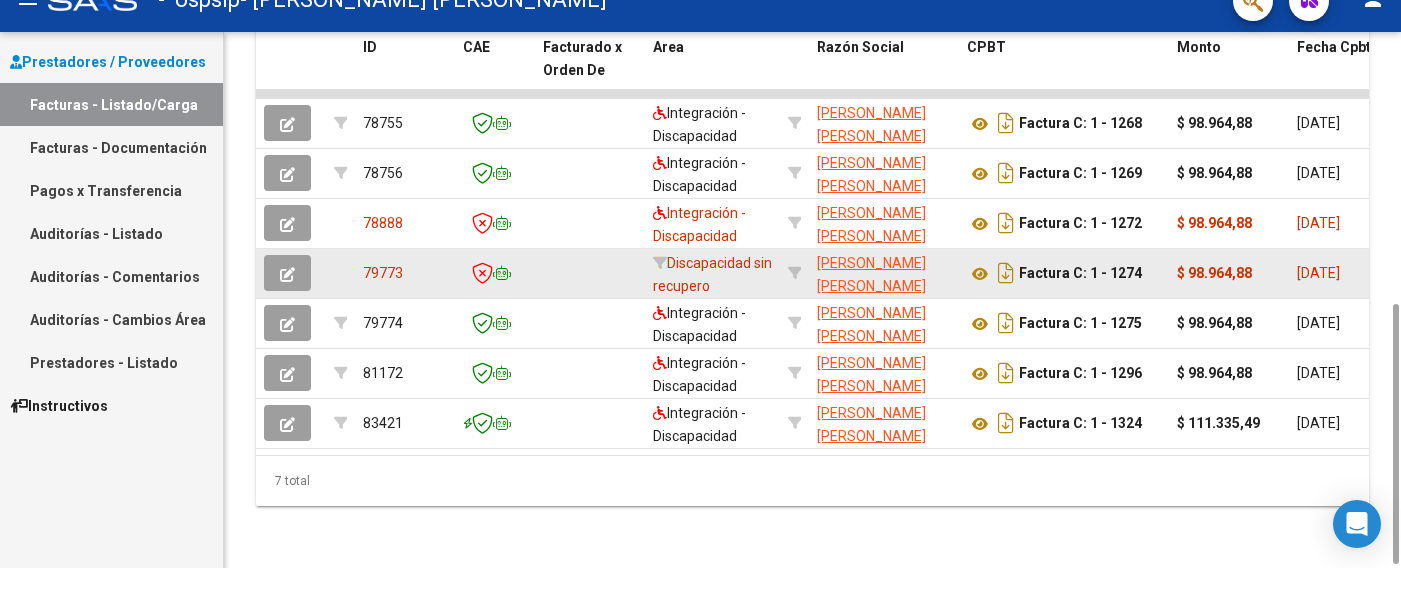 scroll, scrollTop: 562, scrollLeft: 0, axis: vertical 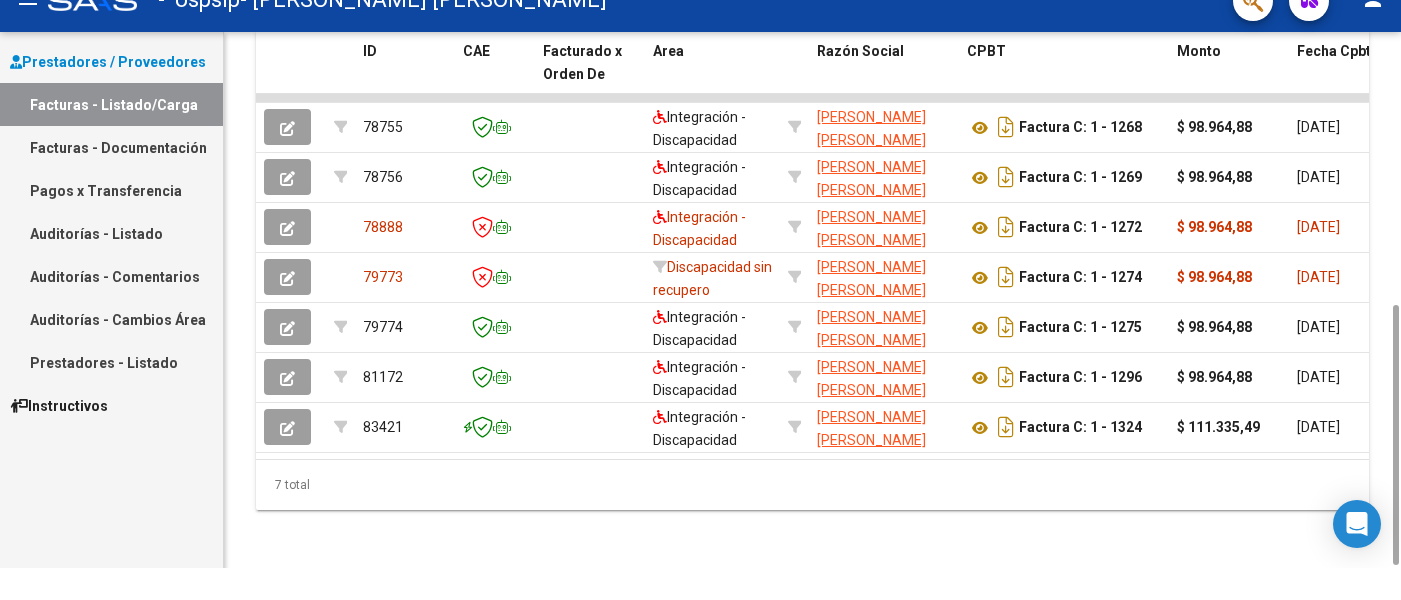 click on "Video tutorial   PRESTADORES -> Listado de CPBTs Emitidos por Prestadores / Proveedores (alt+q)   Cargar Comprobante
cloud_download  CSV  cloud_download  EXCEL  cloud_download  Estandar   Descarga Masiva
Filtros Id Area Area Todos  Confirmado   Mostrar totalizadores   FILTROS DEL COMPROBANTE  Comprobante Tipo Comprobante Tipo Start date – Fec. Comprobante Desde / Hasta Días Emisión Desde(cant. días) Días Emisión Hasta(cant. días) CUIT / Razón Social Pto. Venta Nro. Comprobante Código SSS CAE Válido CAE Válido Todos  Cargado Módulo Hosp. Todos  Tiene facturacion Apócrifa Hospital Refes  FILTROS DE INTEGRACION  Período De Prestación Campos del Archivo de Rendición Devuelto x SSS (dr_envio) Todos  Rendido x SSS (dr_envio) Tipo de Registro Tipo de Registro Período Presentación Período Presentación Campos del Legajo Asociado (preaprobación) Afiliado Legajo (cuil/nombre) Todos  Solo facturas preaprobadas  MAS FILTROS  Todos  Con Doc. Respaldatoria Todos  Con Trazabilidad Todos  Auditoría" 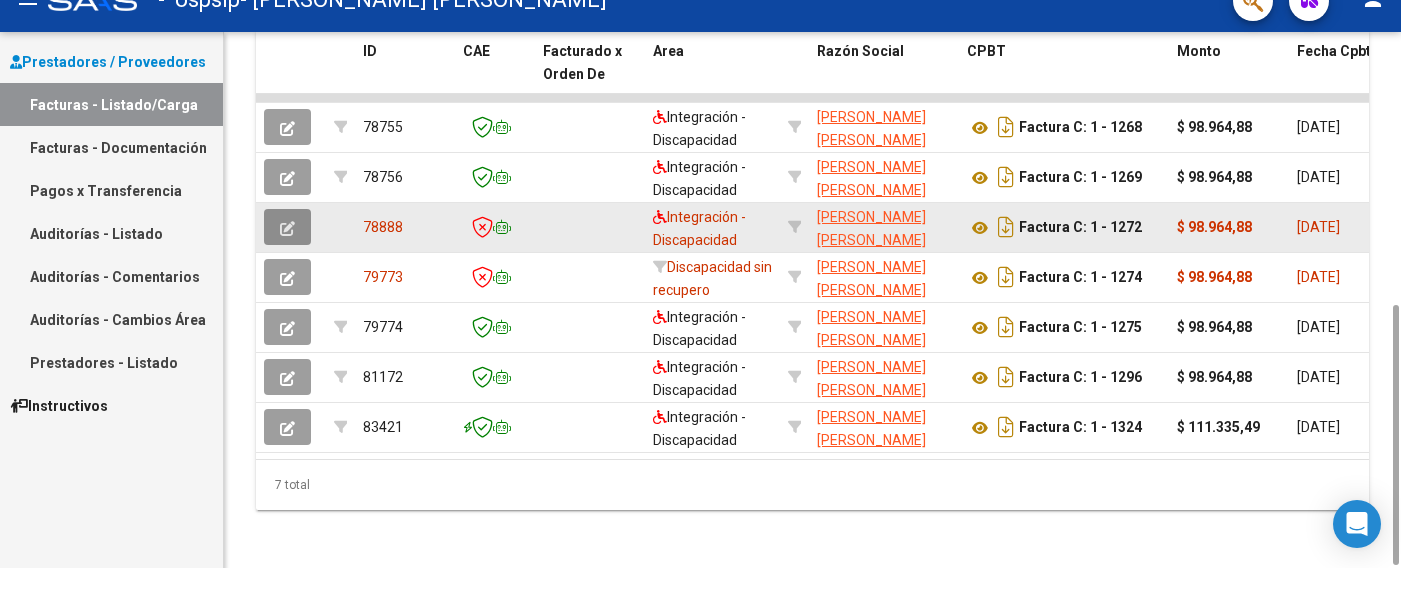 click 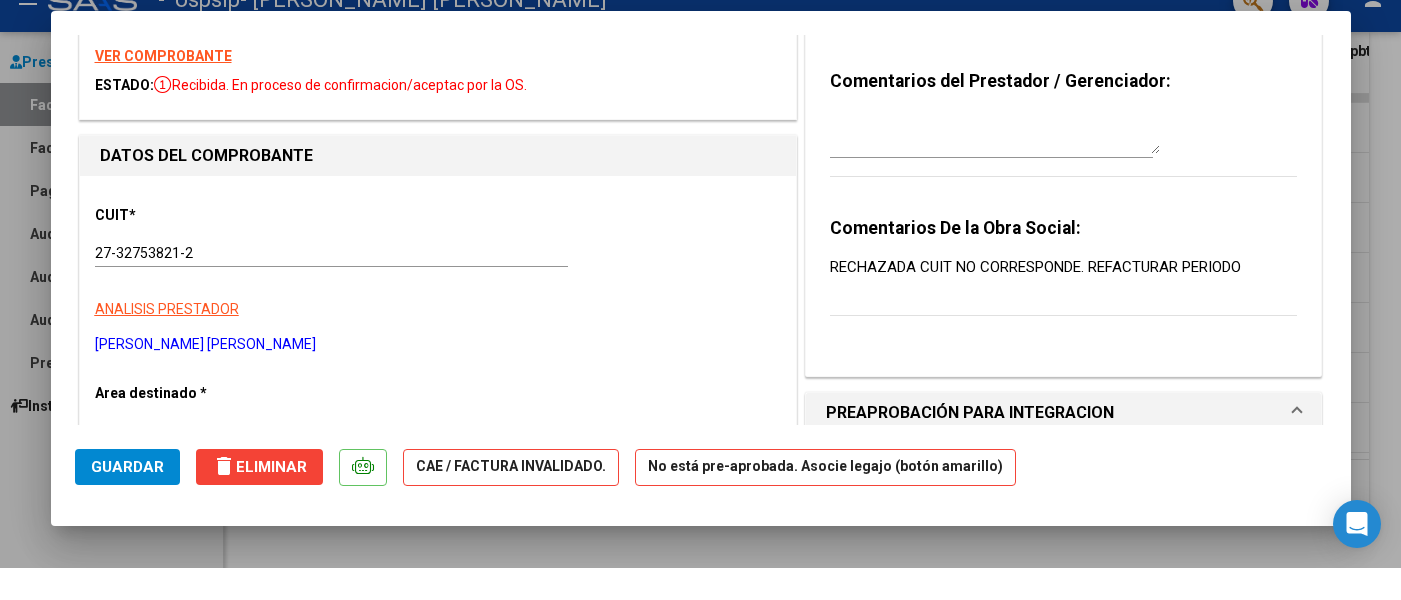 scroll, scrollTop: 74, scrollLeft: 0, axis: vertical 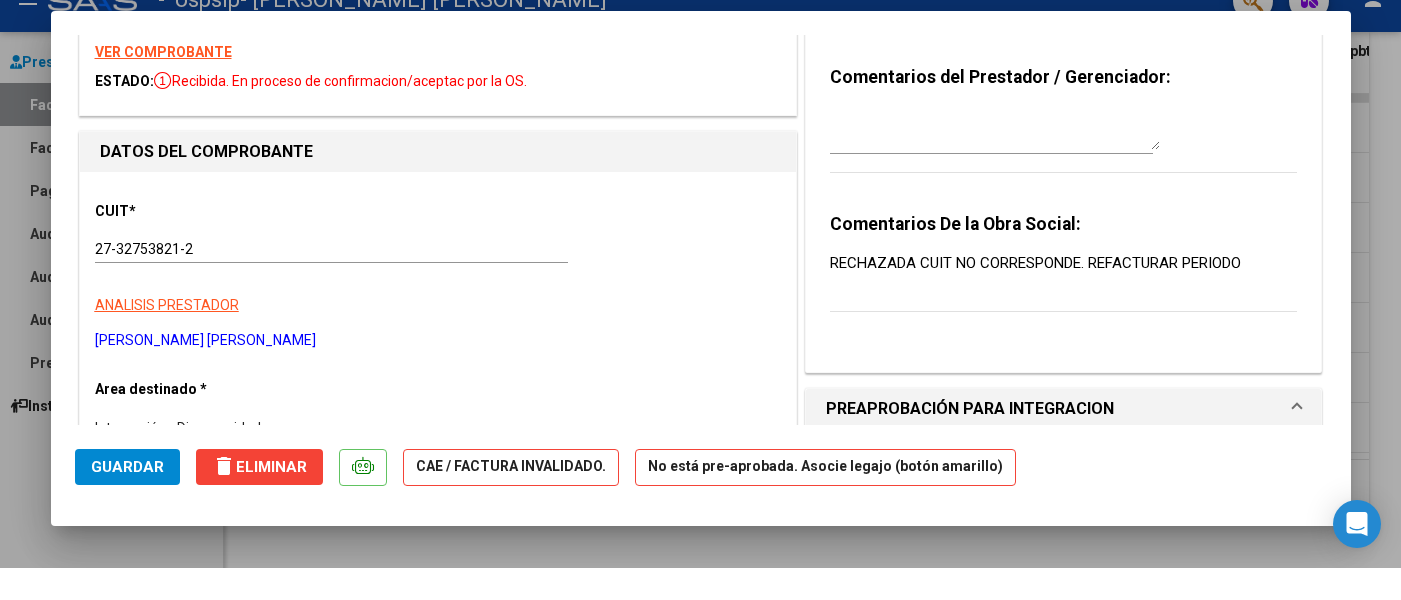 click on "VER COMPROBANTE" at bounding box center (163, 84) 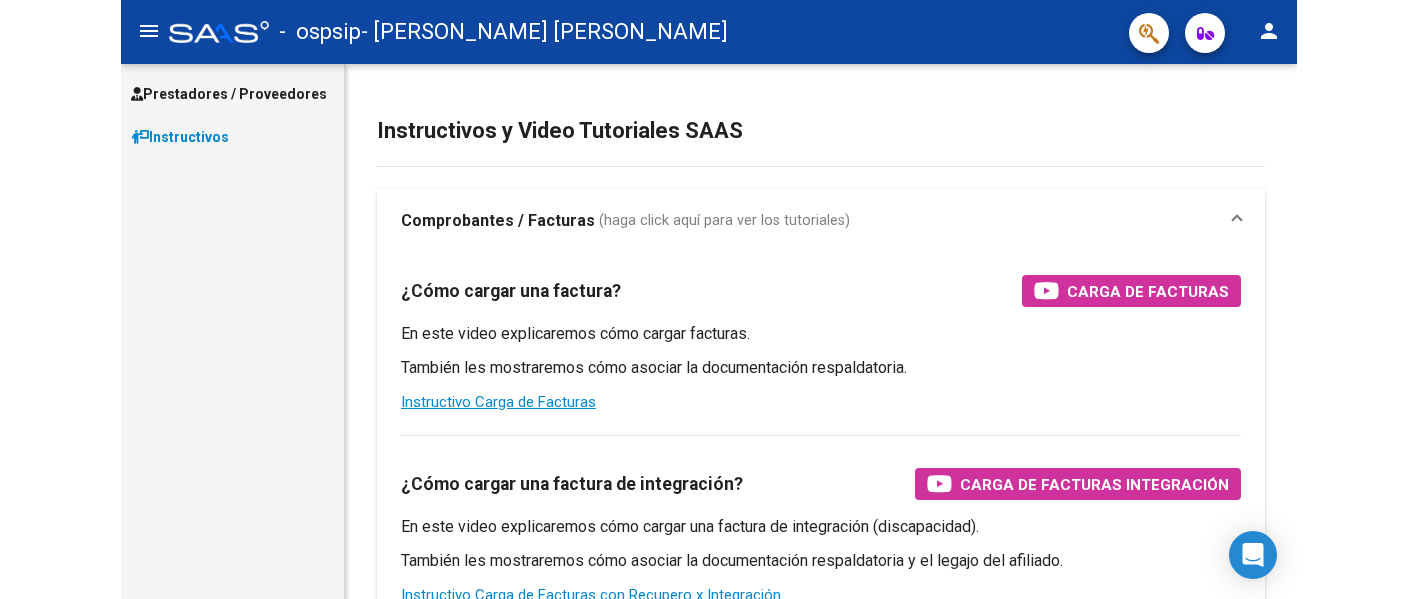 scroll, scrollTop: 0, scrollLeft: 0, axis: both 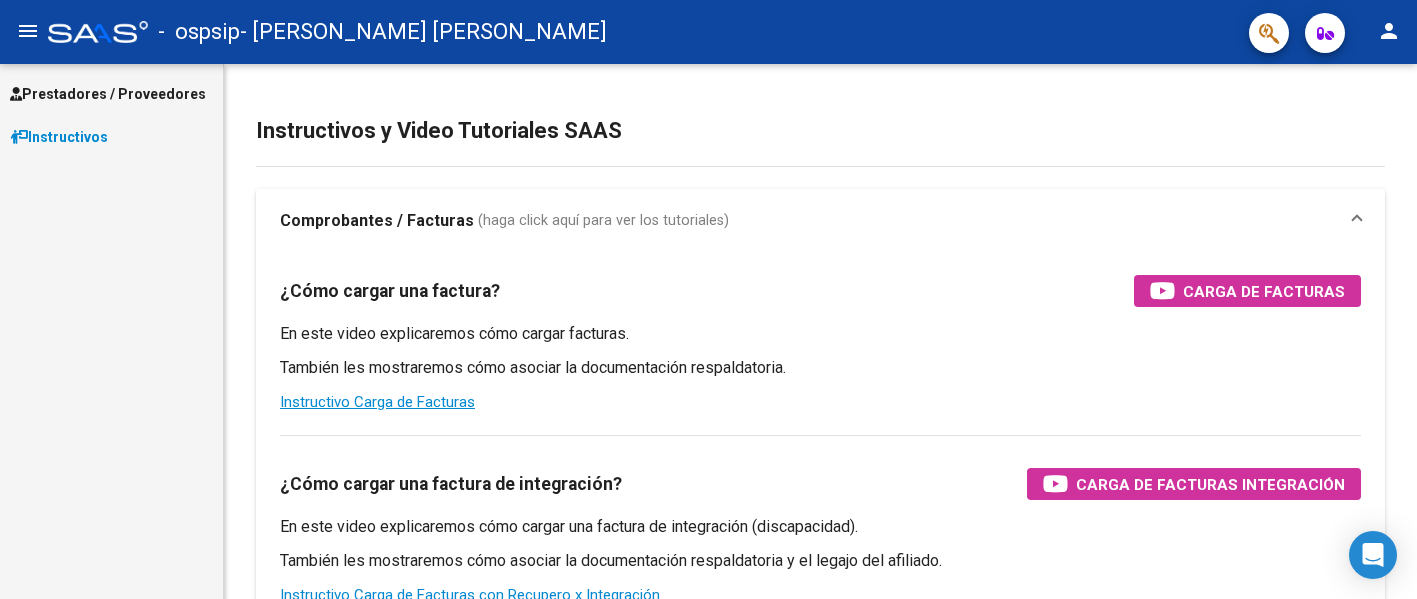 click on "Prestadores / Proveedores" at bounding box center [108, 94] 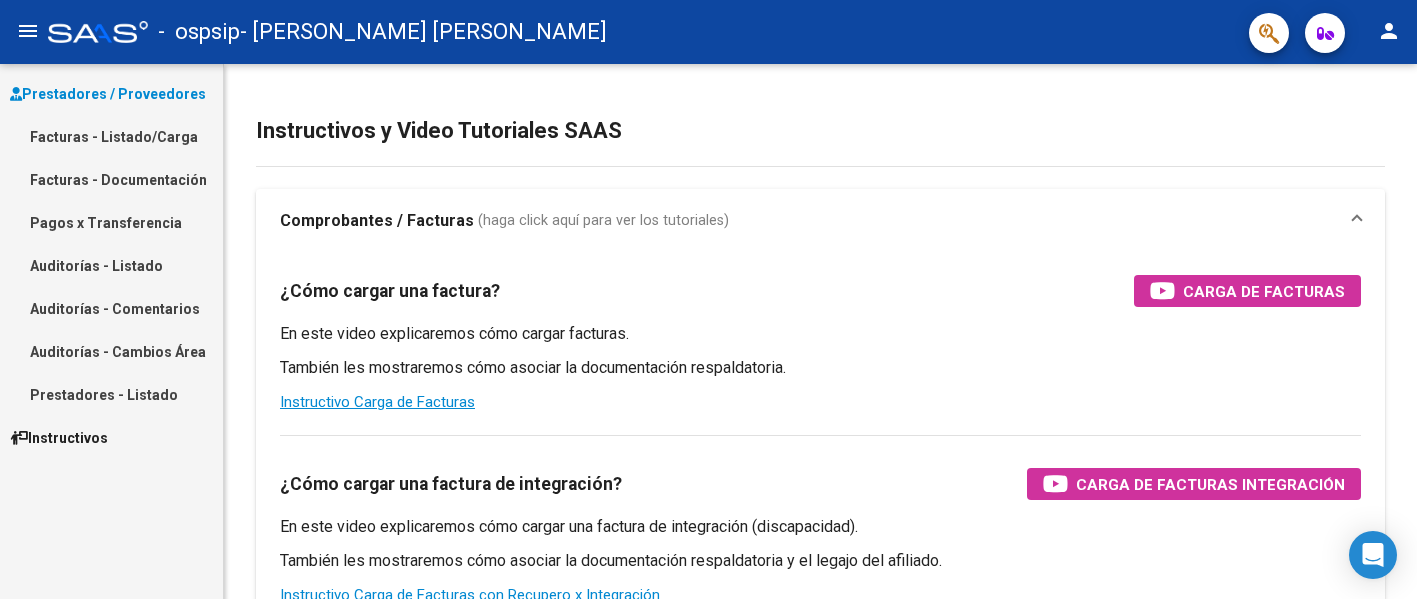 click on "Facturas - Listado/Carga" at bounding box center [111, 136] 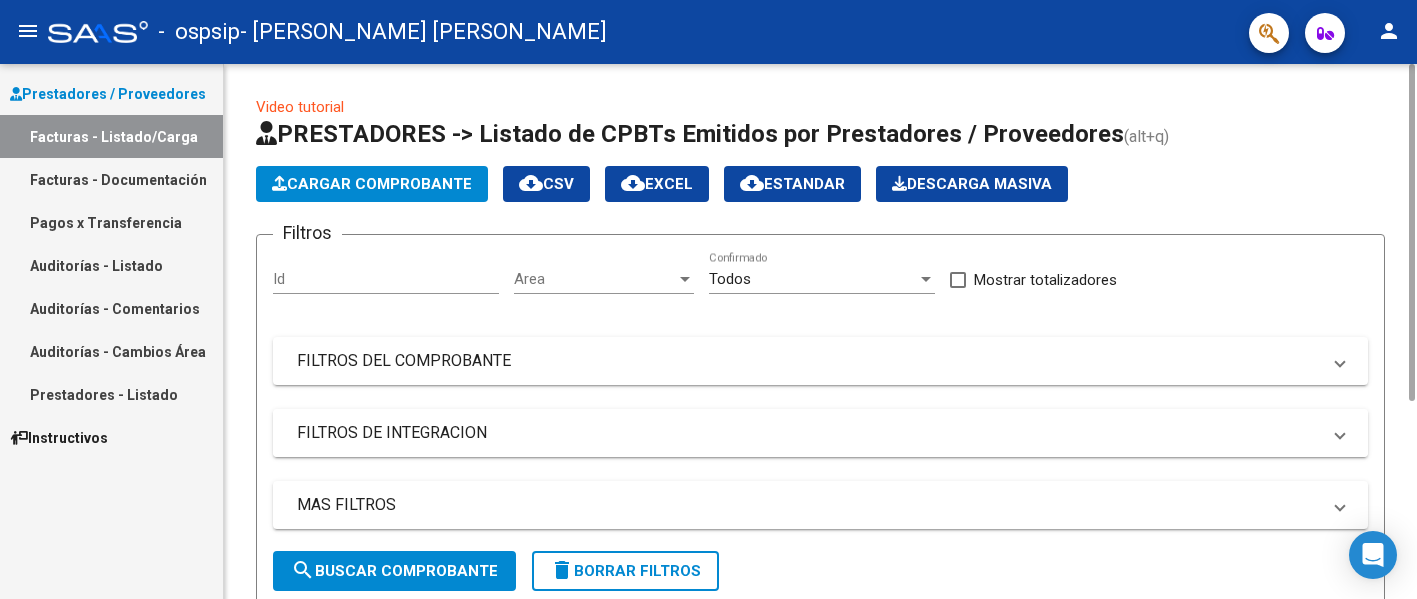 scroll, scrollTop: 569, scrollLeft: 0, axis: vertical 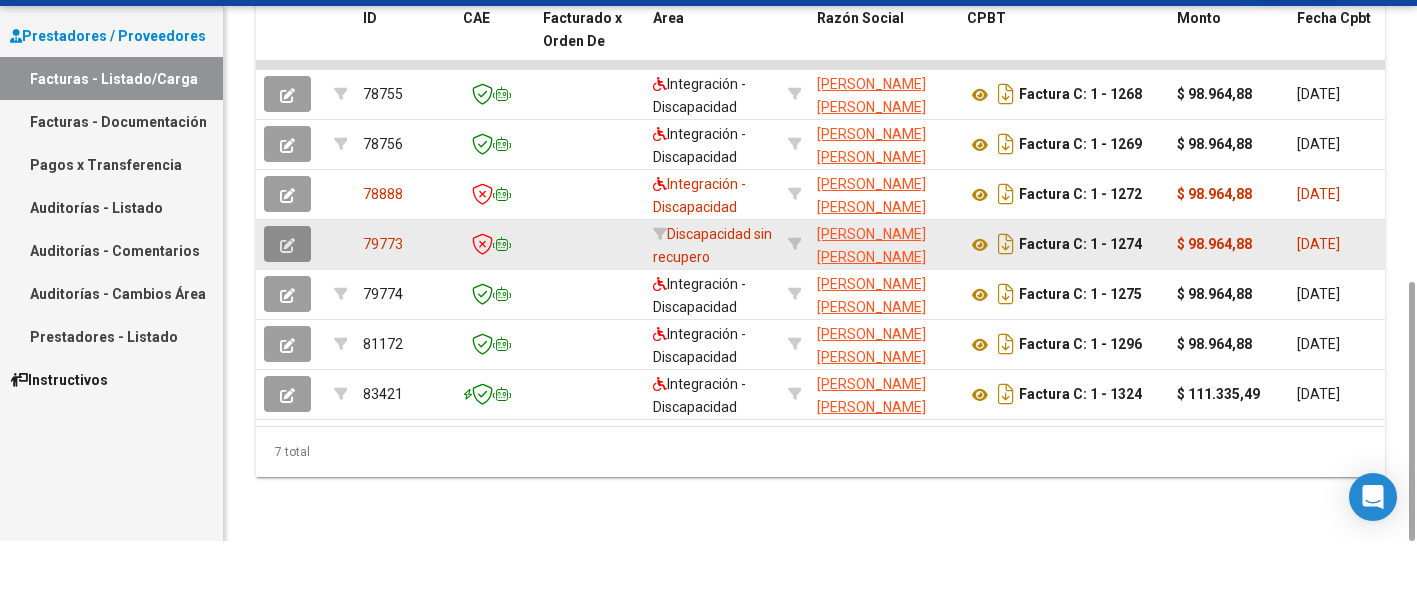 click 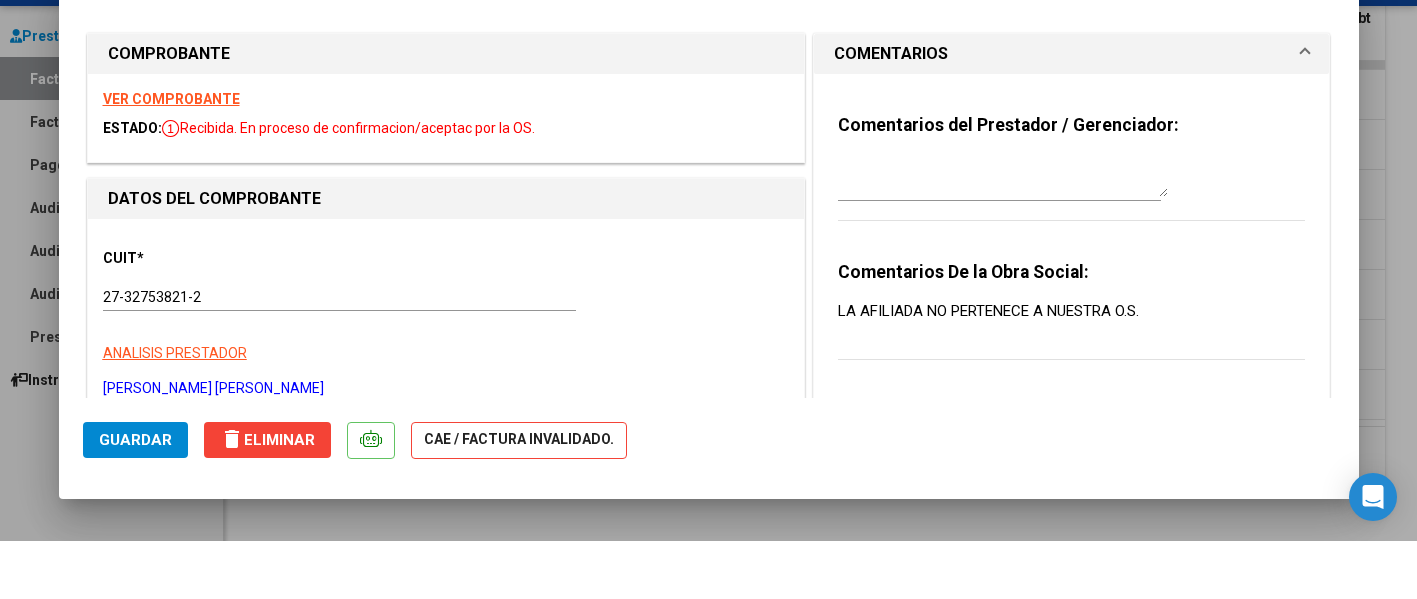 click on "VER COMPROBANTE" at bounding box center [171, 157] 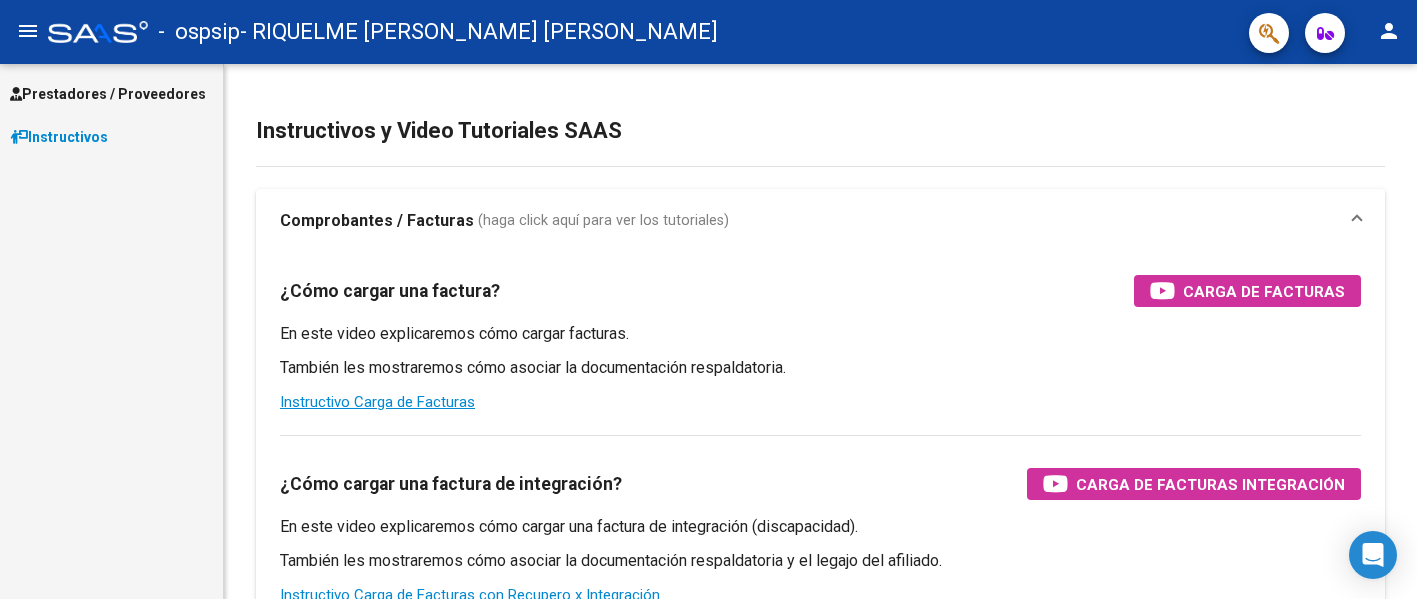 scroll, scrollTop: 0, scrollLeft: 0, axis: both 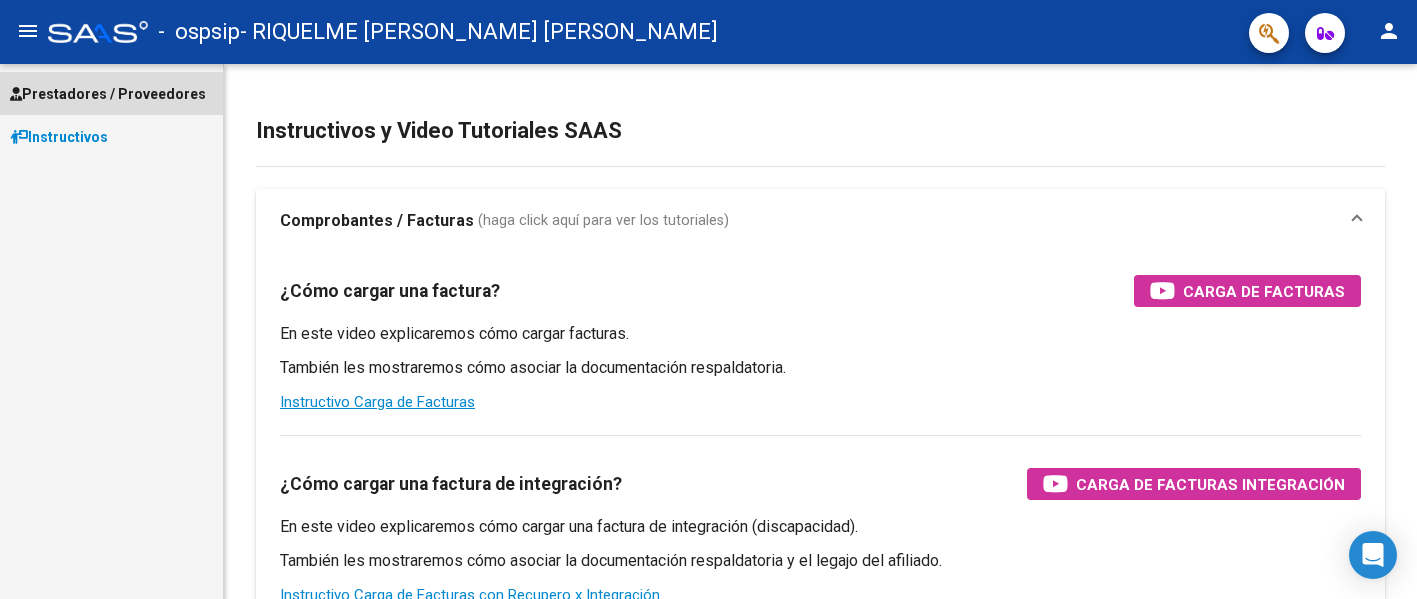 click on "Prestadores / Proveedores" at bounding box center (108, 94) 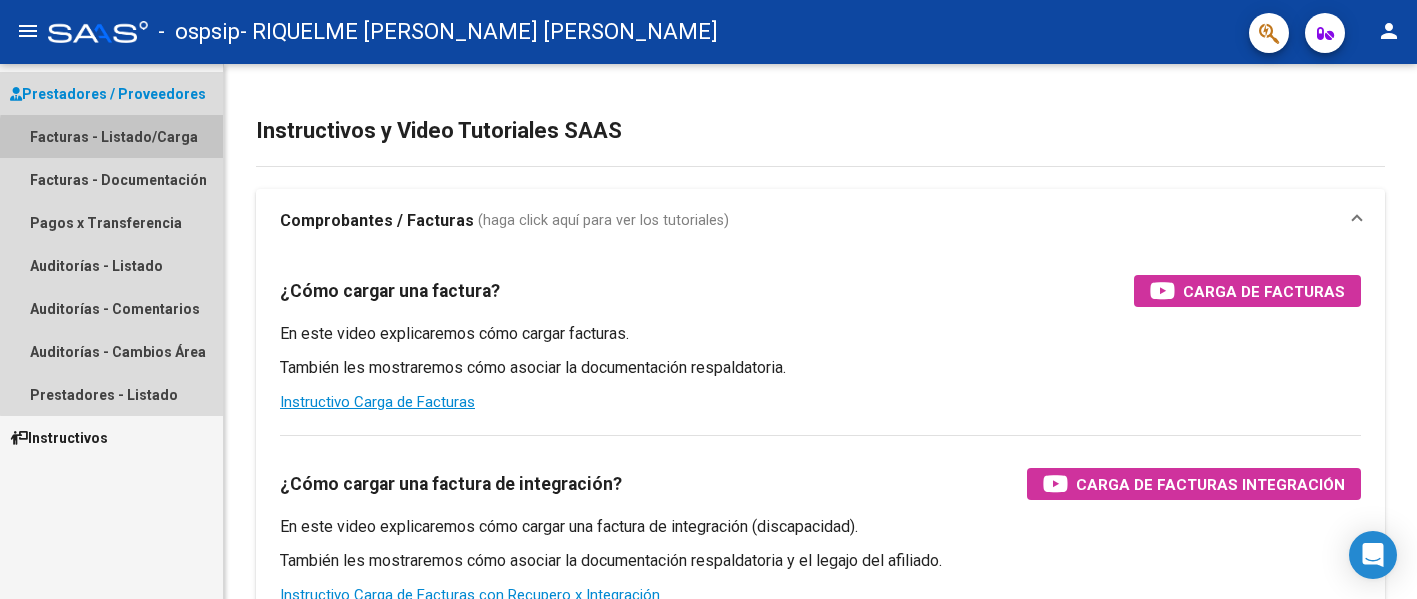 click on "Facturas - Listado/Carga" at bounding box center (111, 136) 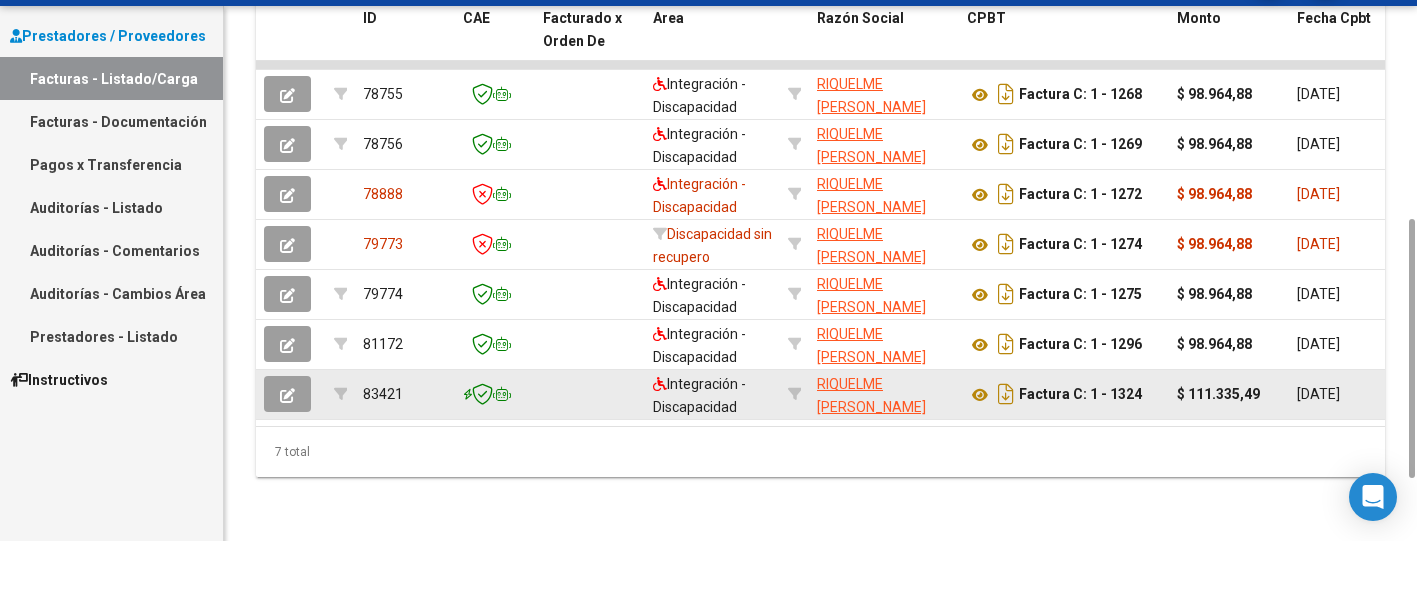 scroll, scrollTop: 519, scrollLeft: 0, axis: vertical 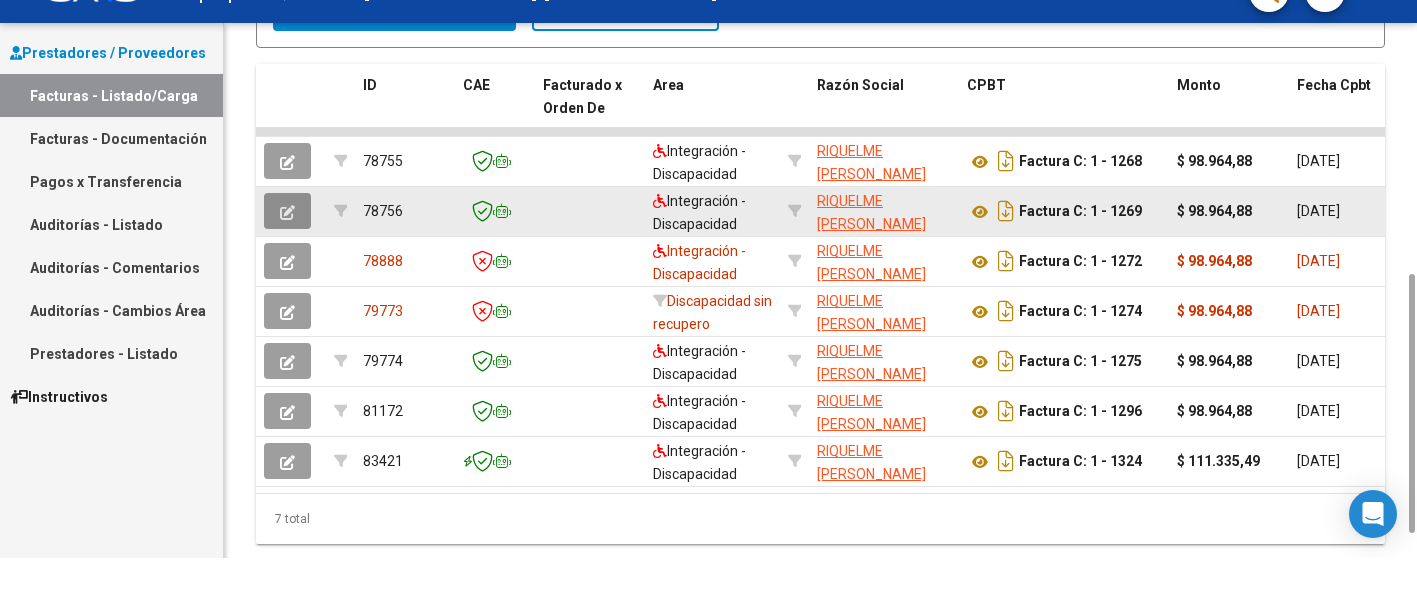 click 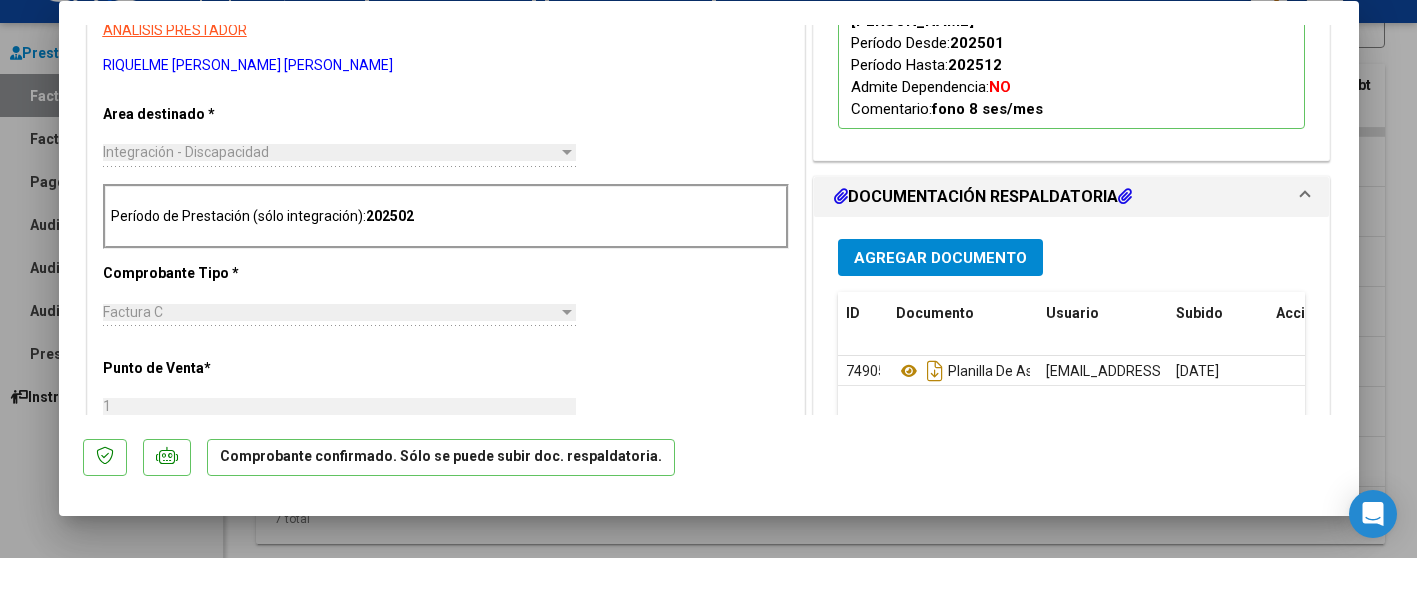 scroll, scrollTop: 687, scrollLeft: 0, axis: vertical 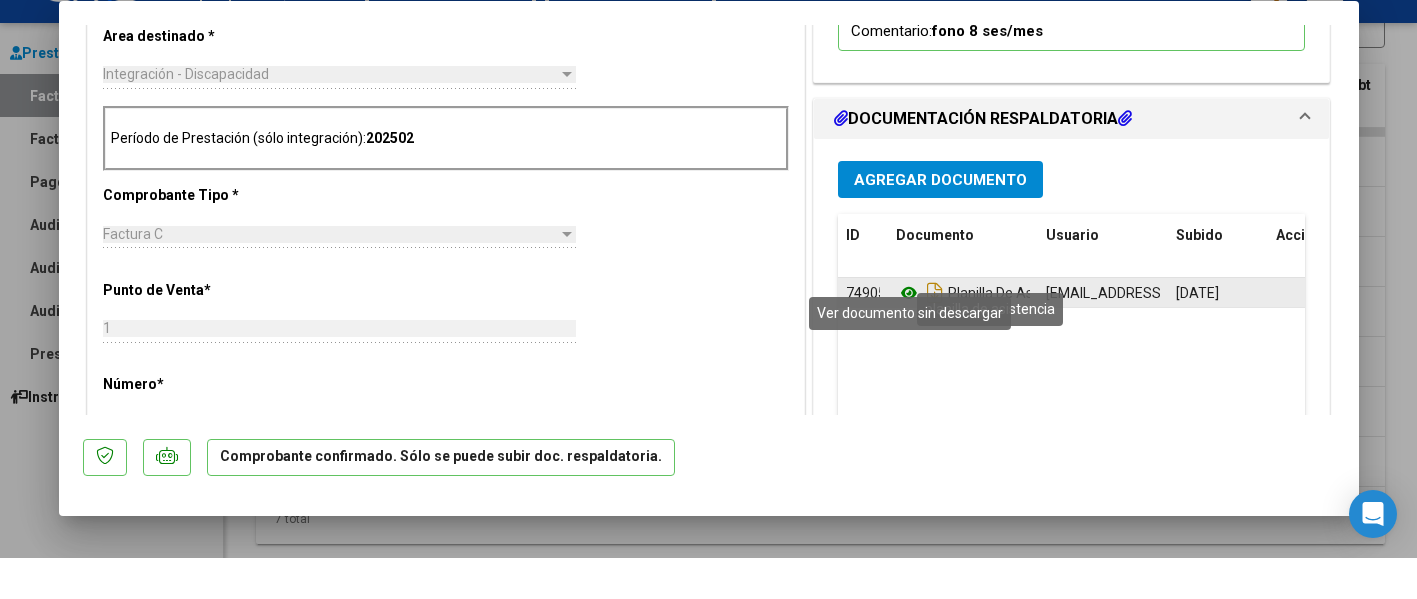 click 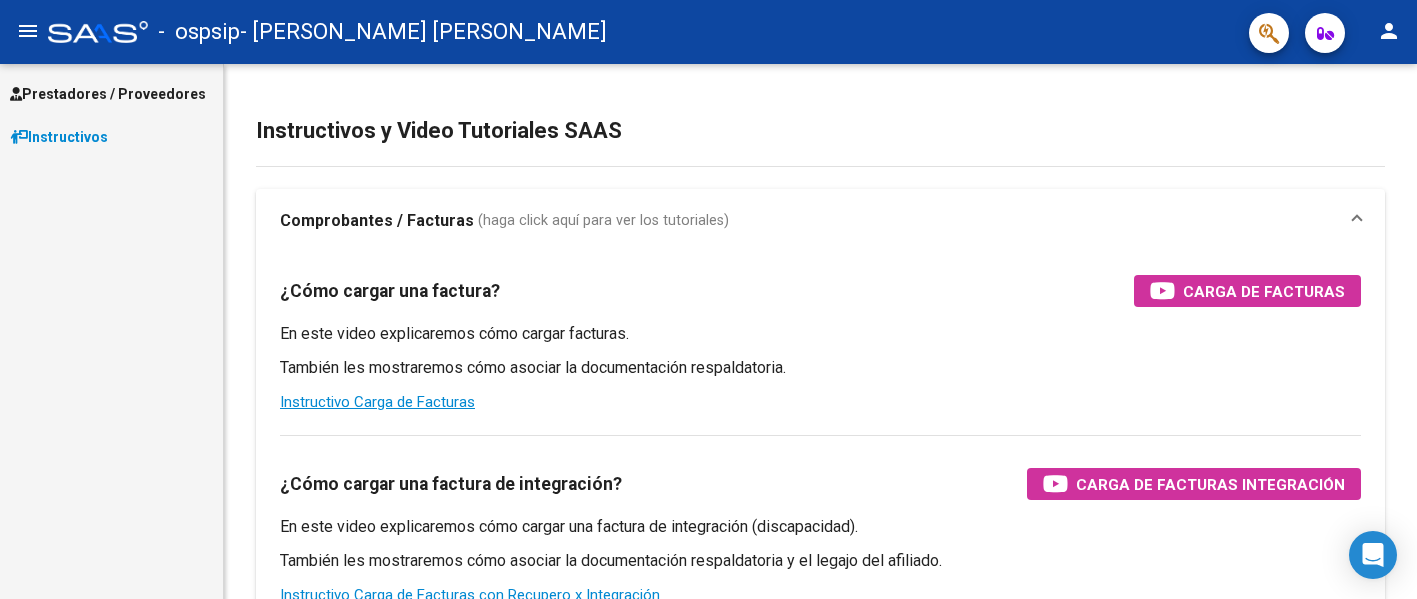 scroll, scrollTop: 0, scrollLeft: 0, axis: both 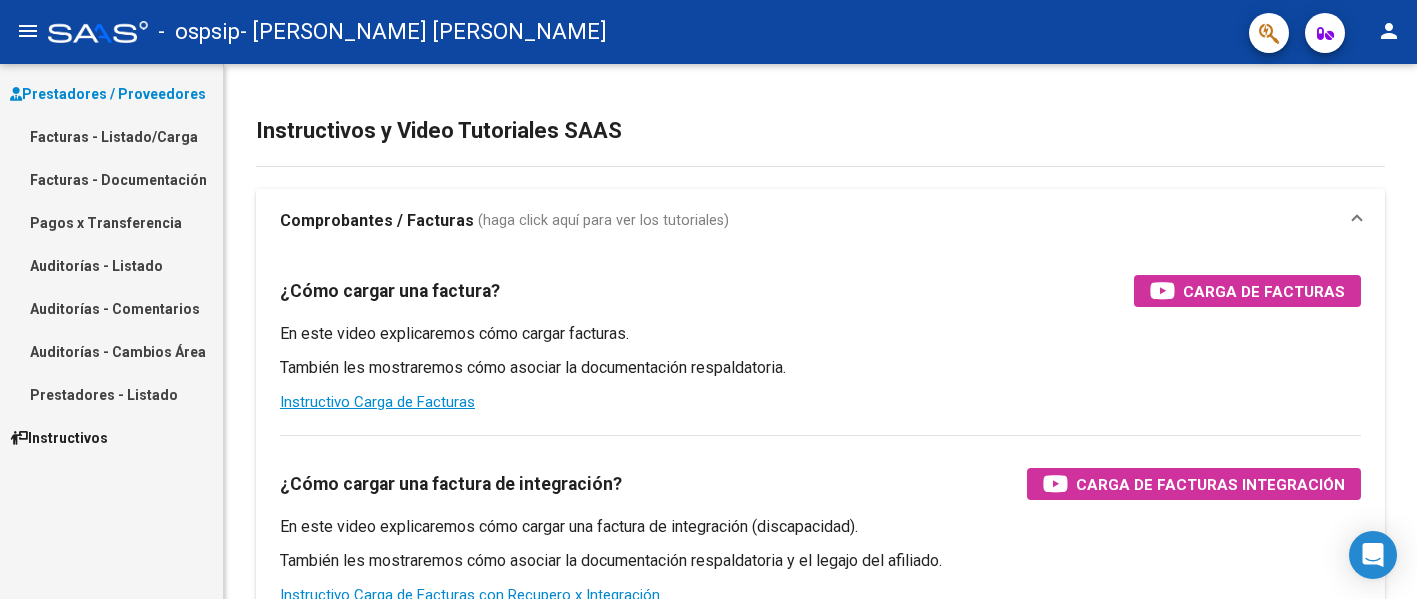 click on "Facturas - Listado/Carga" at bounding box center [111, 136] 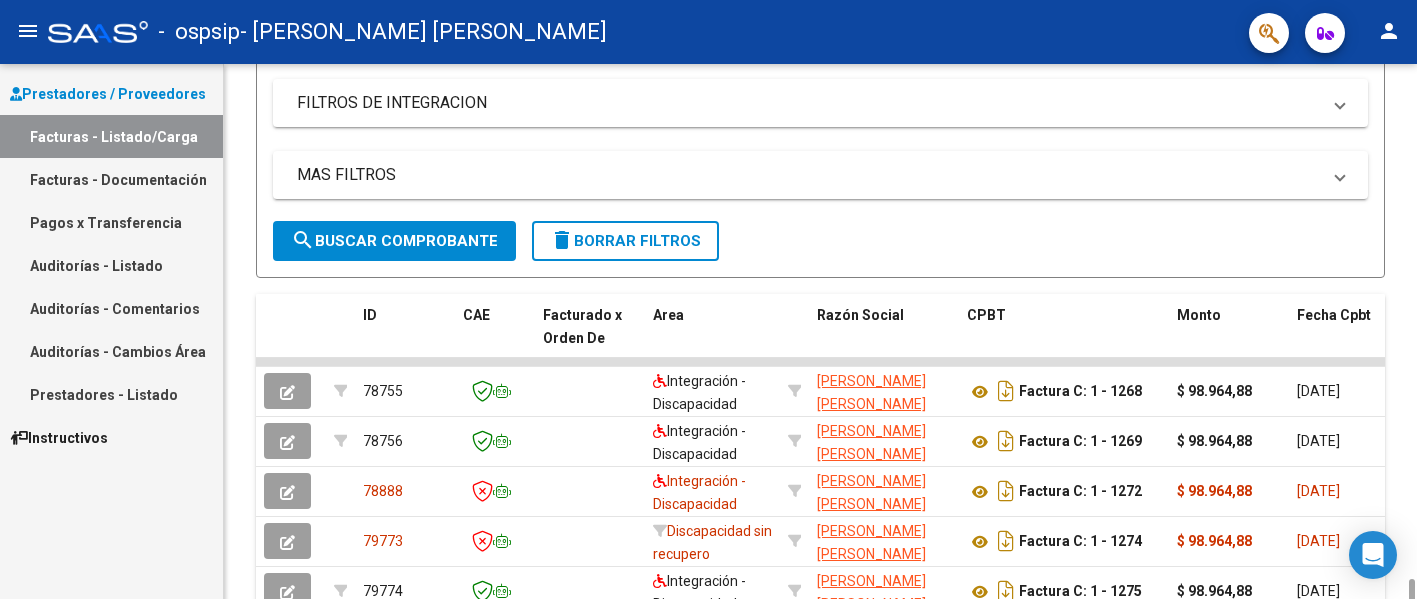 scroll, scrollTop: 569, scrollLeft: 0, axis: vertical 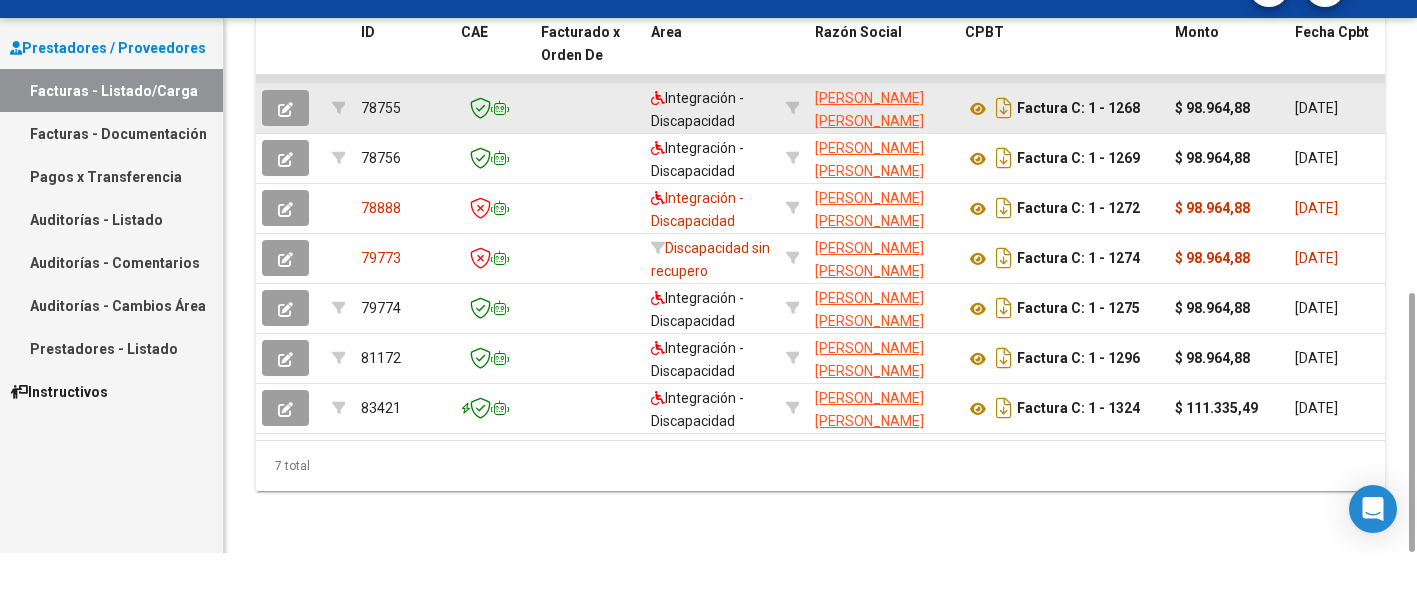 click 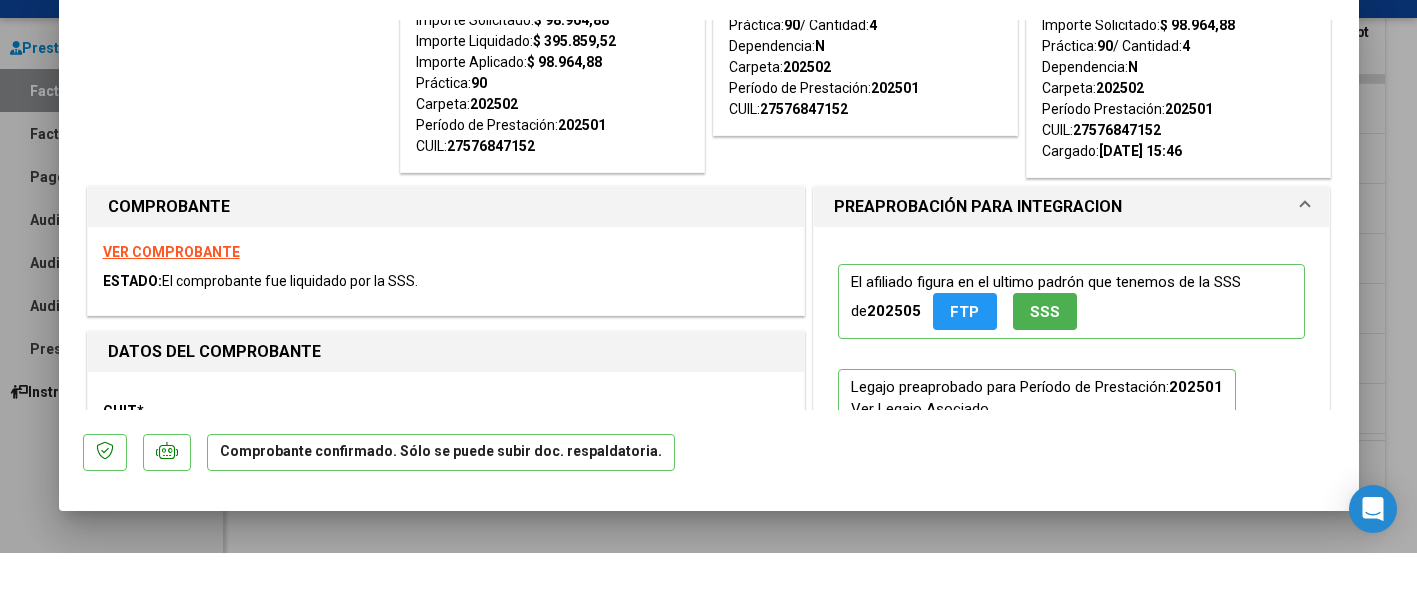 scroll, scrollTop: 175, scrollLeft: 0, axis: vertical 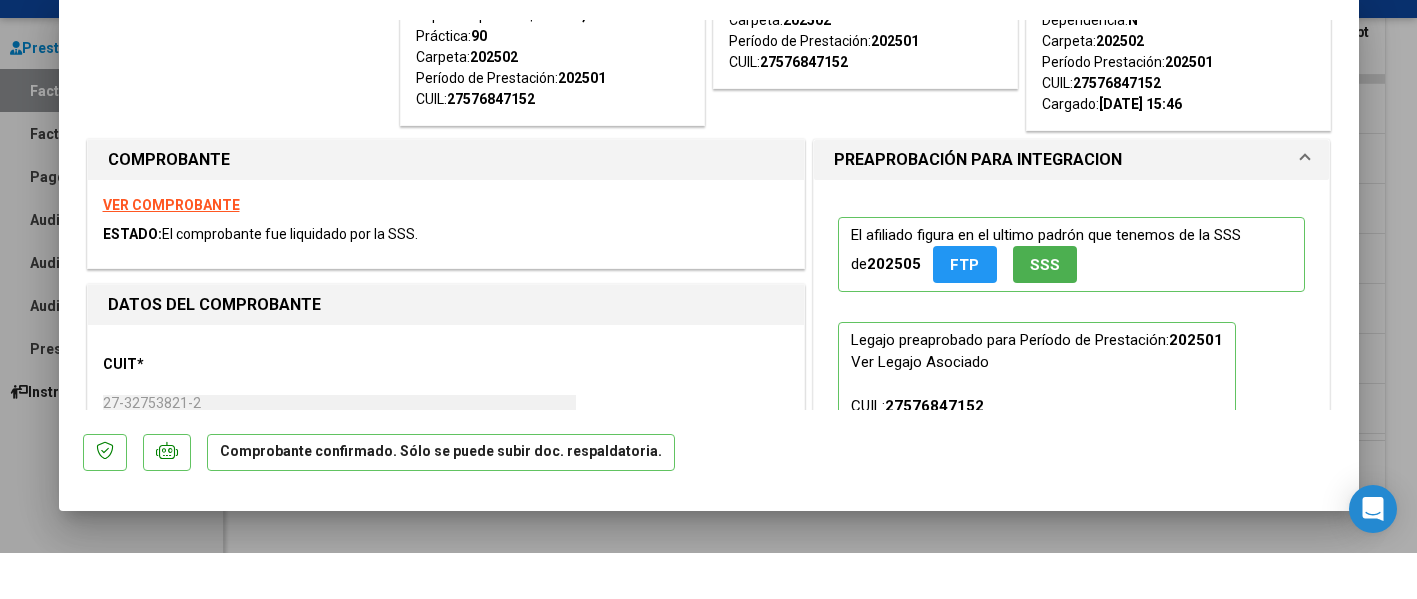 click on "VER COMPROBANTE" at bounding box center [171, 251] 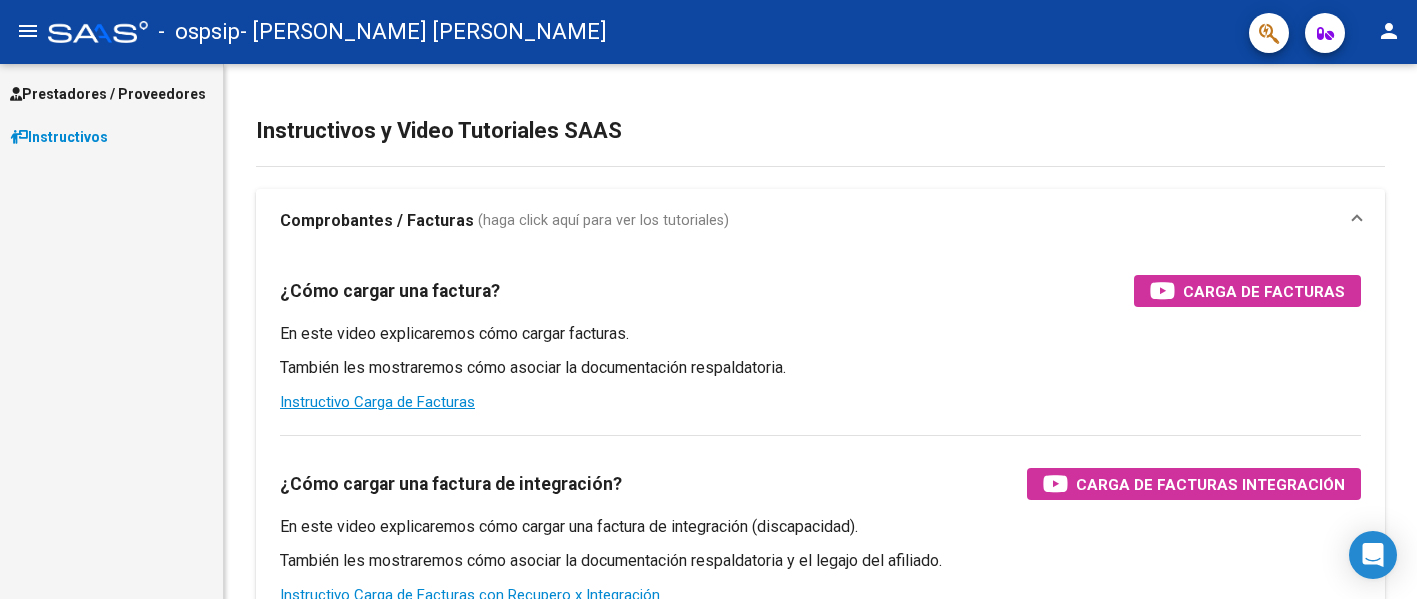 scroll, scrollTop: 0, scrollLeft: 0, axis: both 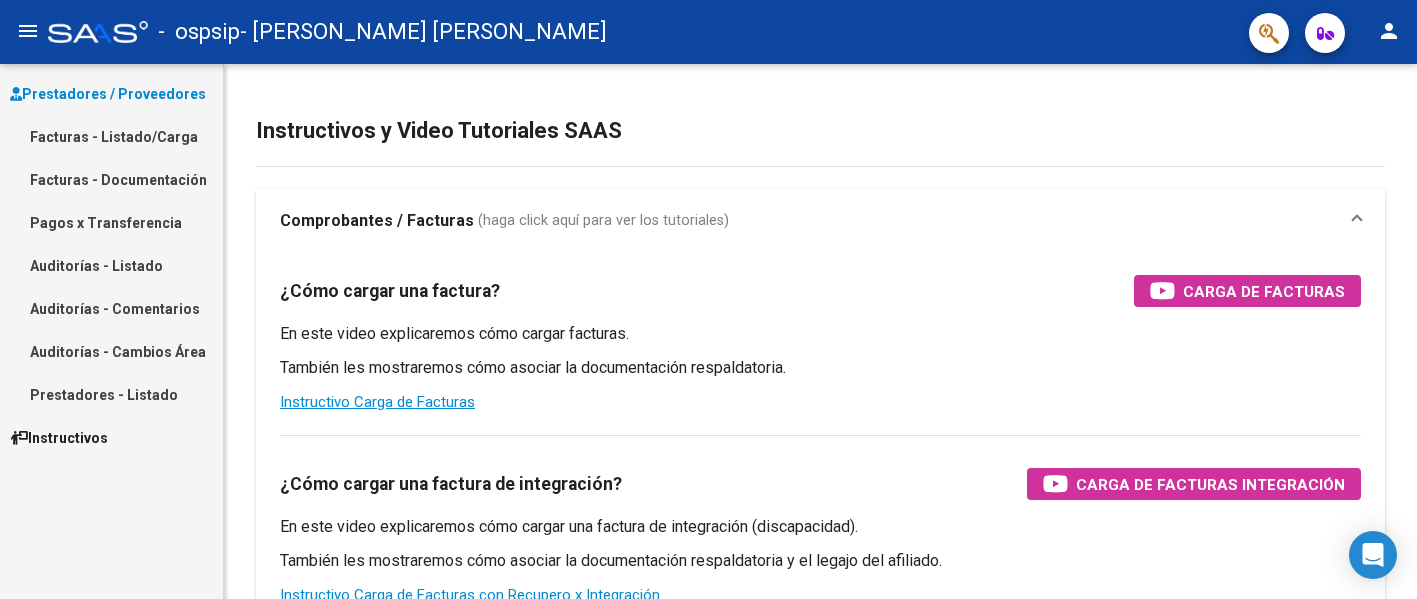 click on "Facturas - Listado/Carga" at bounding box center [111, 136] 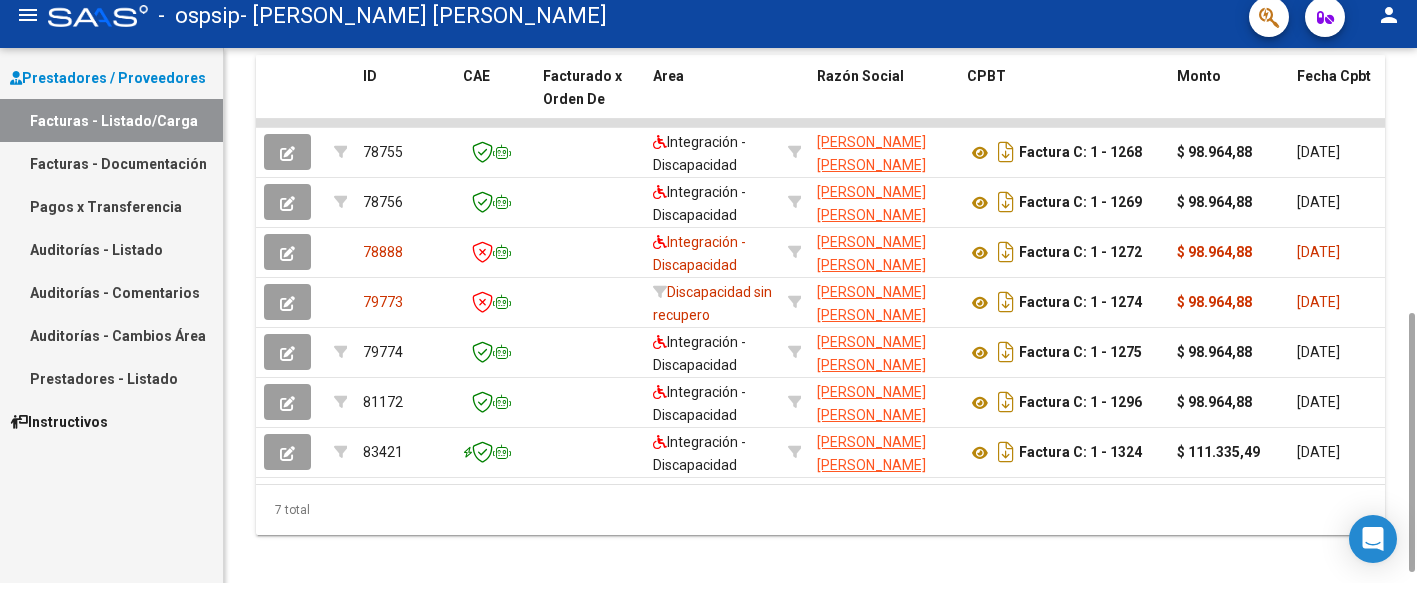 scroll, scrollTop: 487, scrollLeft: 0, axis: vertical 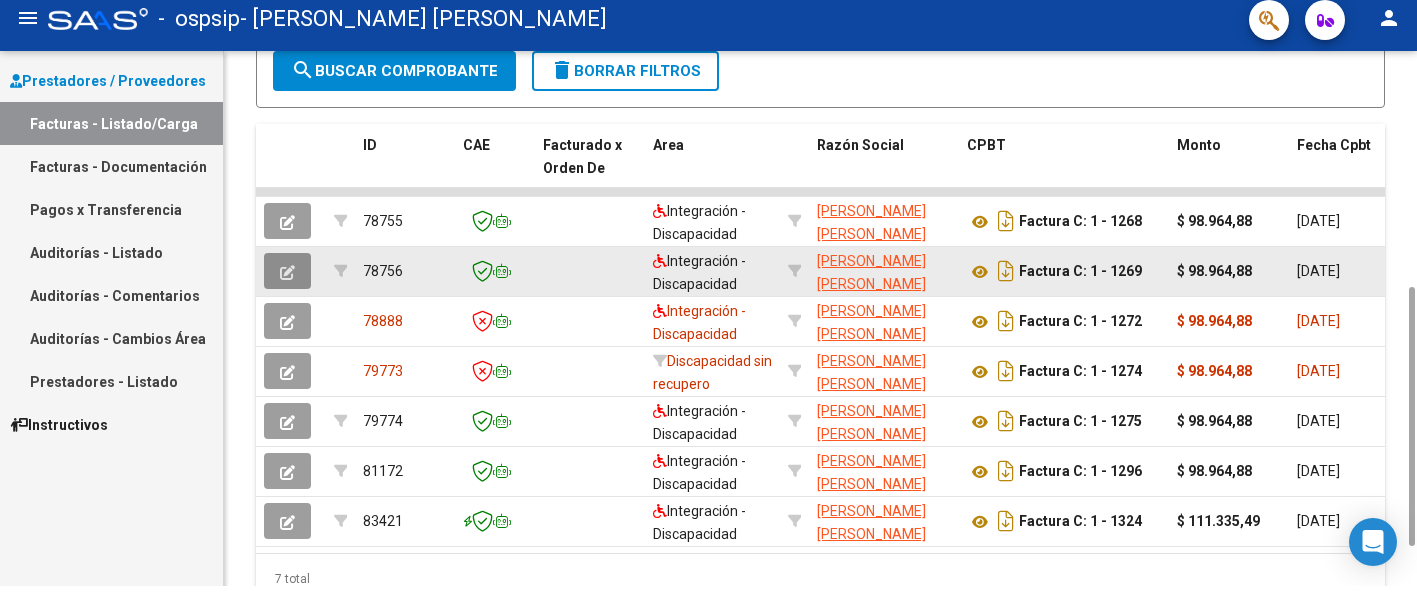 click 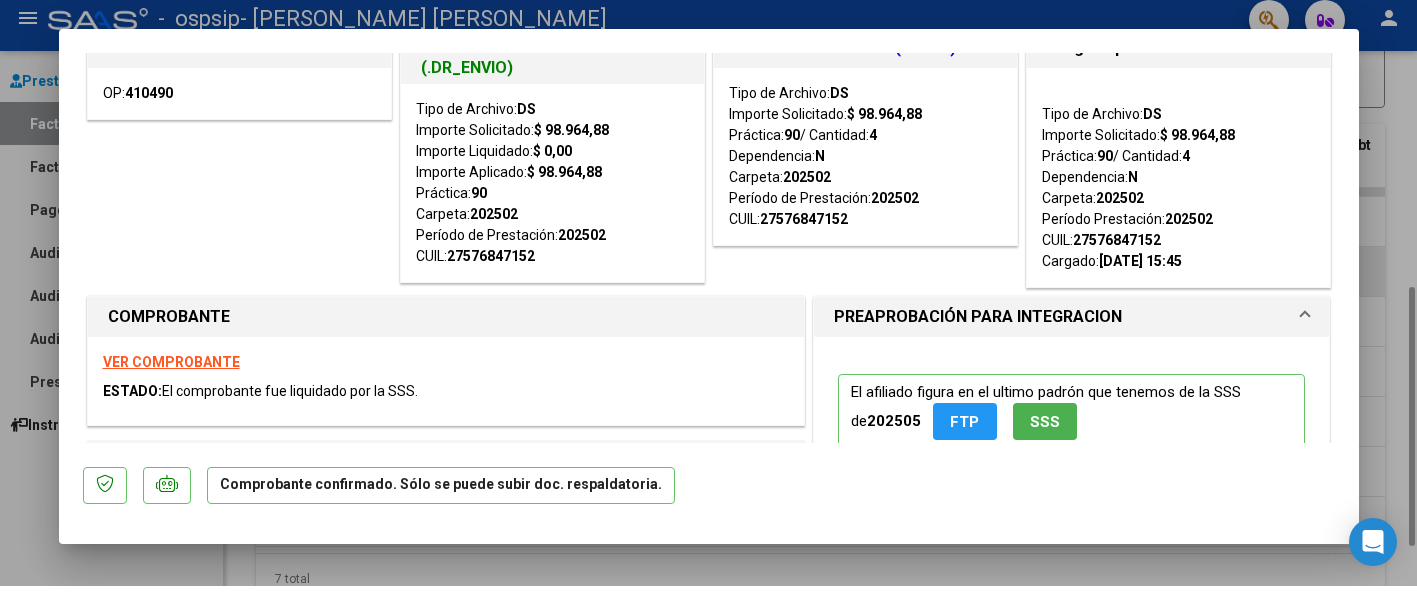 scroll, scrollTop: 133, scrollLeft: 0, axis: vertical 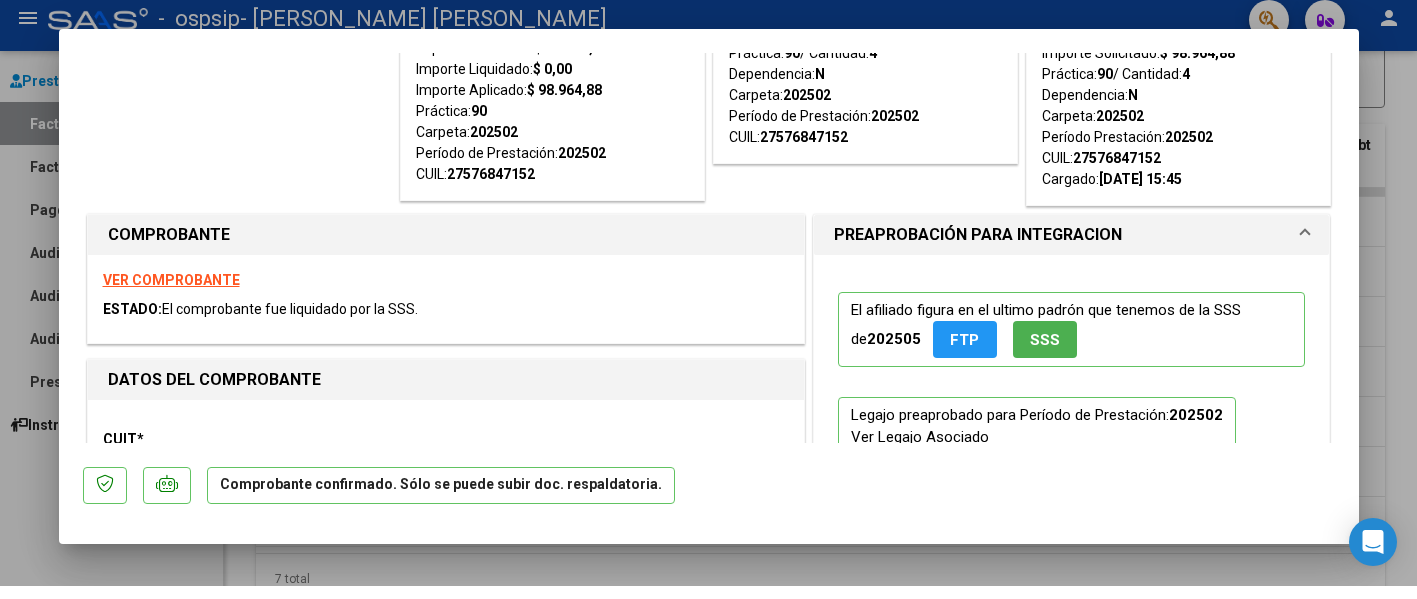 click on "VER COMPROBANTE" 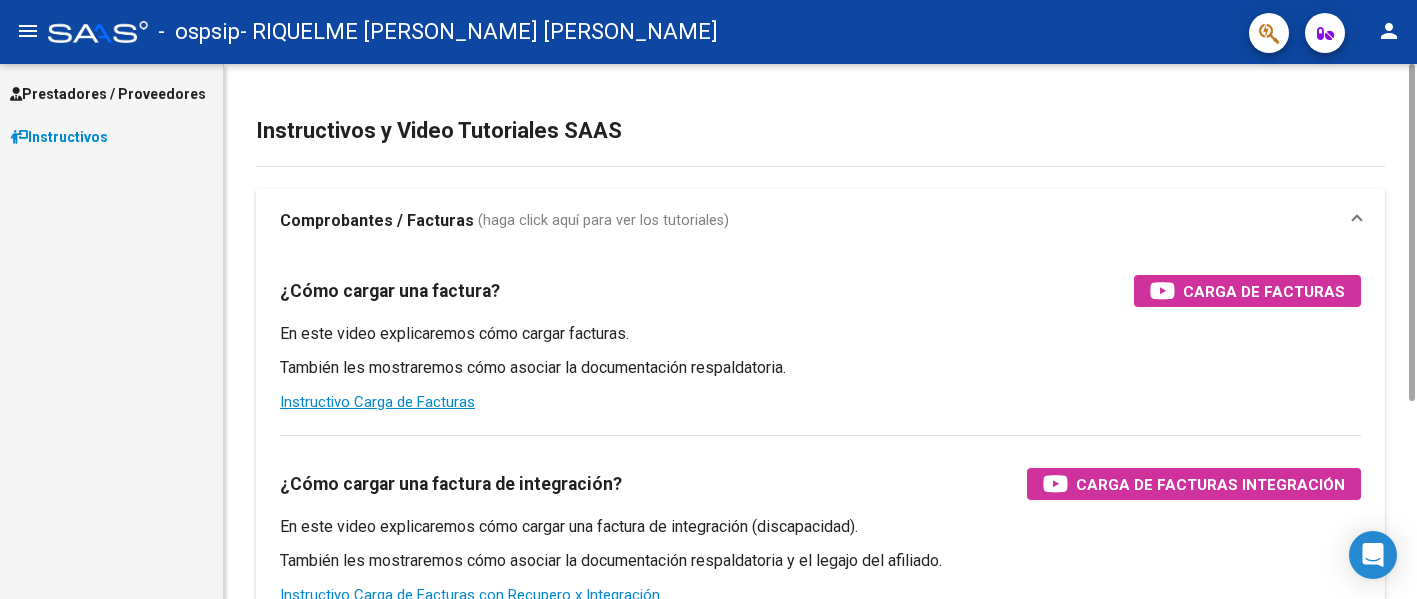 scroll, scrollTop: 0, scrollLeft: 0, axis: both 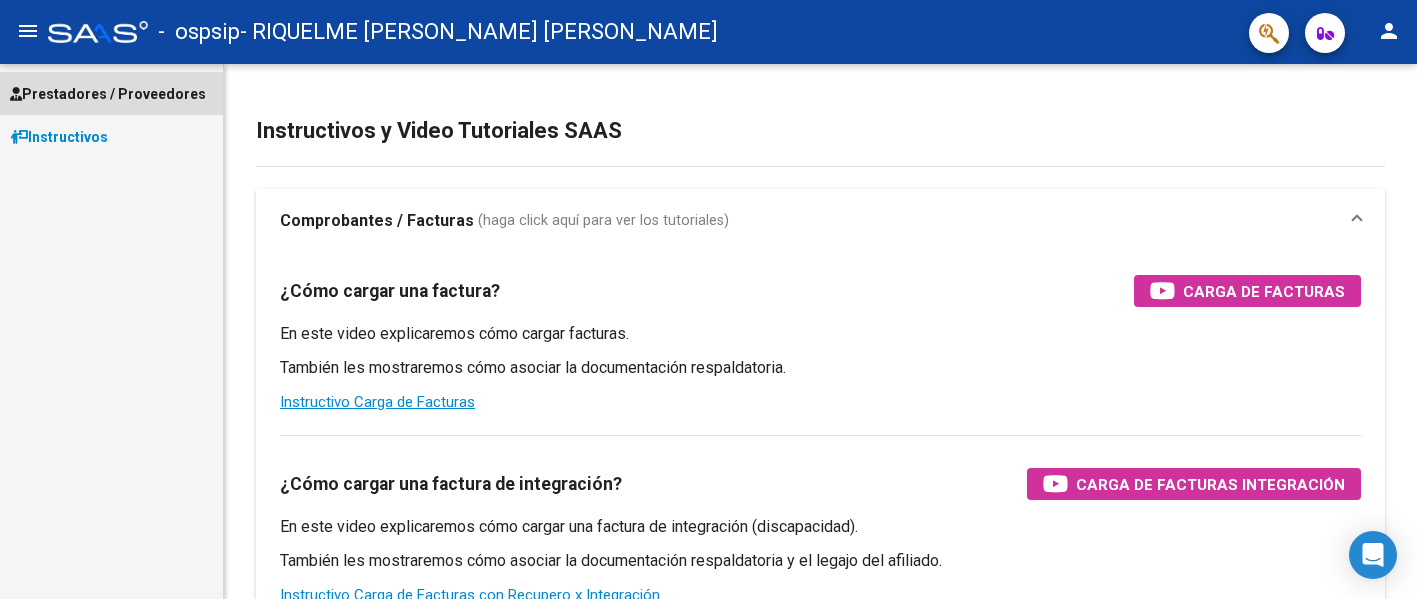 click on "Prestadores / Proveedores" at bounding box center (108, 94) 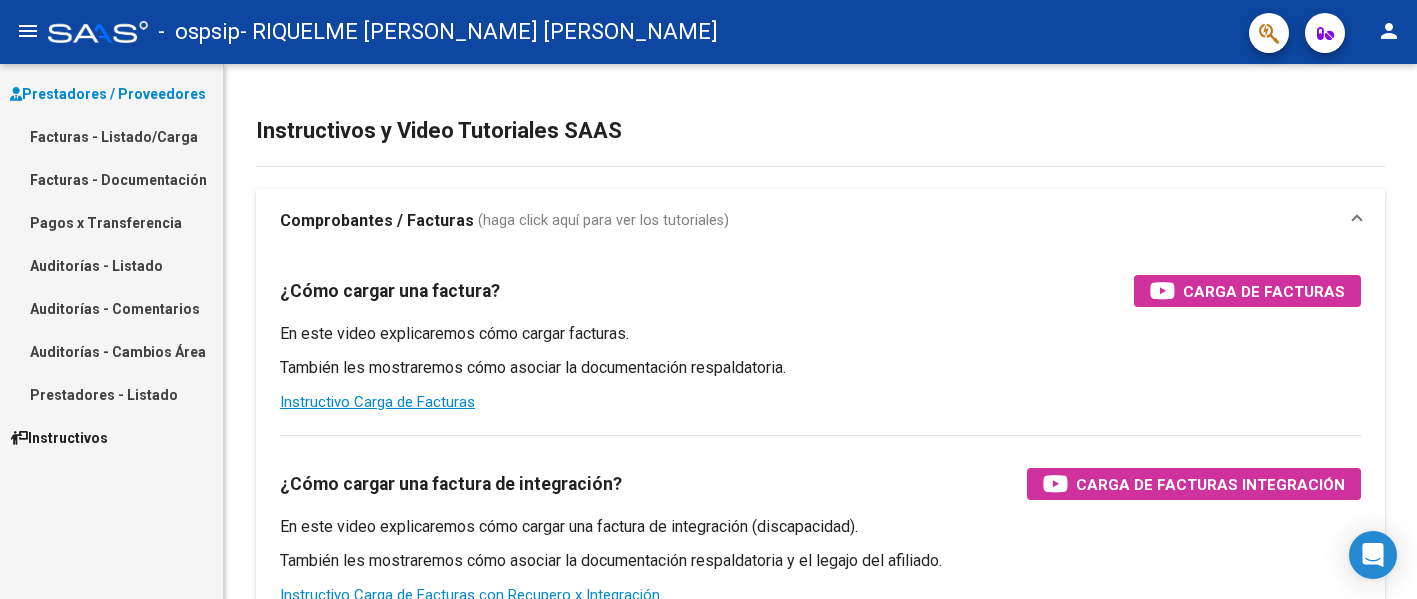 click on "Facturas - Listado/Carga" at bounding box center [111, 136] 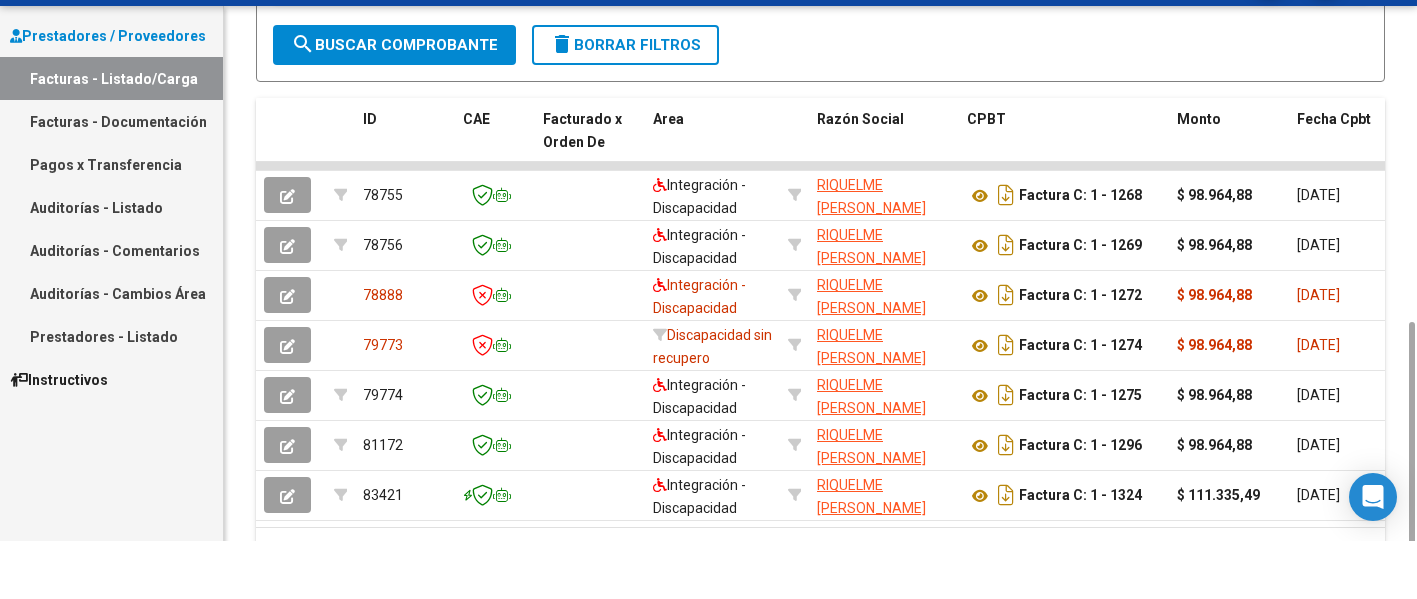 scroll, scrollTop: 569, scrollLeft: 0, axis: vertical 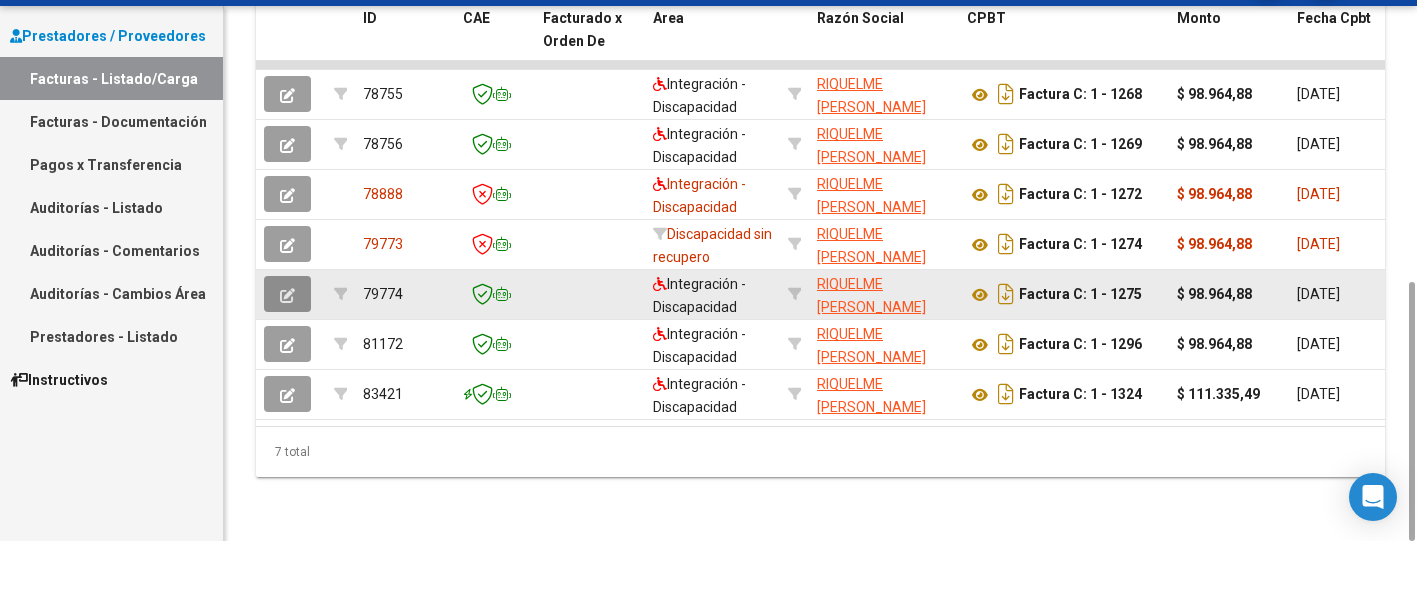 click 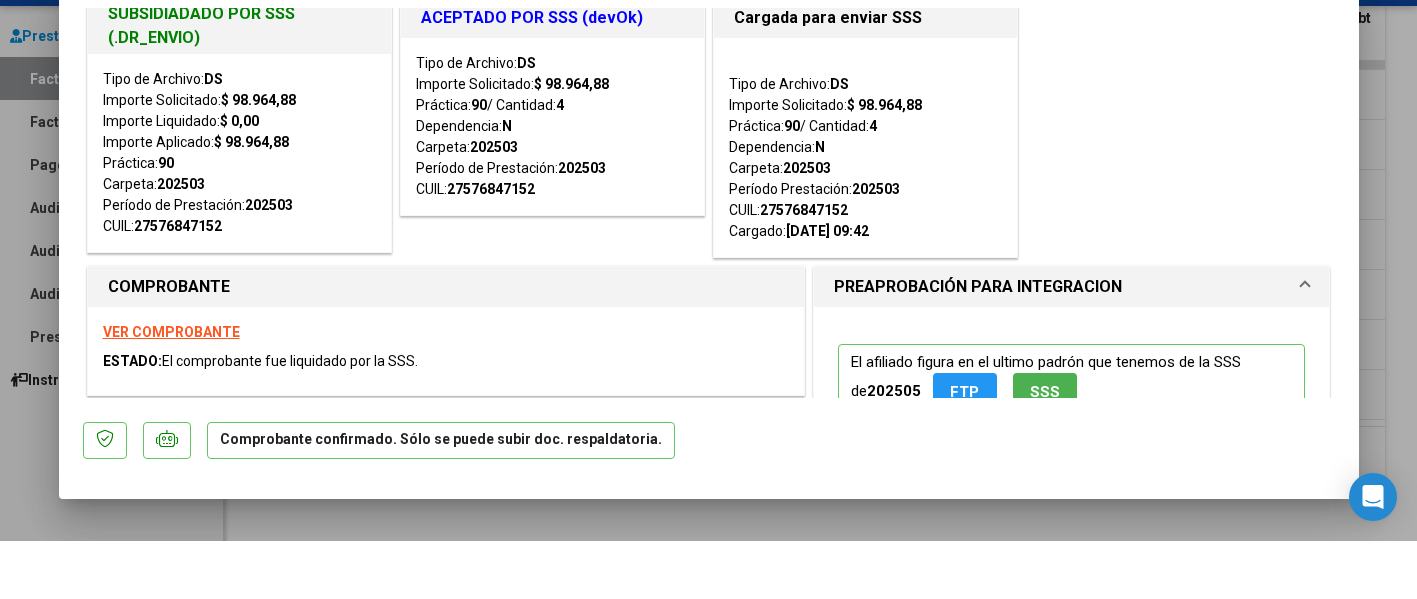 scroll, scrollTop: 48, scrollLeft: 0, axis: vertical 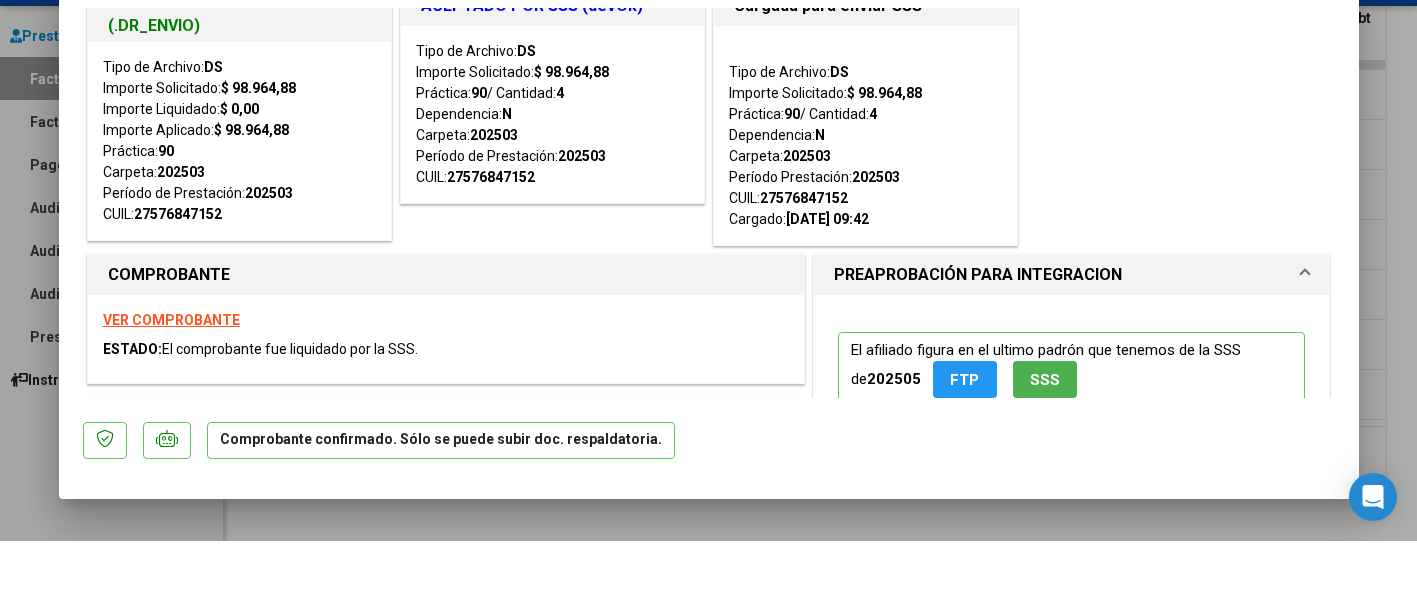 click on "VER COMPROBANTE" at bounding box center (171, 378) 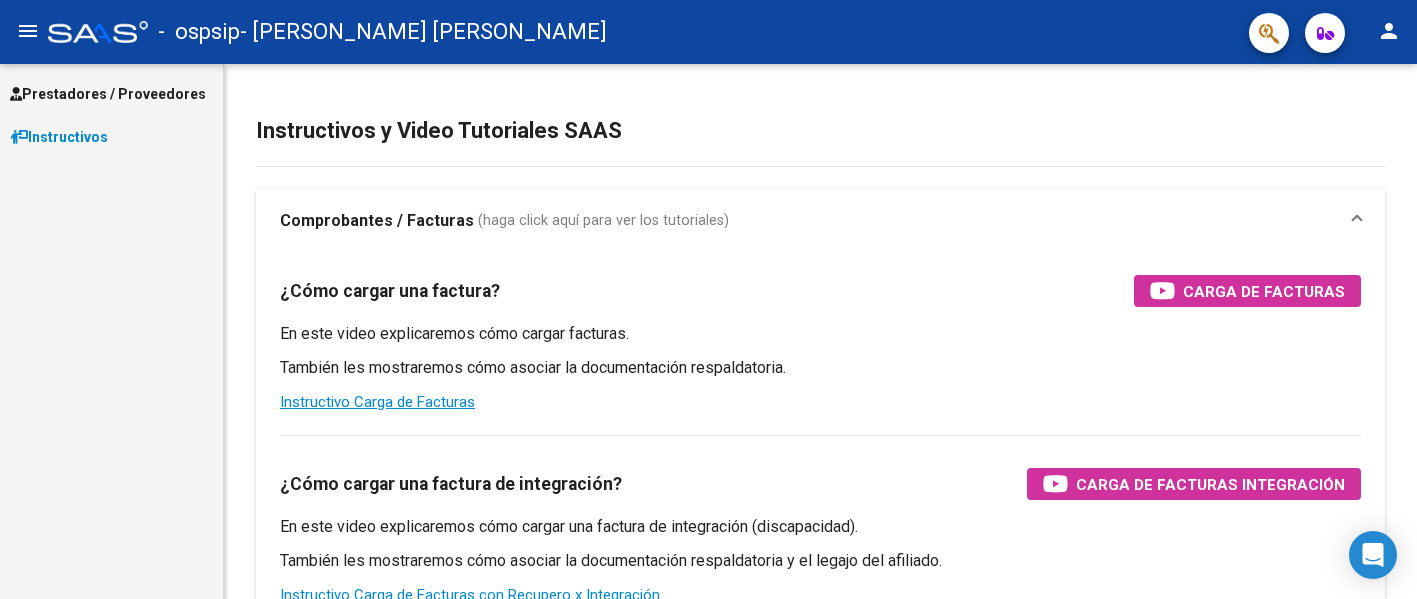 scroll, scrollTop: 0, scrollLeft: 0, axis: both 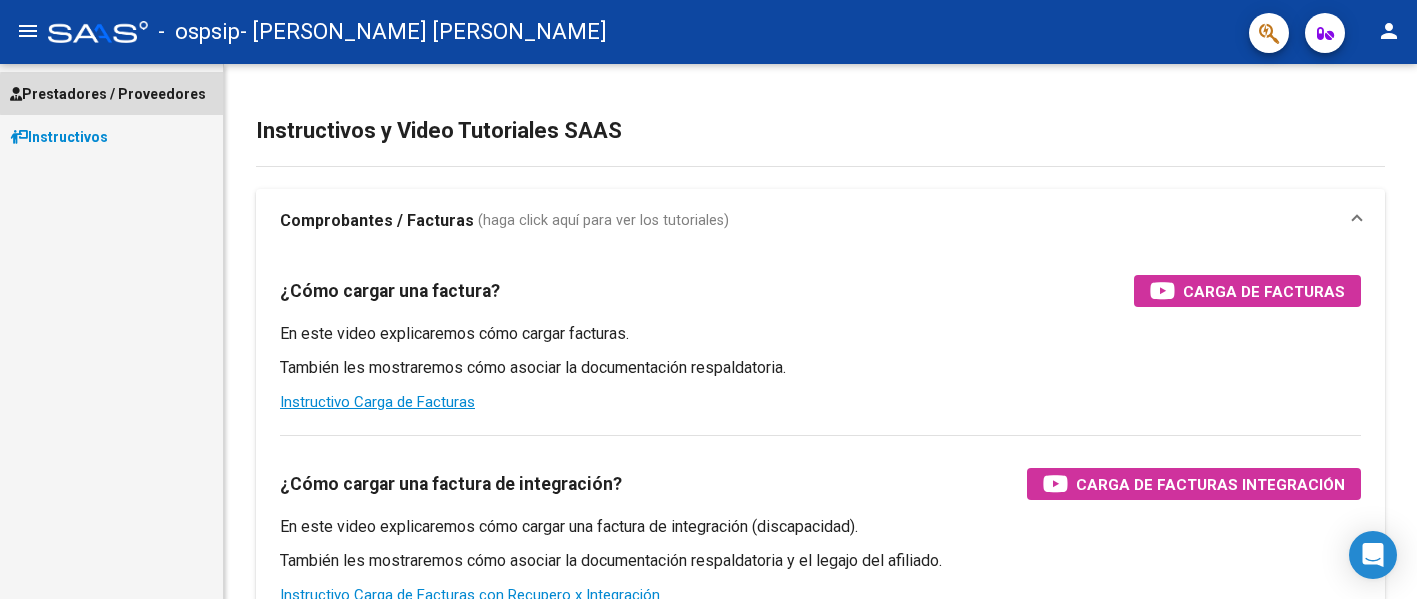 click on "Prestadores / Proveedores" at bounding box center (108, 94) 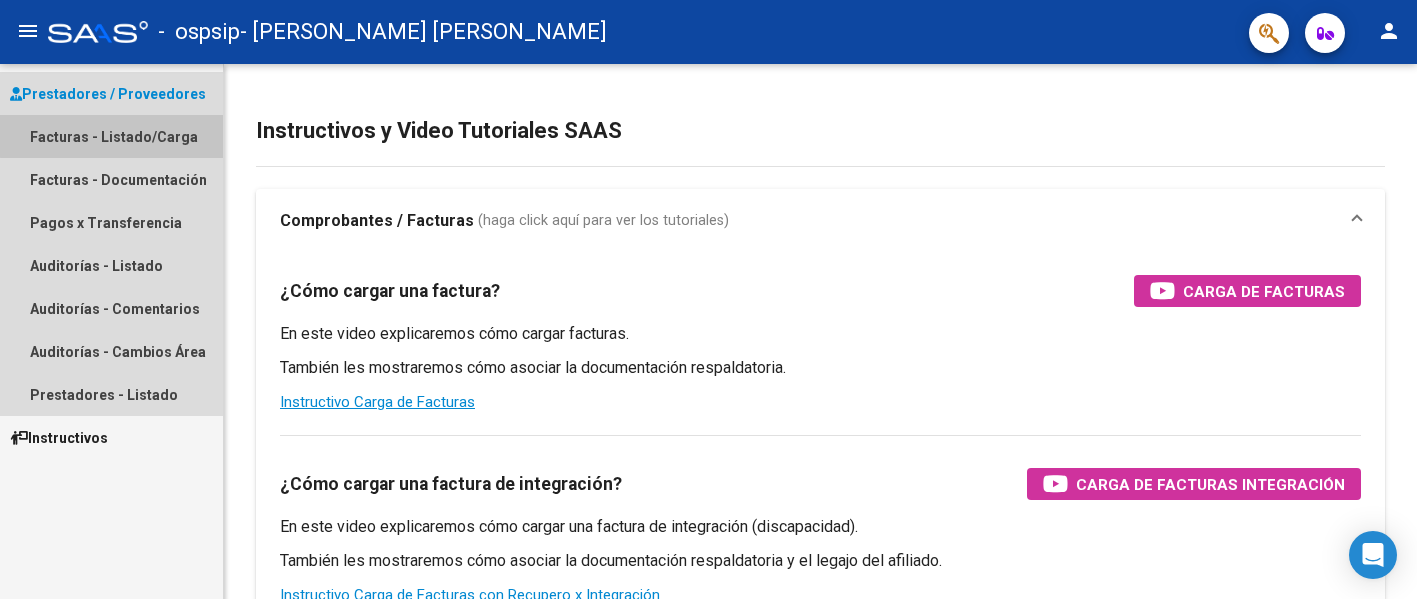 click on "Facturas - Listado/Carga" at bounding box center [111, 136] 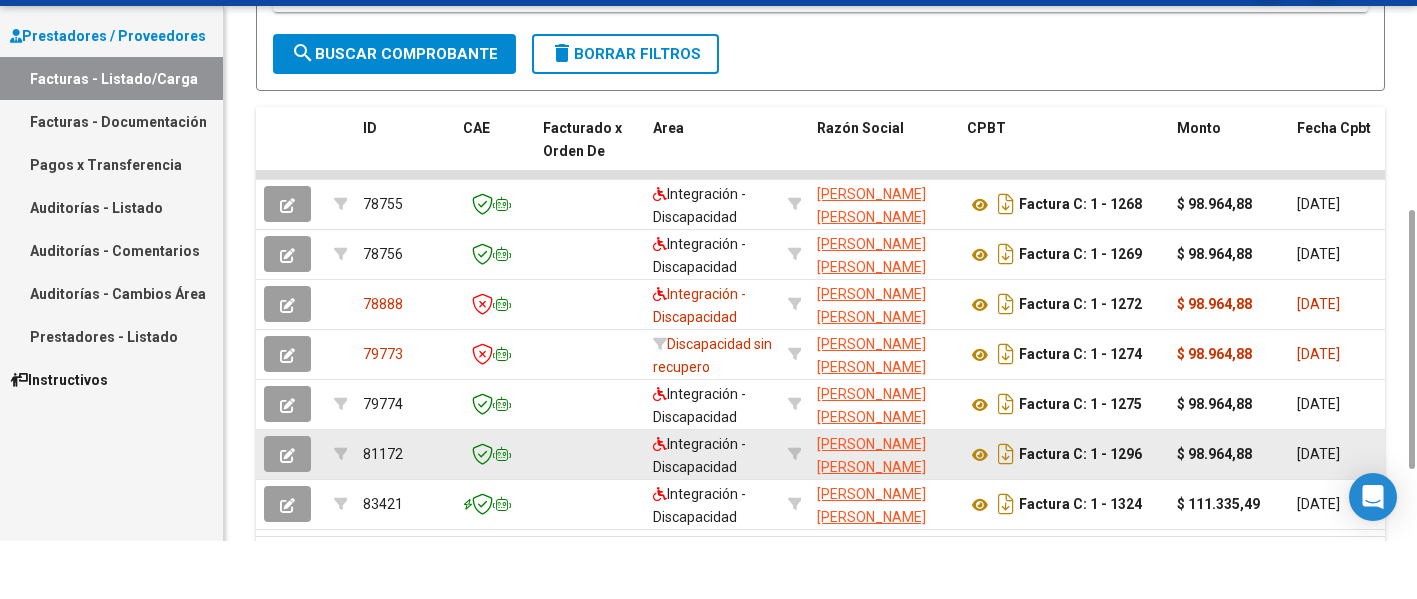 scroll, scrollTop: 447, scrollLeft: 0, axis: vertical 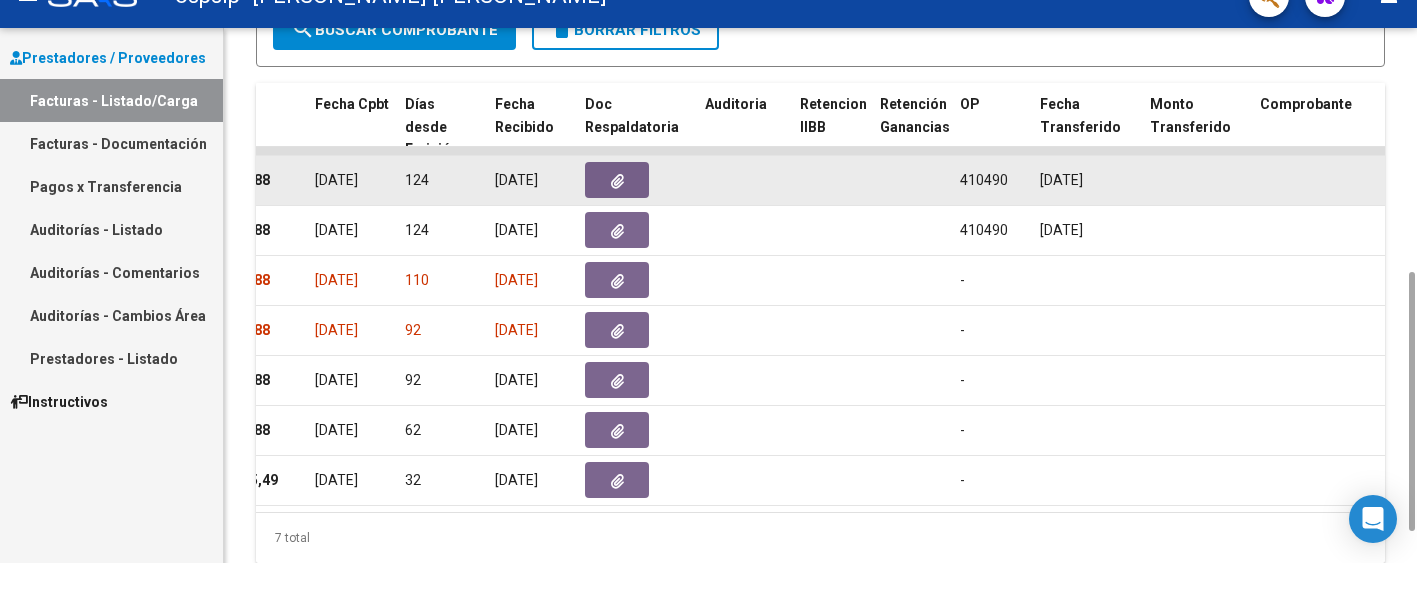 click 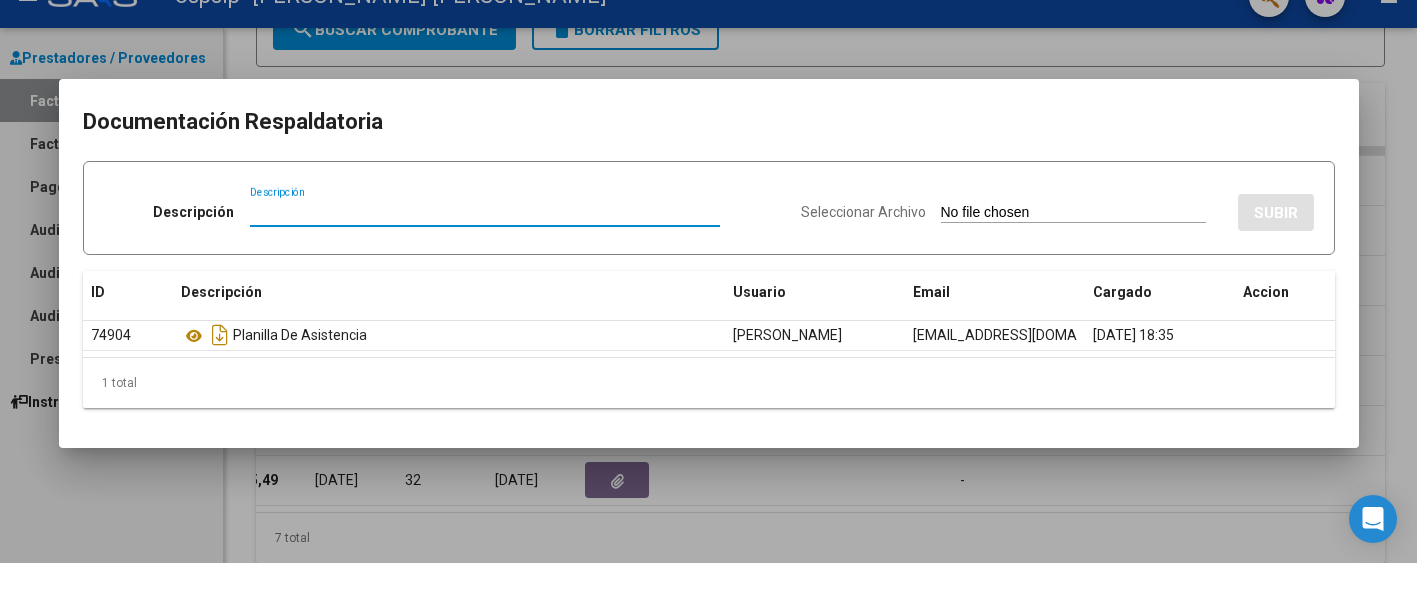 click at bounding box center [708, 299] 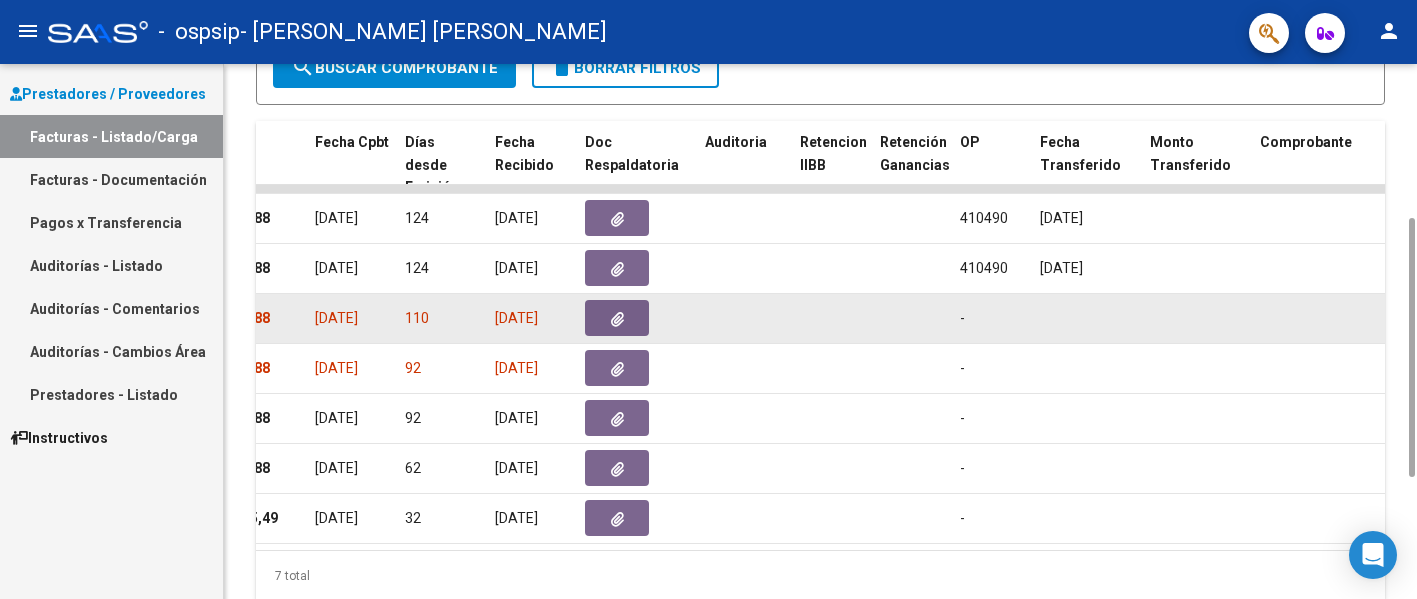 scroll, scrollTop: 361, scrollLeft: 0, axis: vertical 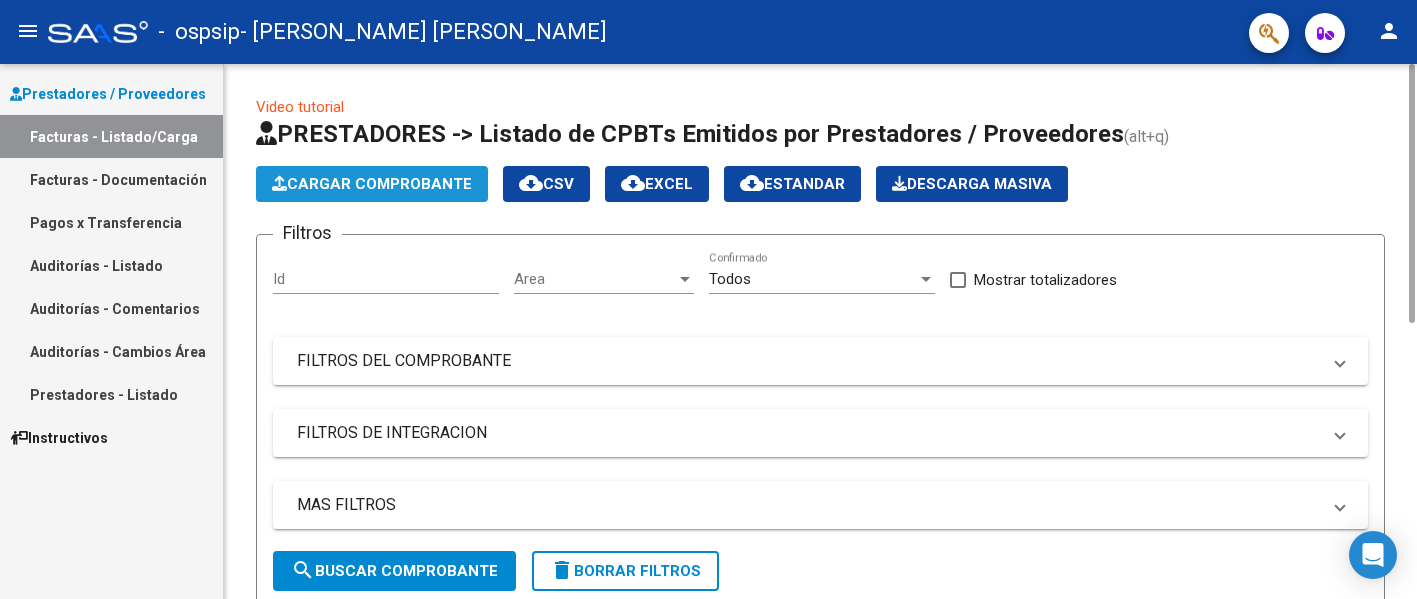 click on "Cargar Comprobante" 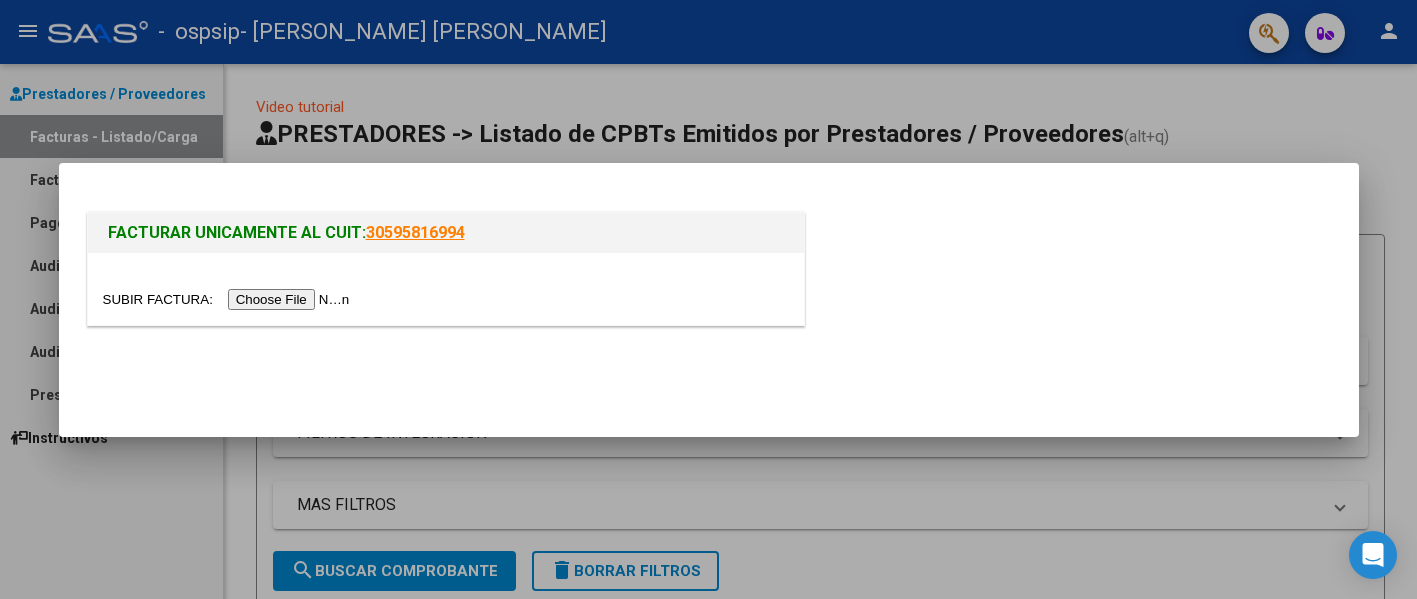 click at bounding box center [229, 299] 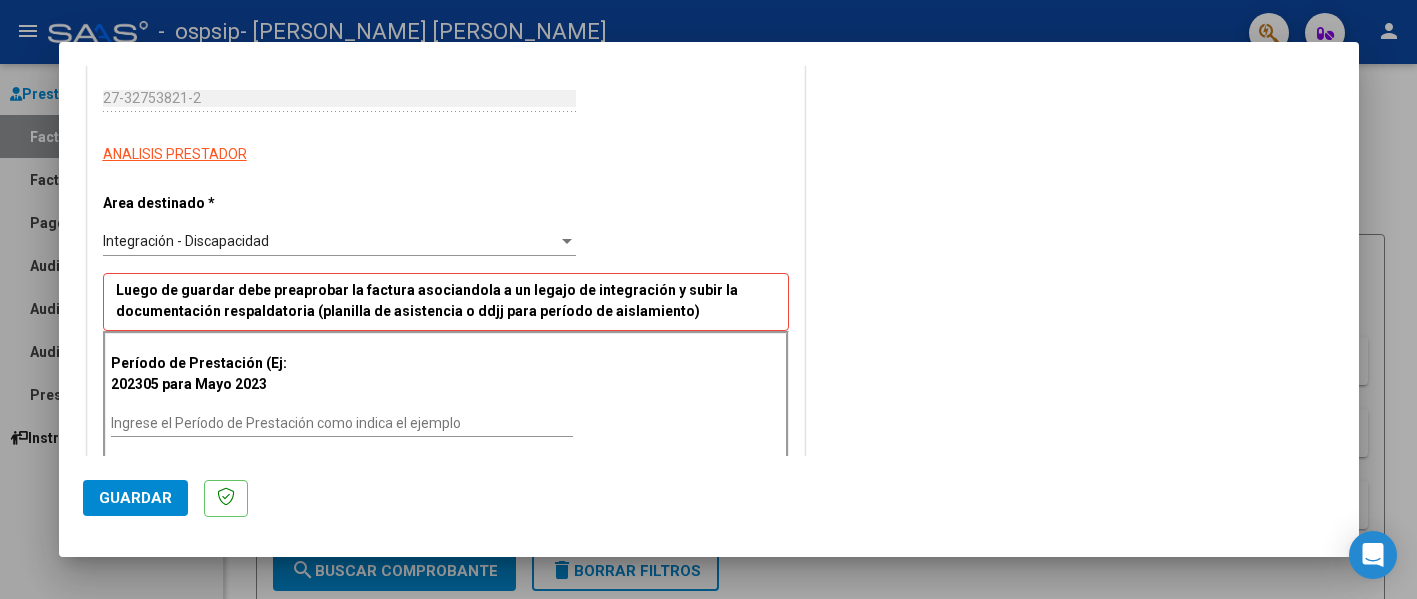 scroll, scrollTop: 351, scrollLeft: 0, axis: vertical 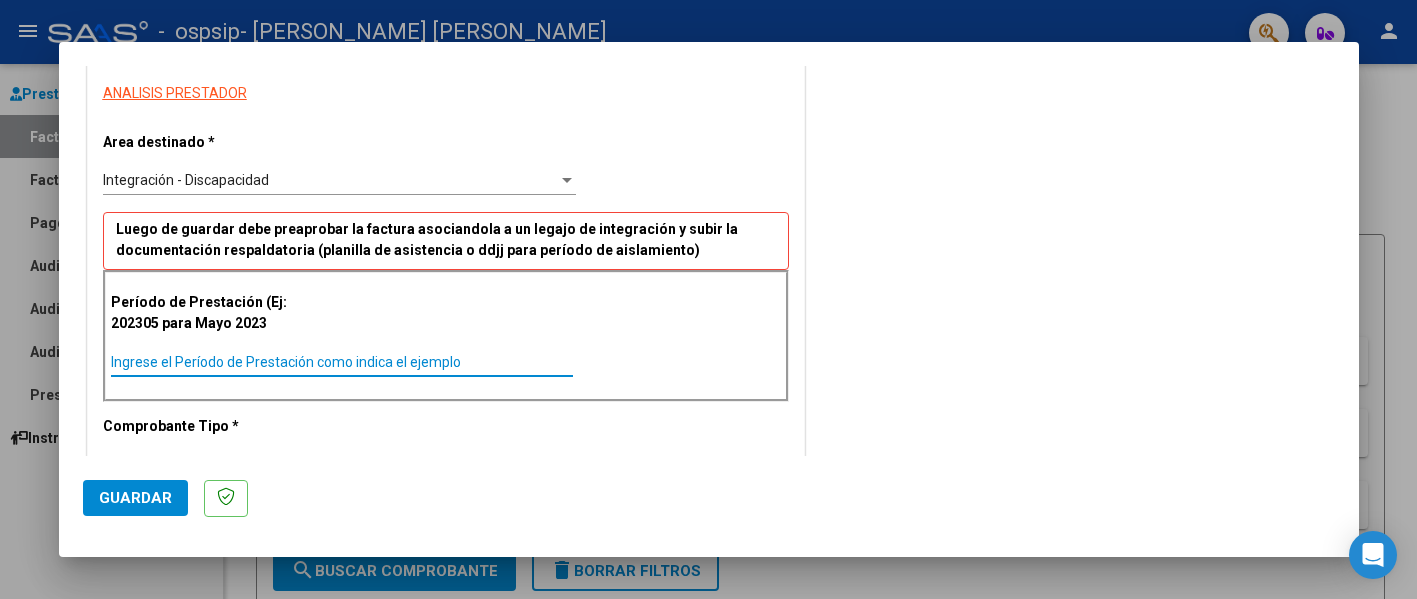 click on "Ingrese el Período de Prestación como indica el ejemplo" at bounding box center [342, 362] 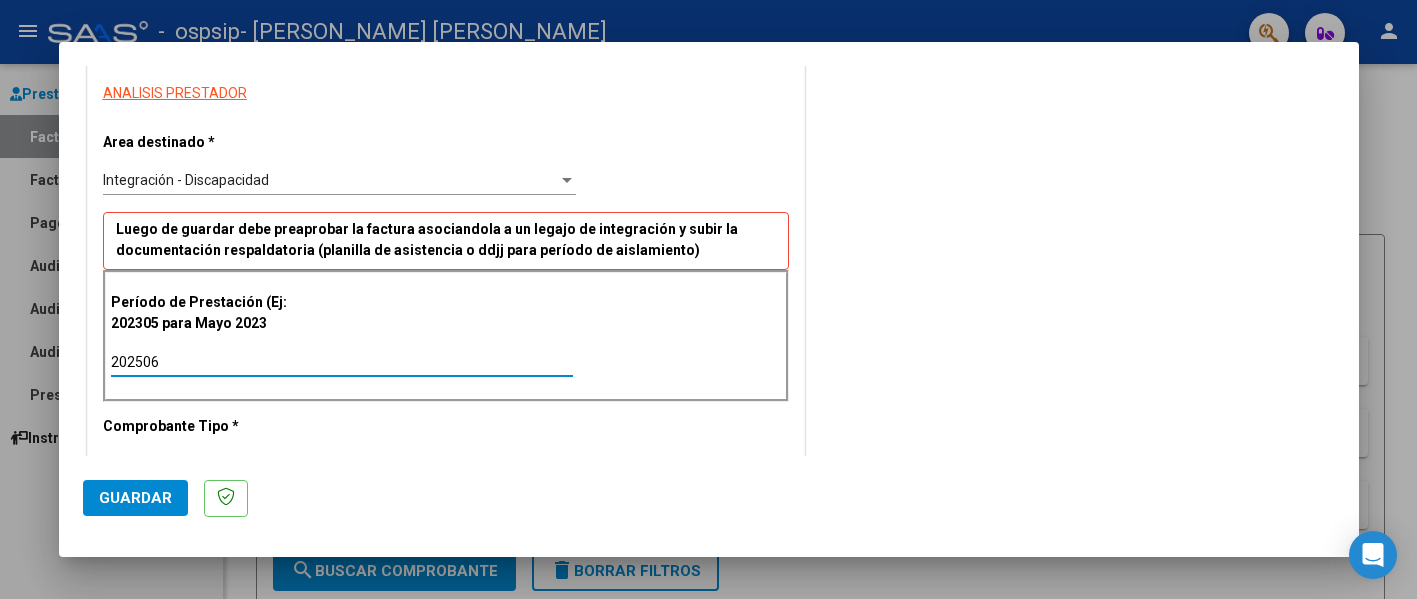 type on "202506" 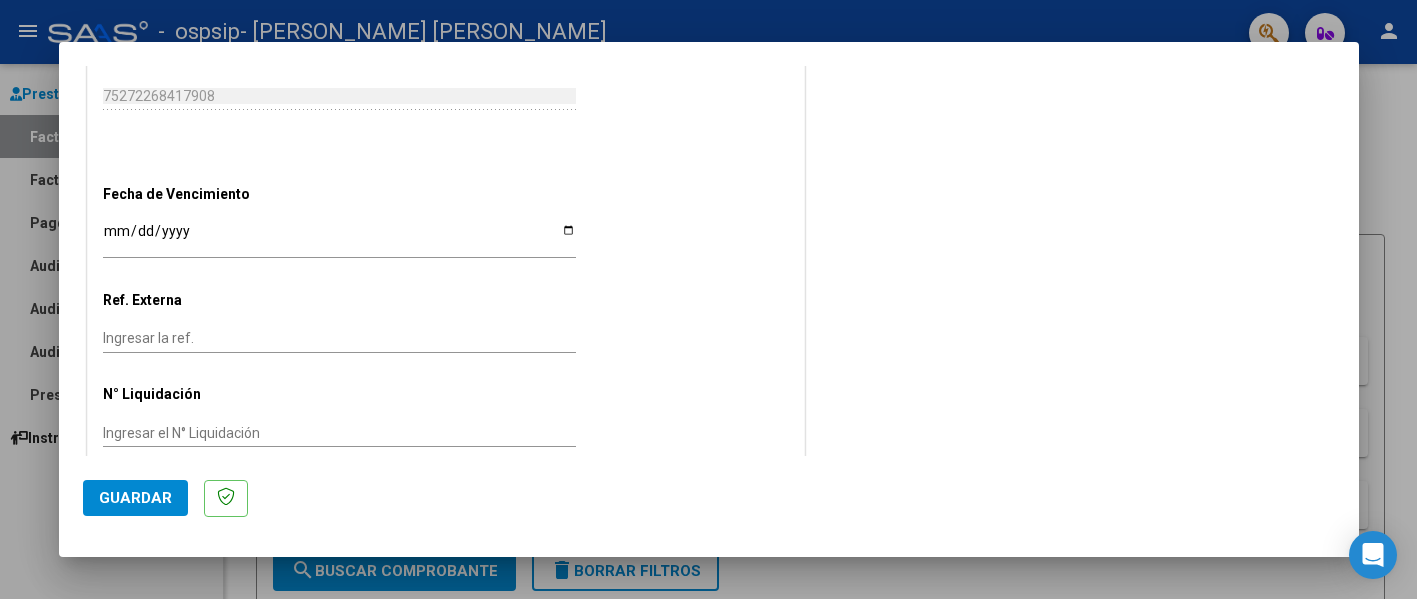 scroll, scrollTop: 1203, scrollLeft: 0, axis: vertical 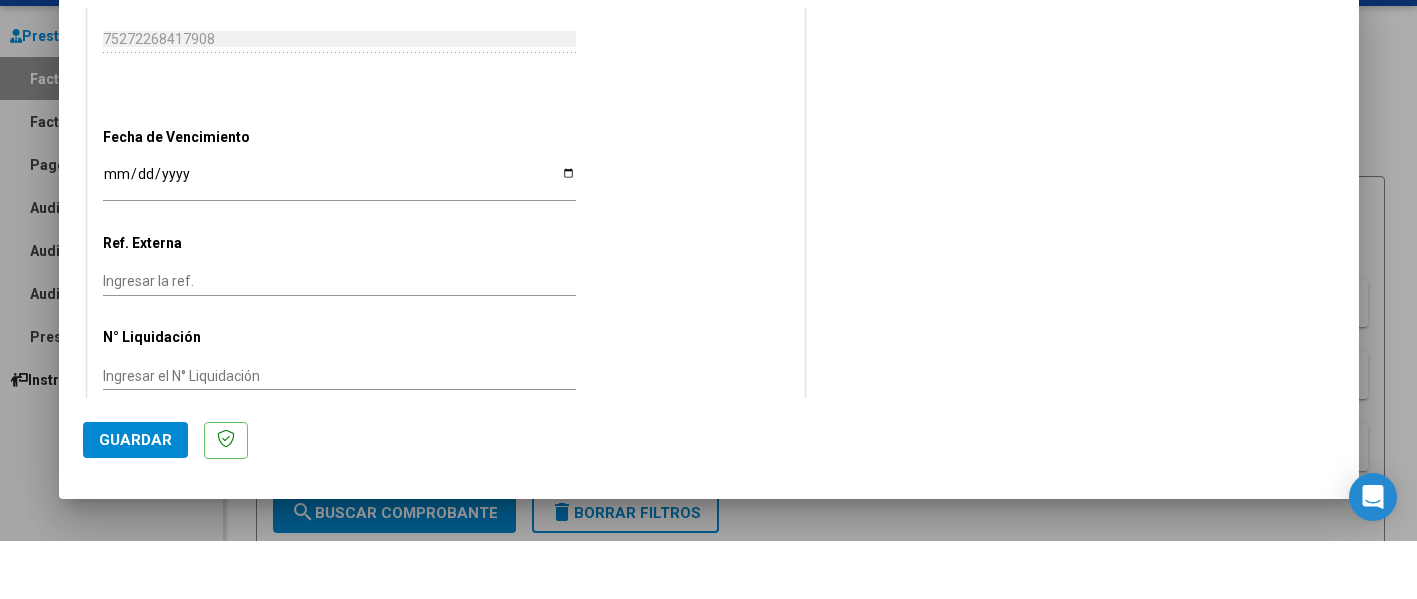 click on "Guardar" 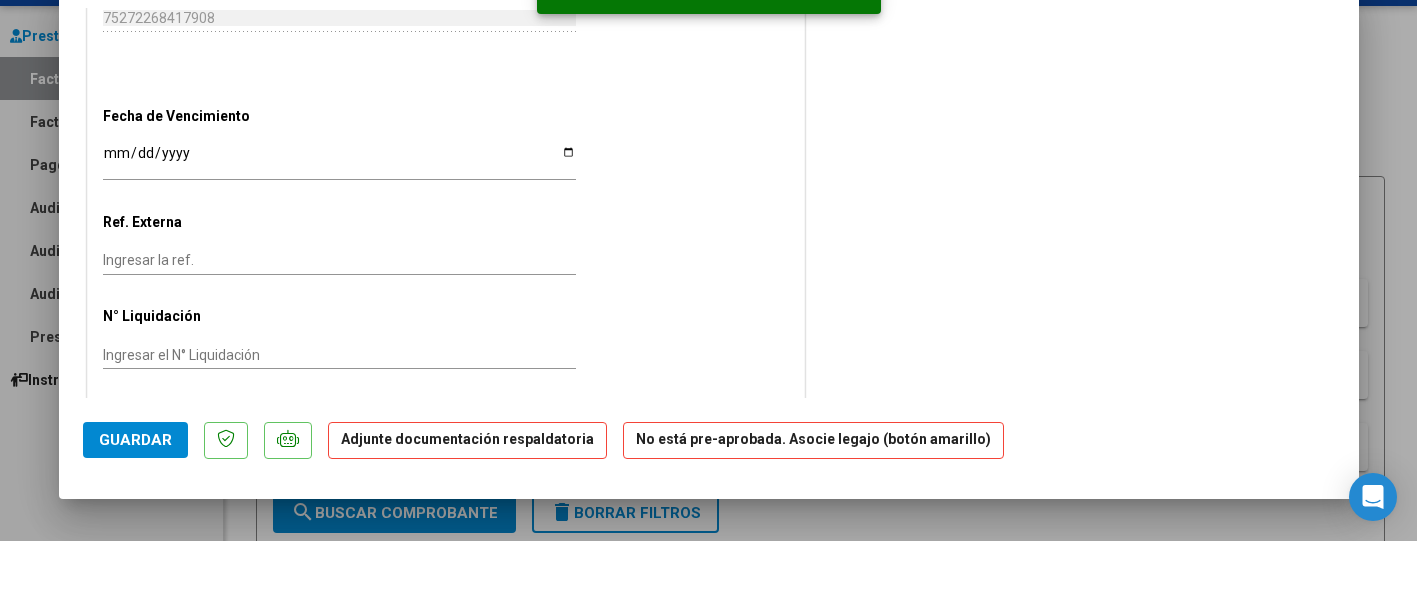 scroll, scrollTop: 0, scrollLeft: 0, axis: both 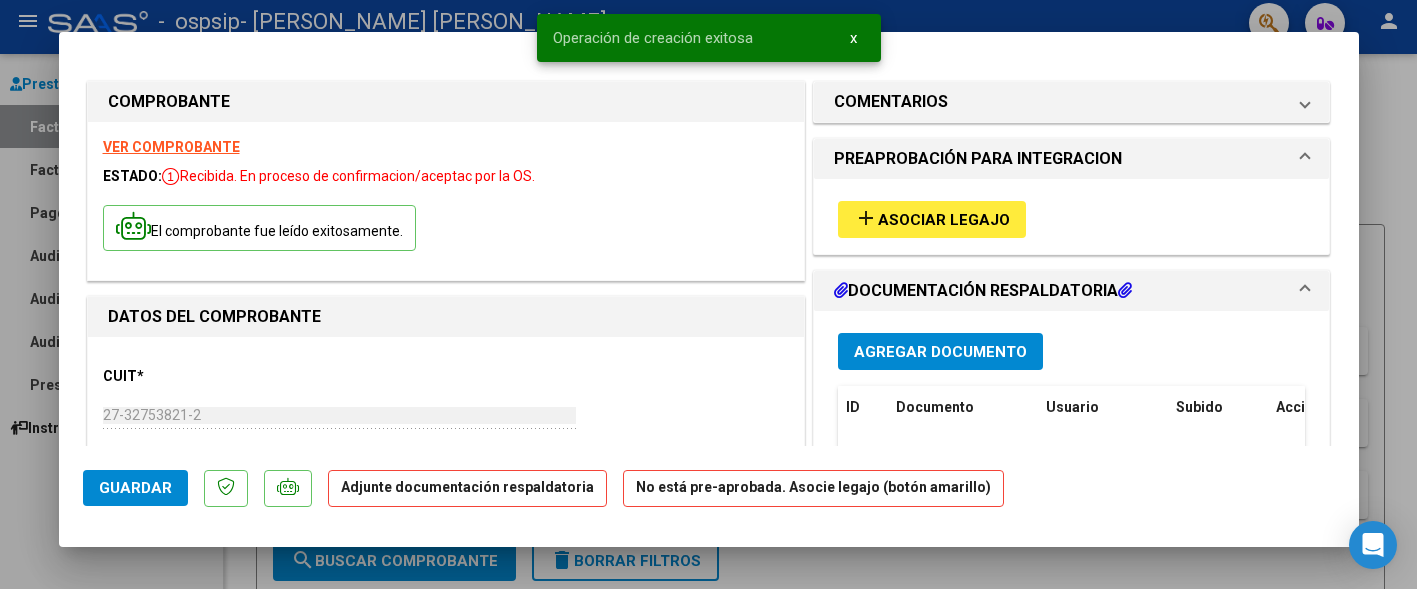 click on "VER COMPROBANTE" at bounding box center (171, 157) 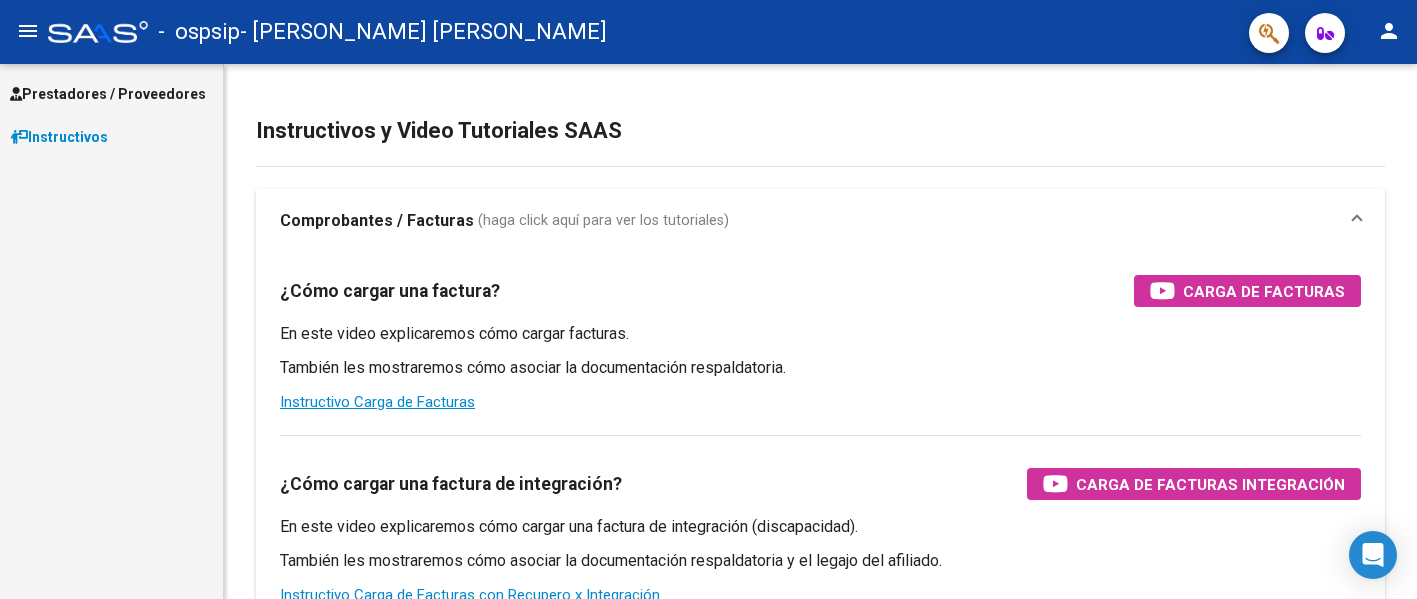 scroll, scrollTop: 0, scrollLeft: 0, axis: both 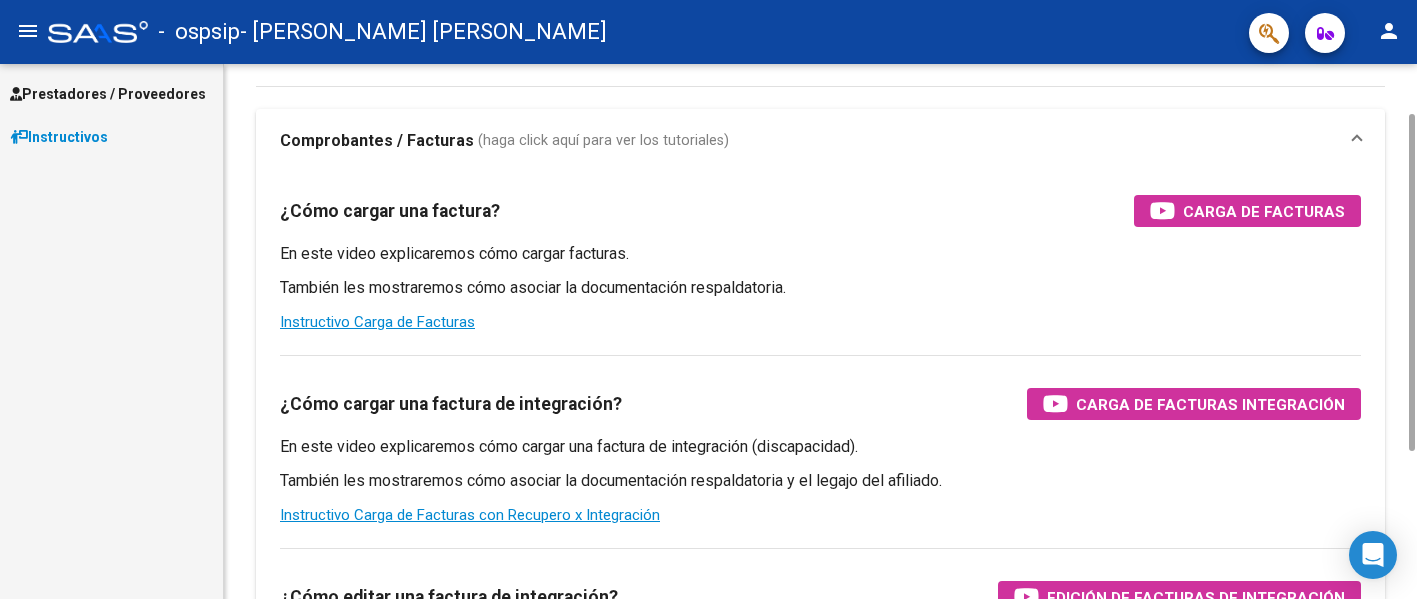 click on "Prestadores / Proveedores" at bounding box center [111, 93] 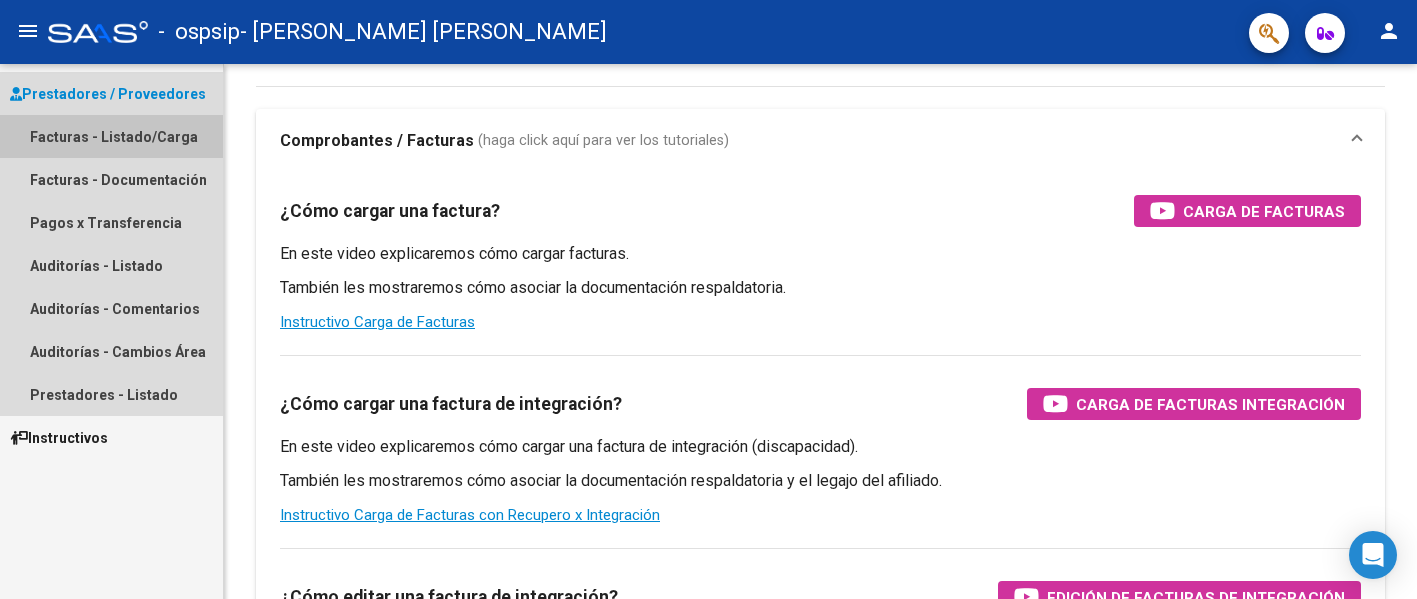 click on "Facturas - Listado/Carga" at bounding box center [111, 136] 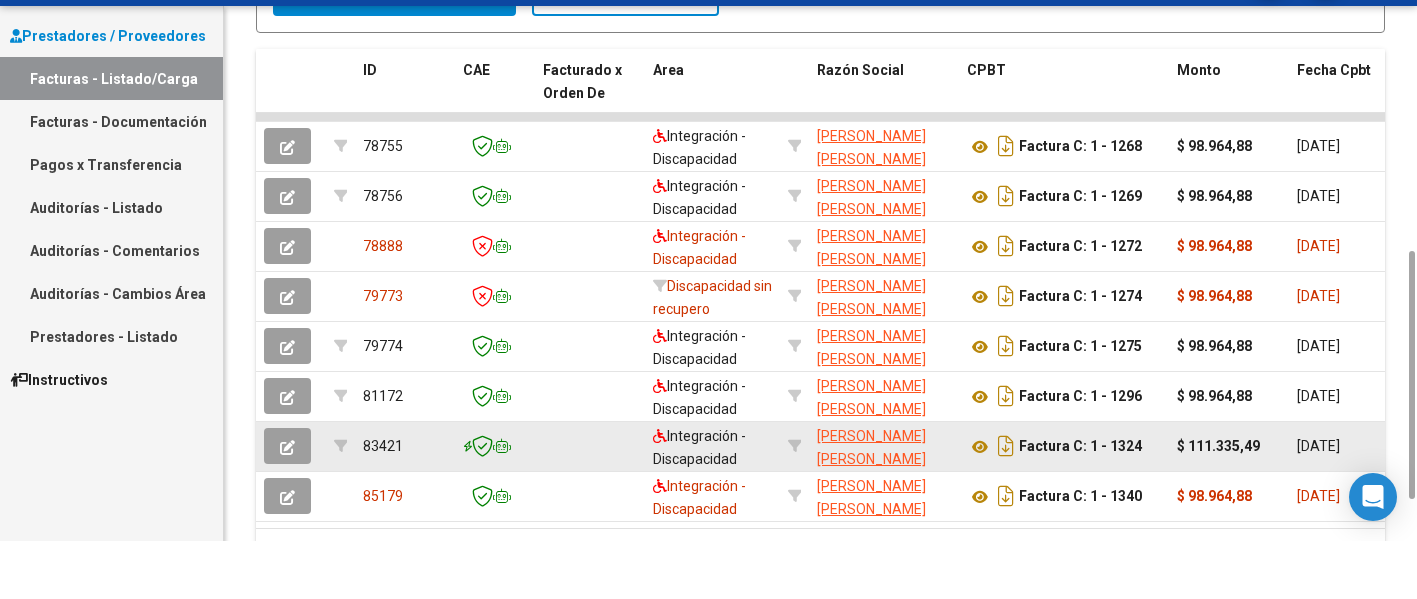scroll, scrollTop: 517, scrollLeft: 0, axis: vertical 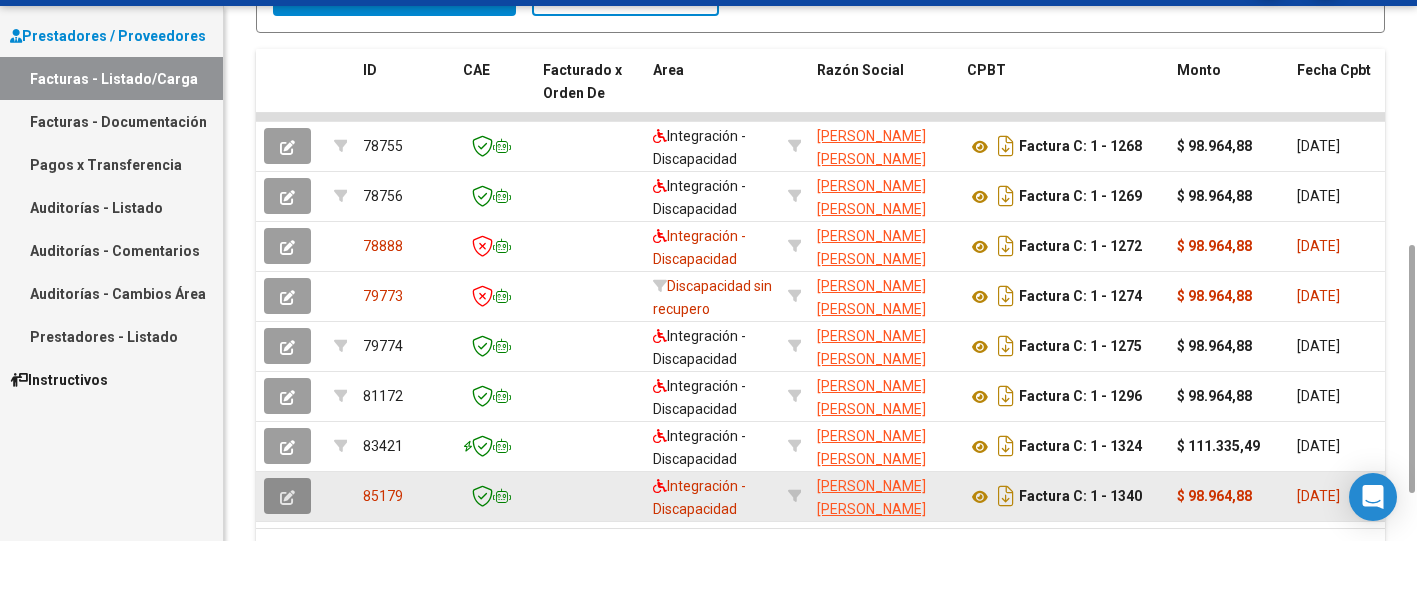 click 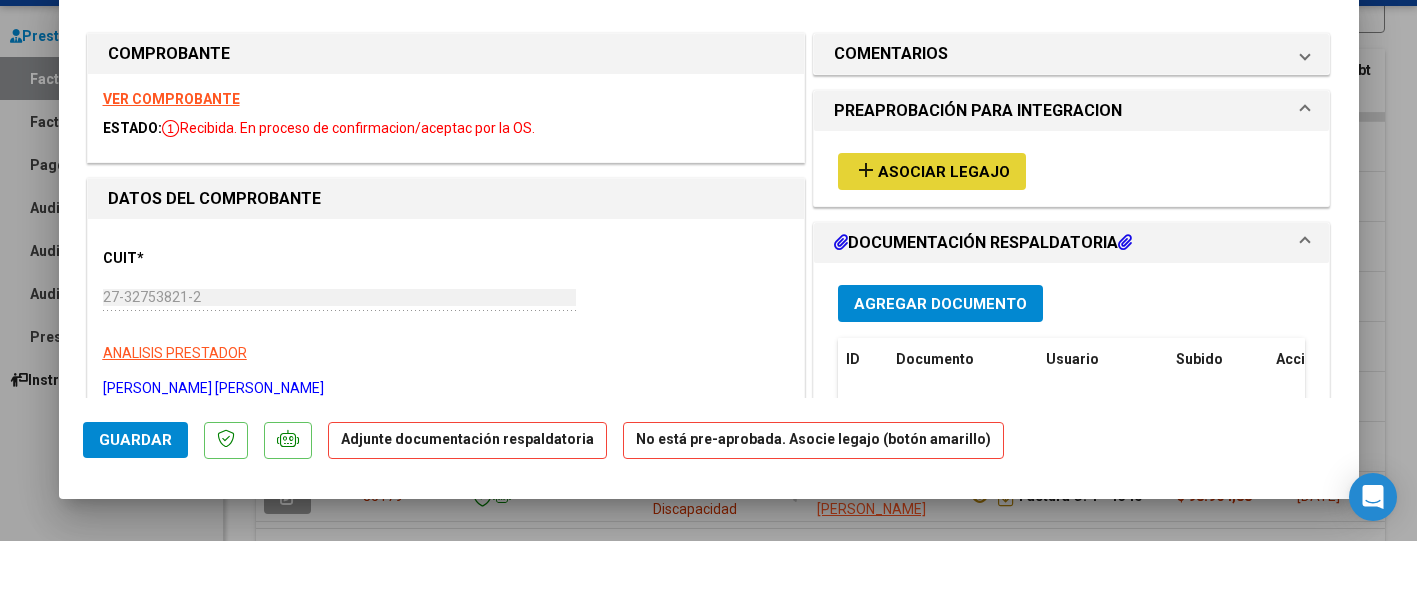 click on "Asociar Legajo" at bounding box center [944, 230] 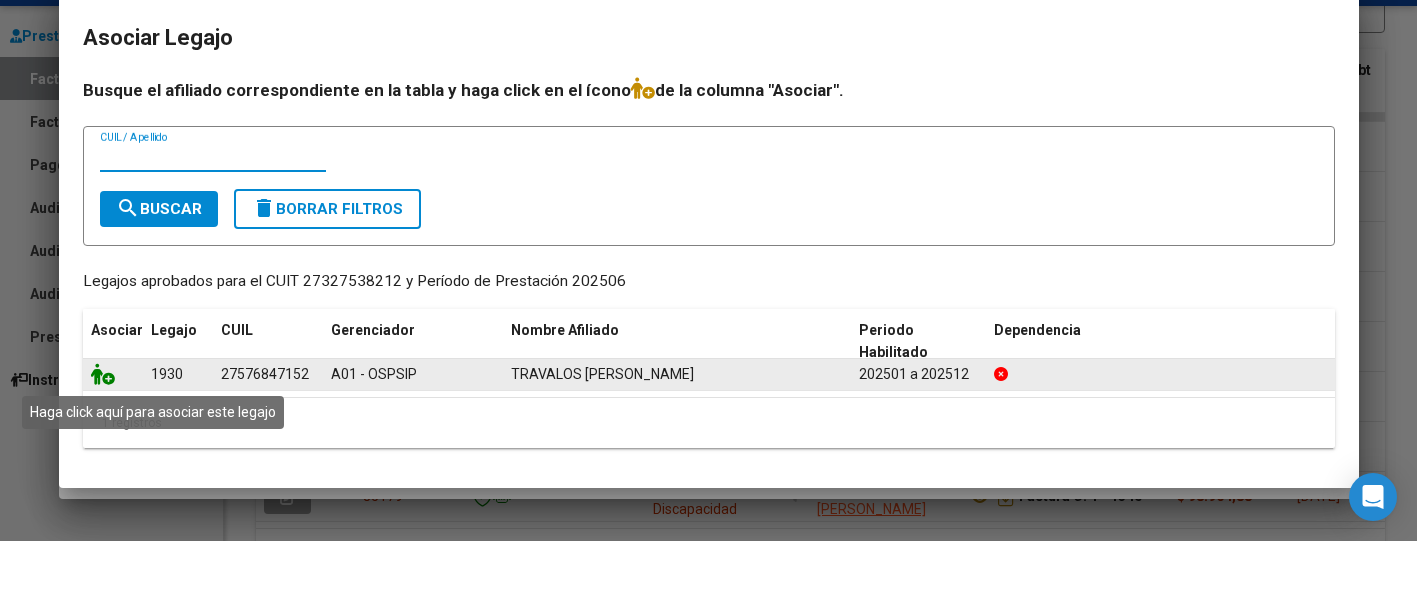 click 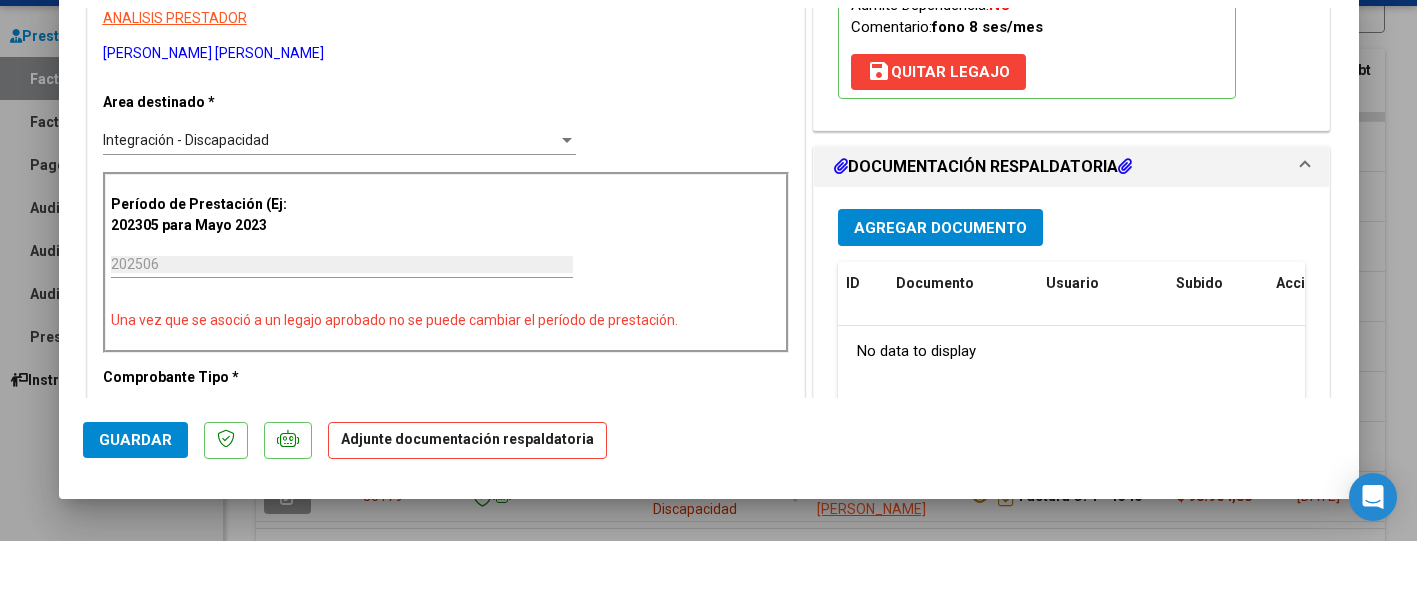 scroll, scrollTop: 337, scrollLeft: 0, axis: vertical 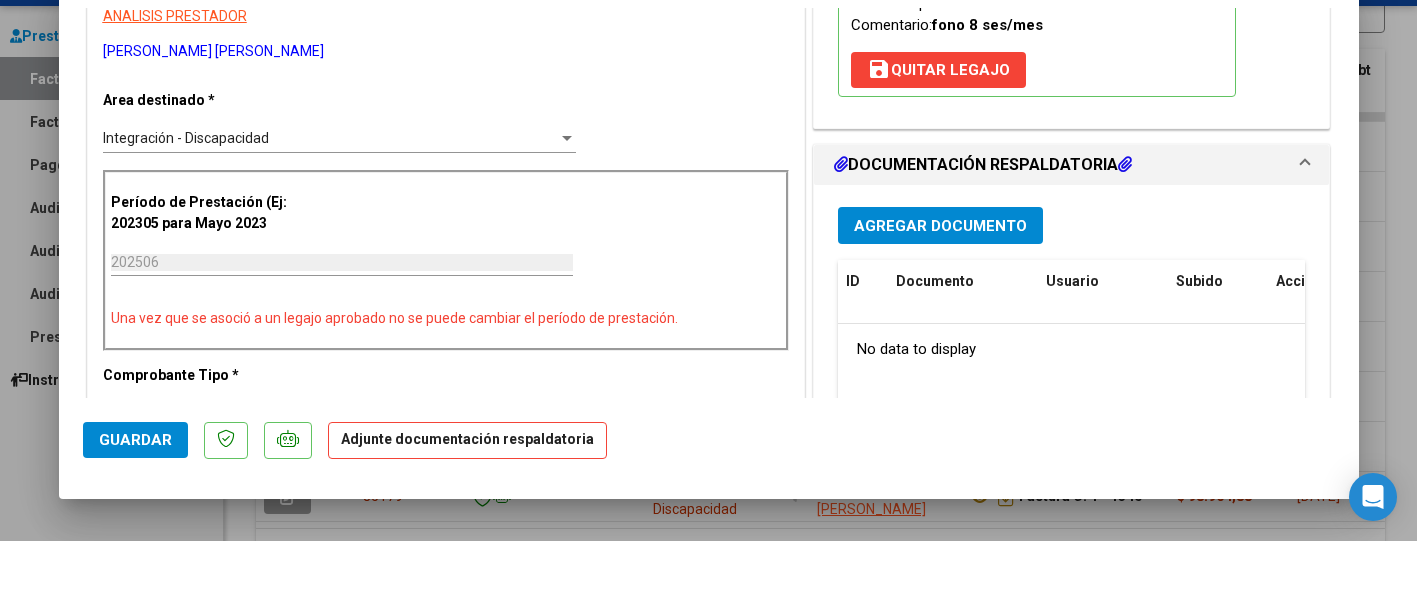 click on "Agregar Documento" at bounding box center [940, 284] 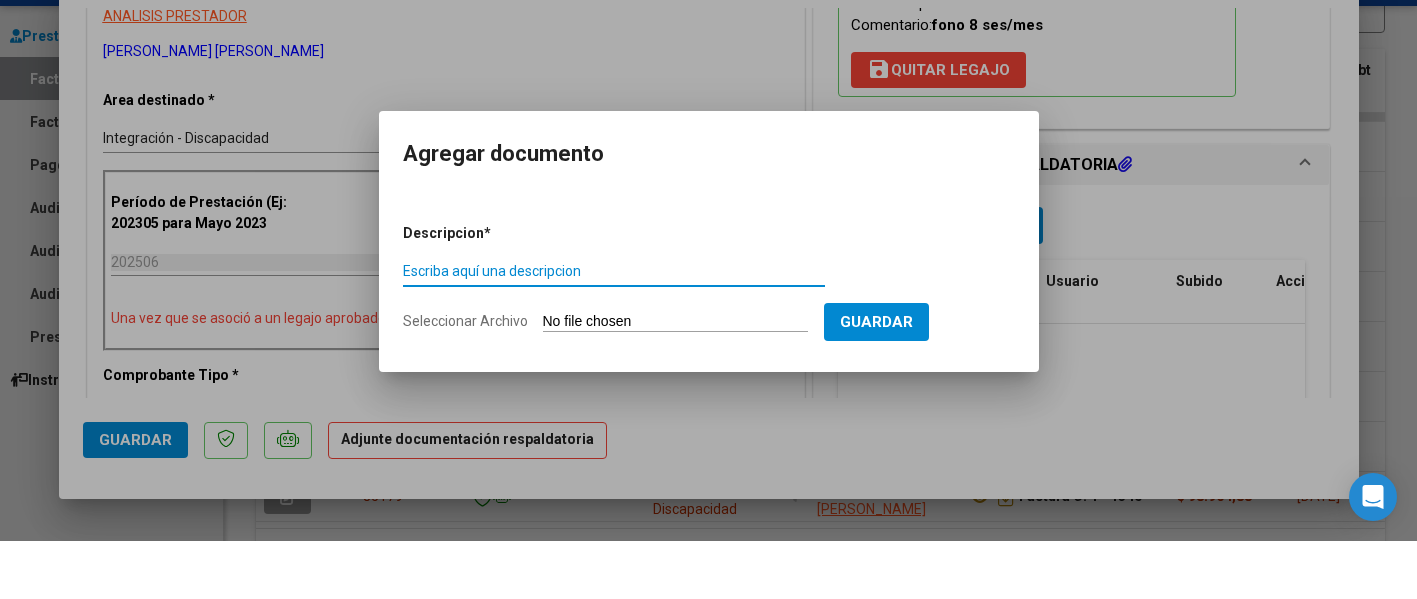 click on "Escriba aquí una descripcion" at bounding box center (614, 329) 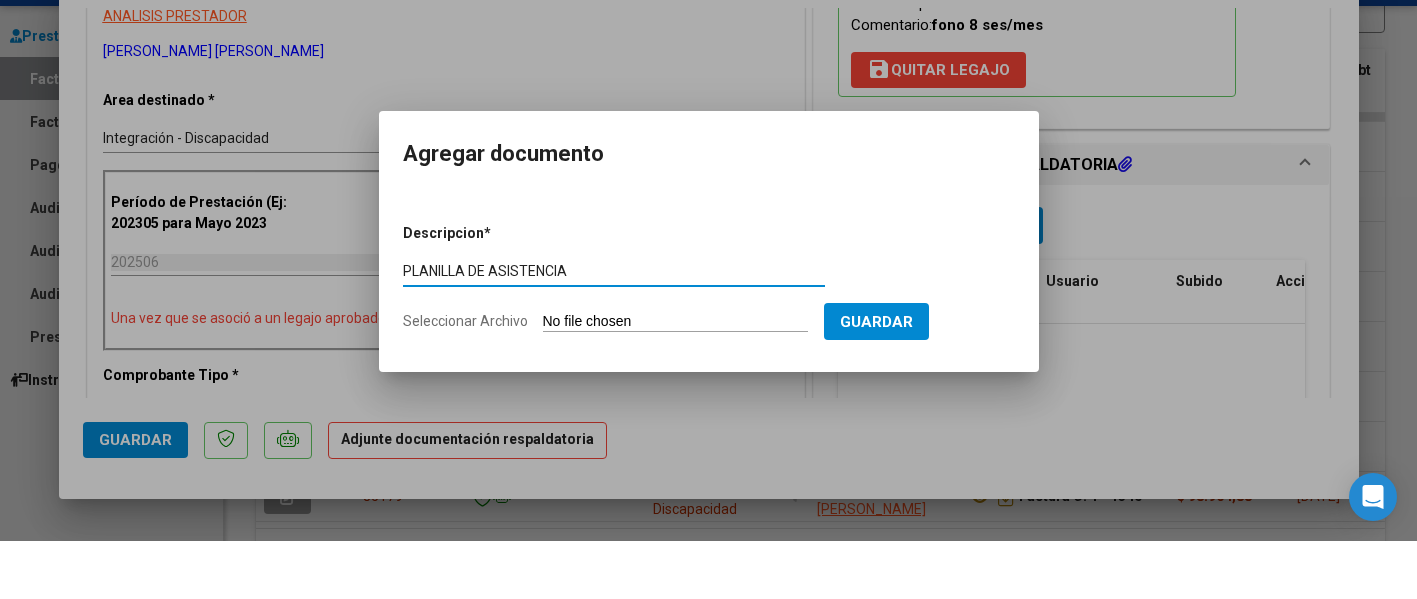 type on "PLANILLA DE ASISTENCIA" 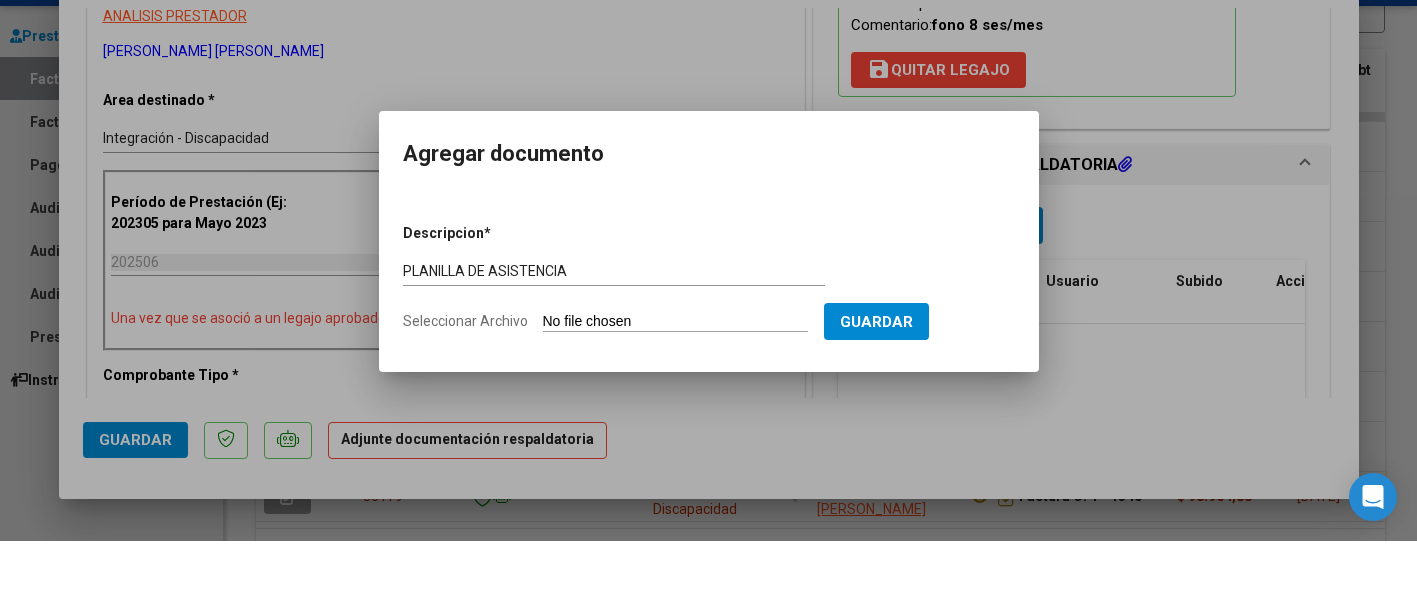 click on "Descripcion  *   PLANILLA DE ASISTENCIA Escriba aquí una descripcion  Seleccionar Archivo Guardar" at bounding box center [709, 336] 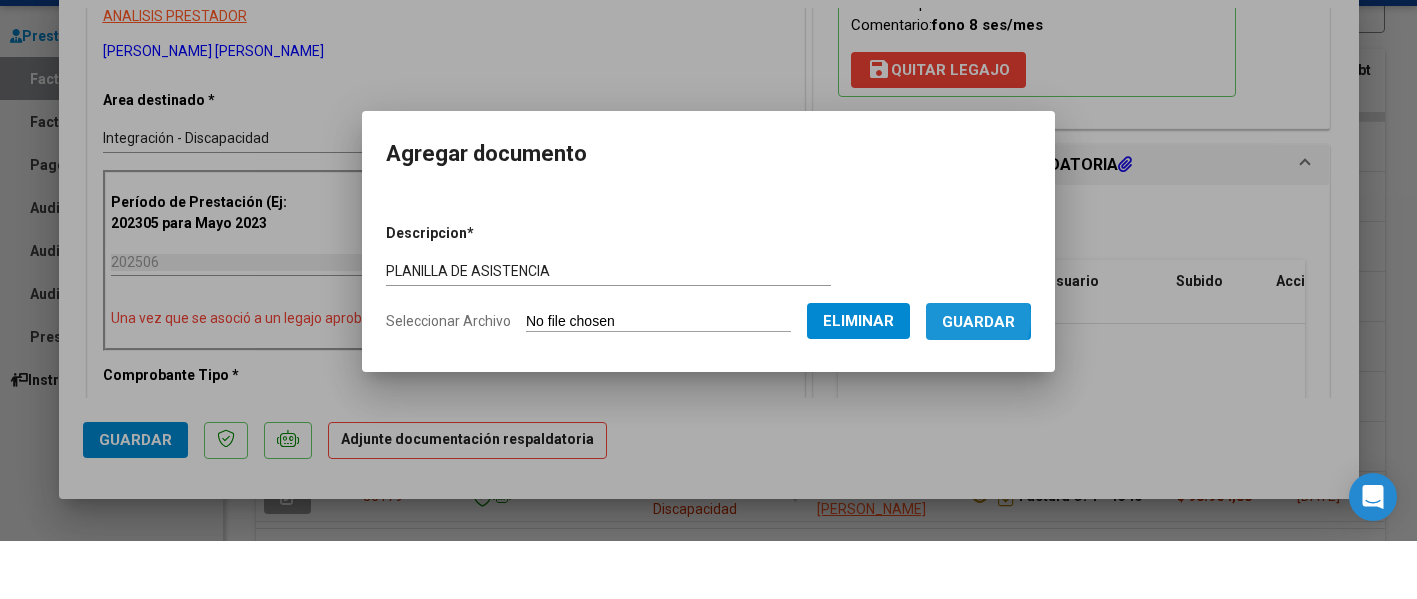 click on "Guardar" at bounding box center [978, 380] 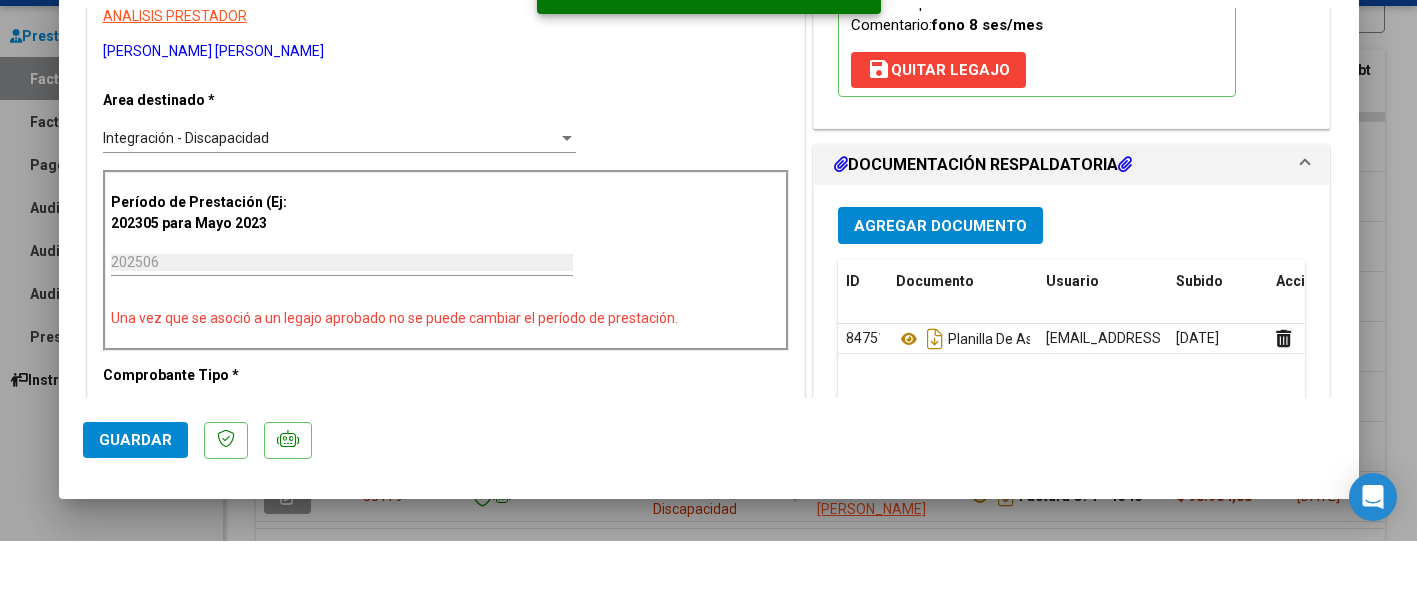 click on "Guardar" 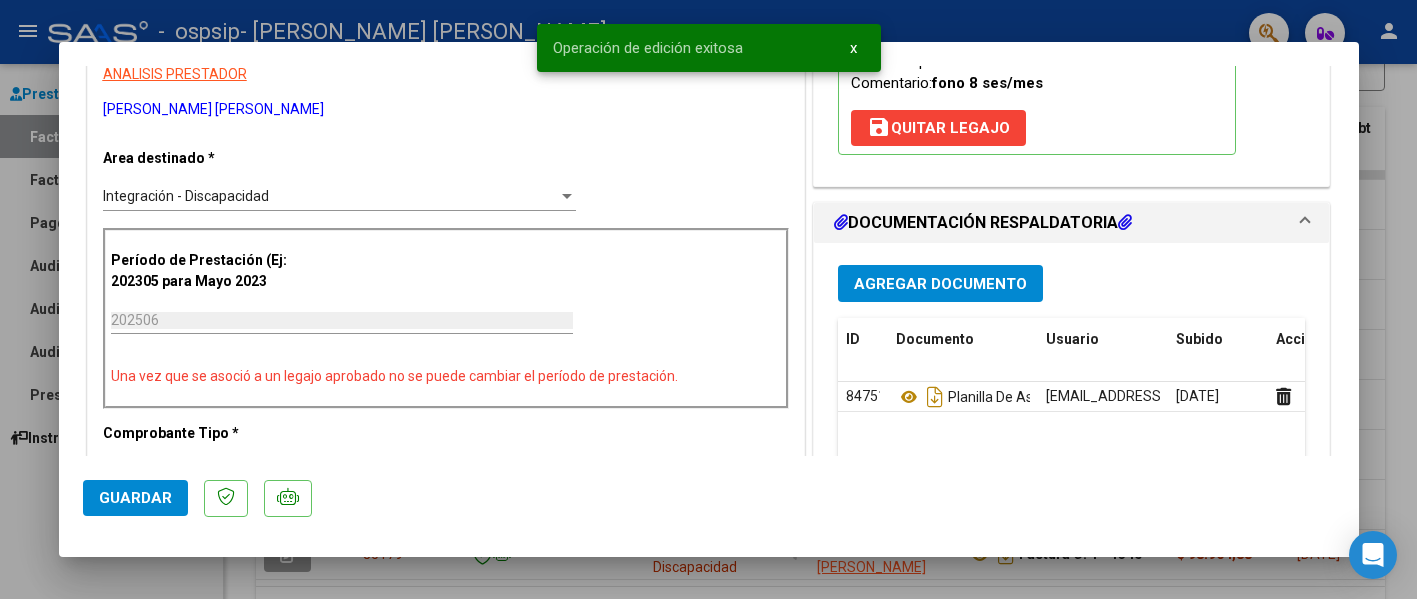 scroll, scrollTop: 0, scrollLeft: 0, axis: both 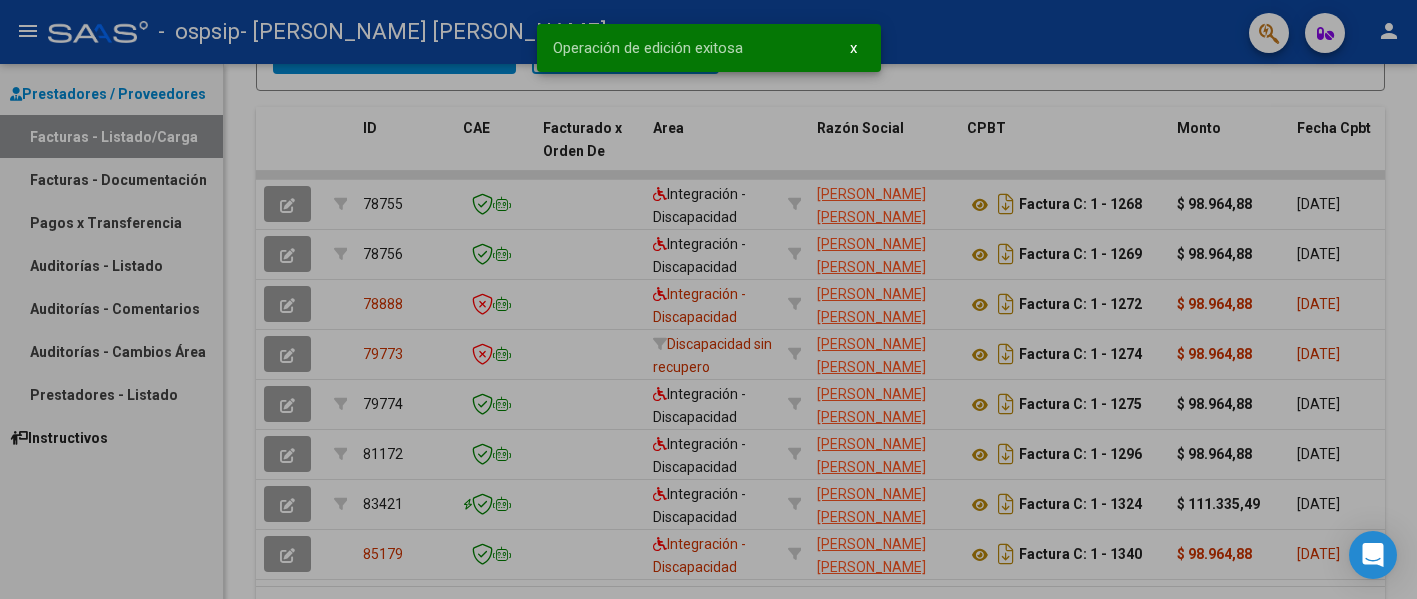 type 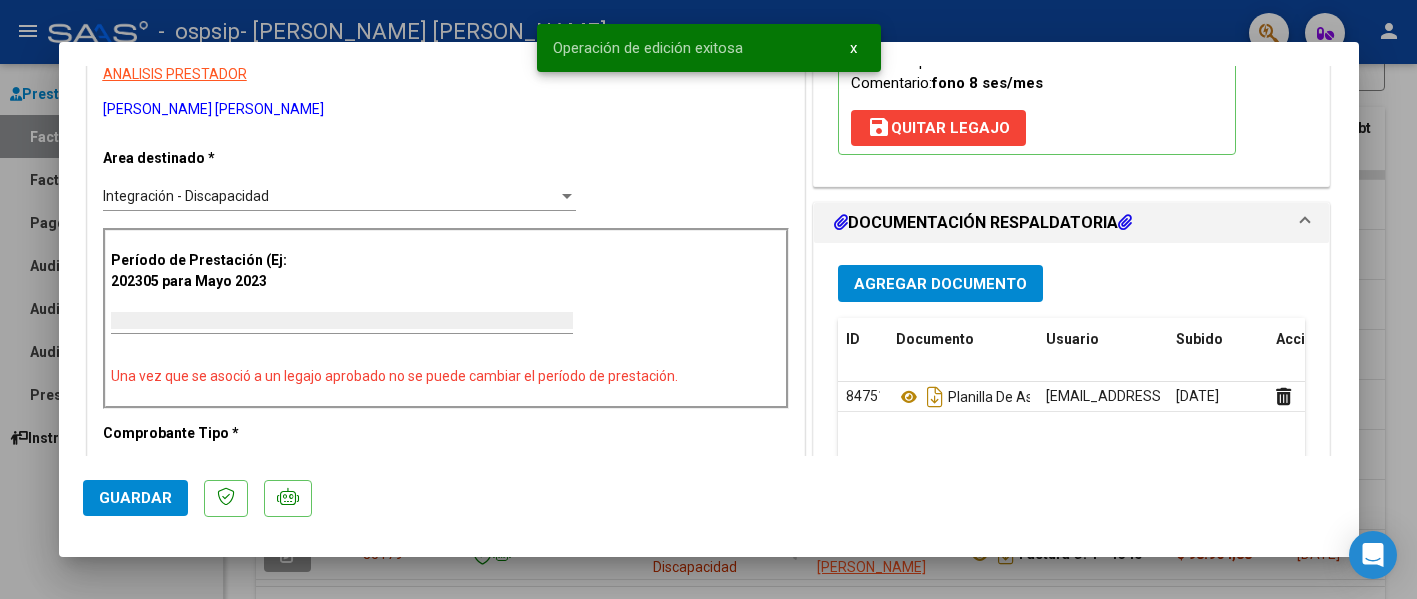 scroll, scrollTop: 0, scrollLeft: 0, axis: both 